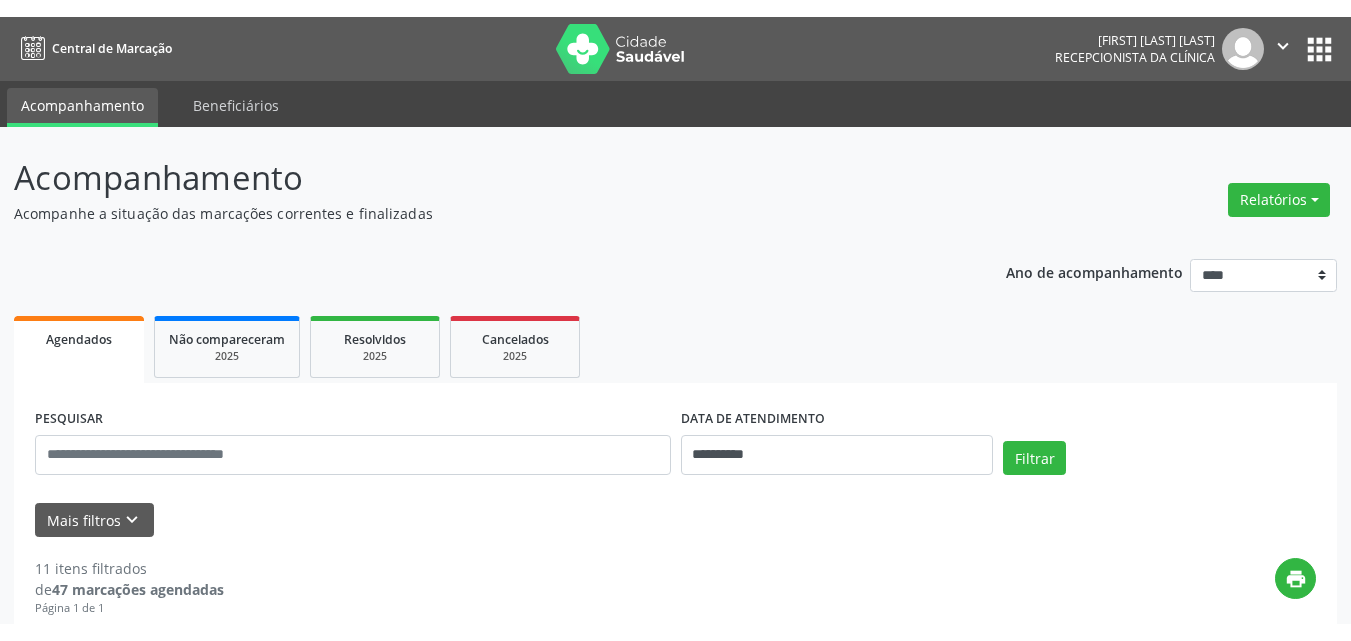 scroll, scrollTop: 0, scrollLeft: 0, axis: both 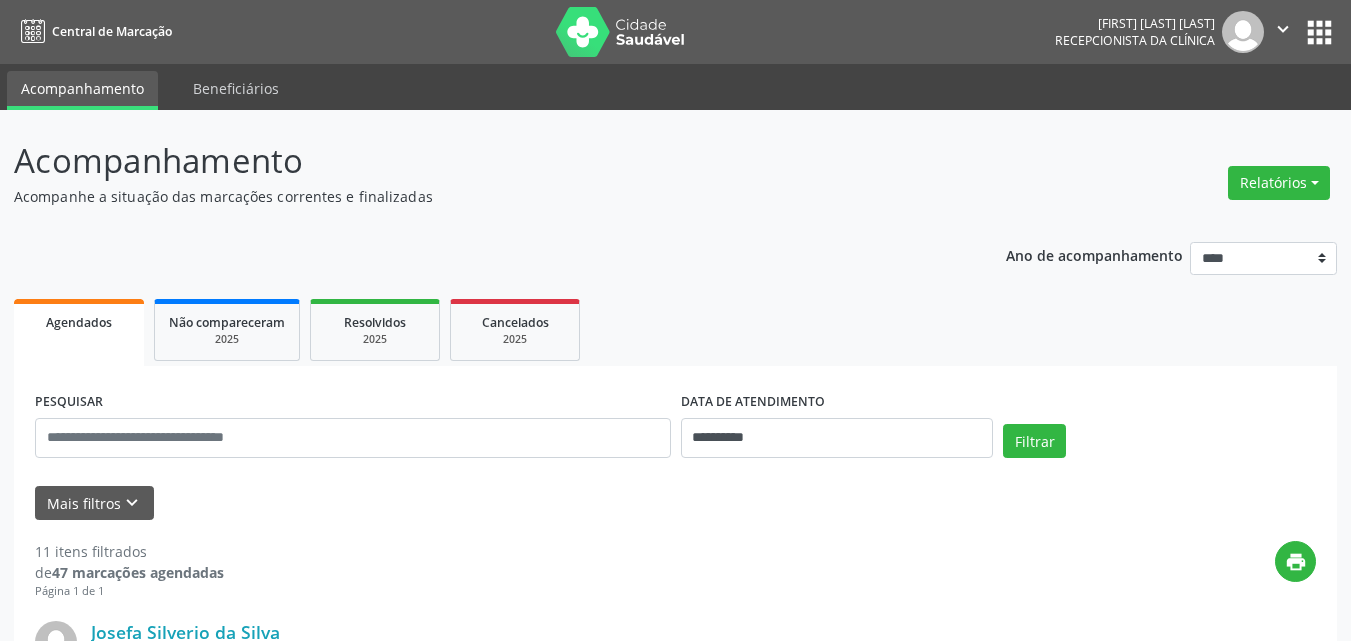 click on "**********" at bounding box center (675, 2104) 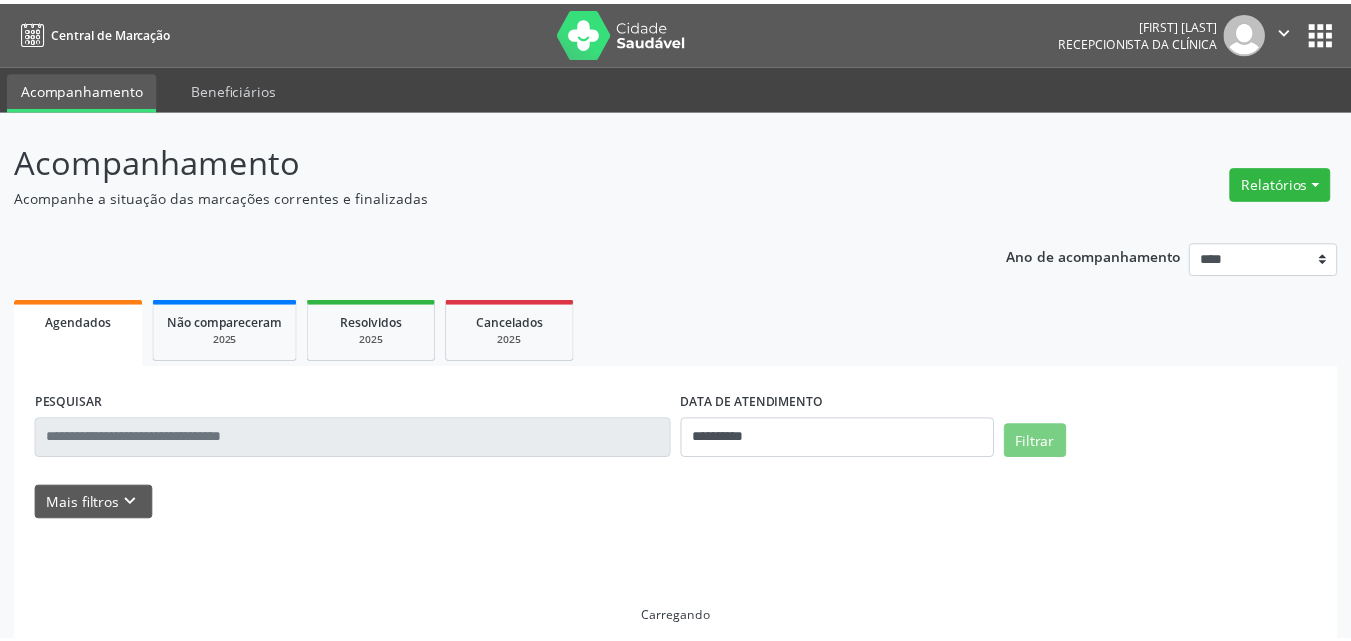 scroll, scrollTop: 0, scrollLeft: 0, axis: both 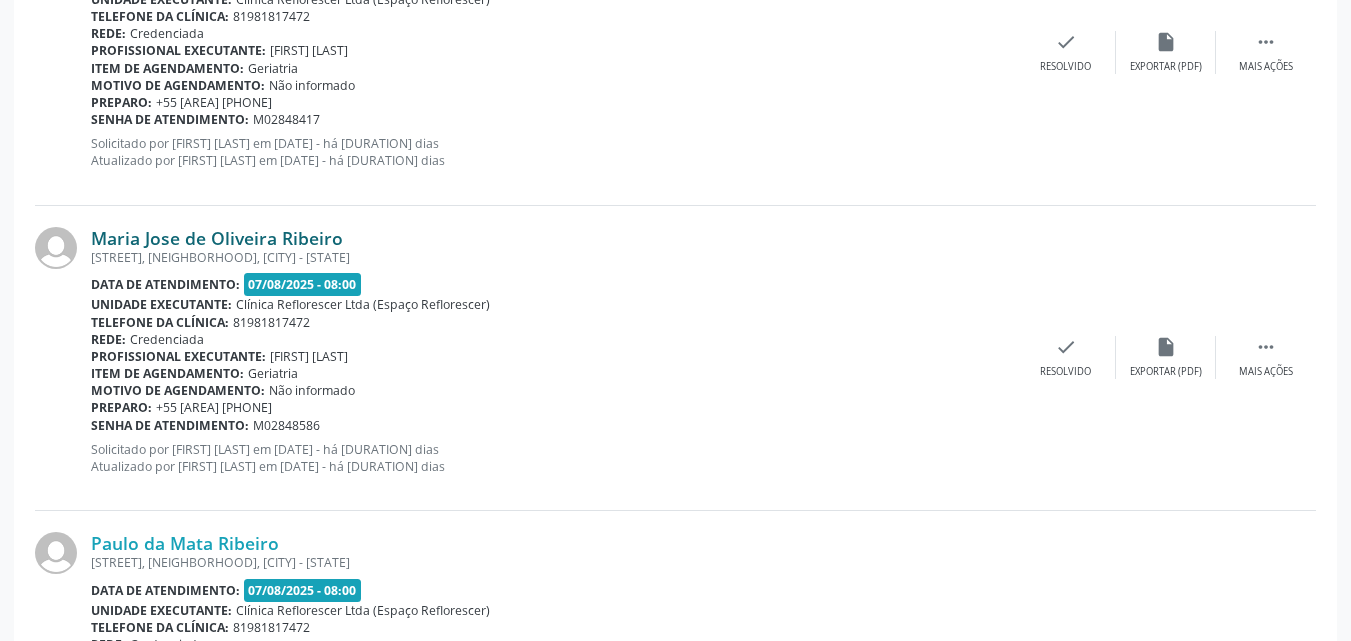 click on "Maria Jose de Oliveira Ribeiro" at bounding box center (217, 238) 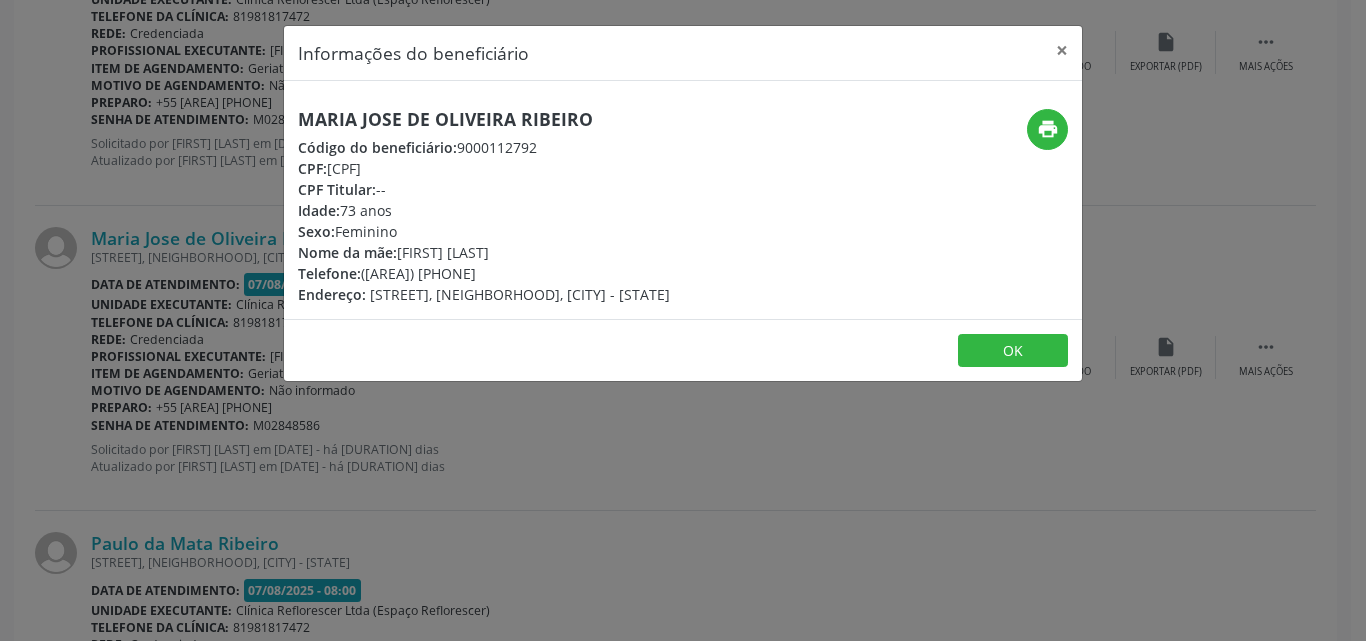 drag, startPoint x: 333, startPoint y: 168, endPoint x: 443, endPoint y: 165, distance: 110.0409 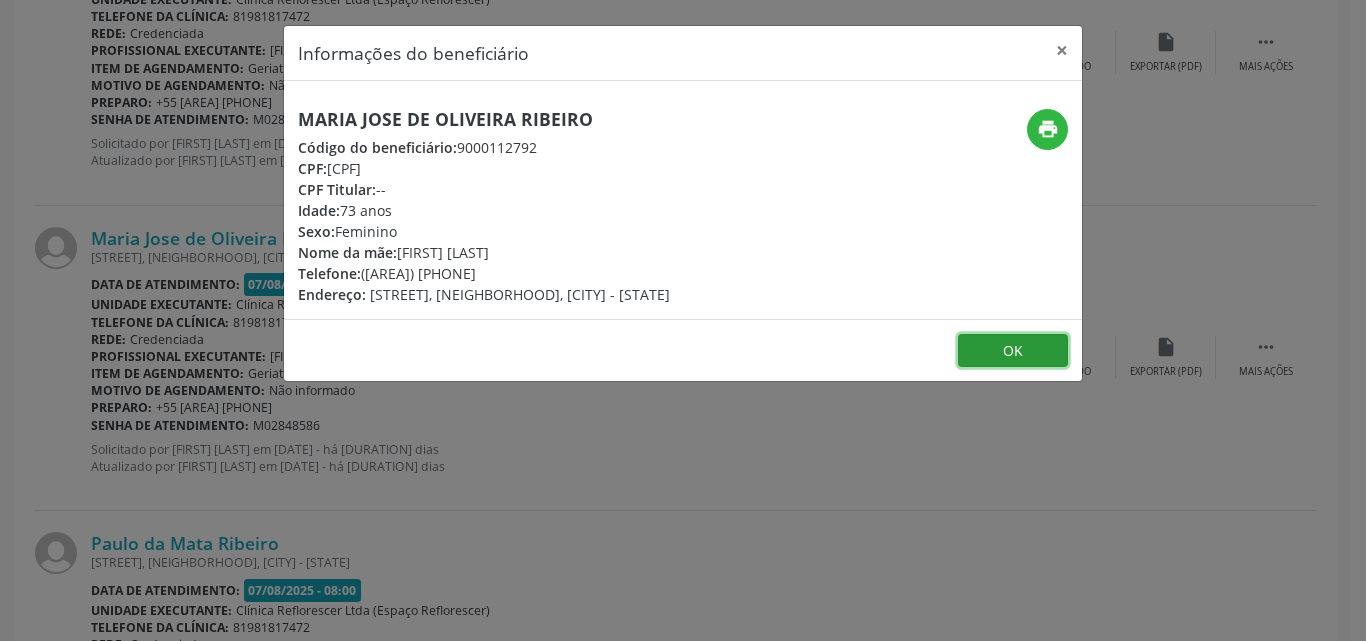 click on "OK" at bounding box center [1013, 351] 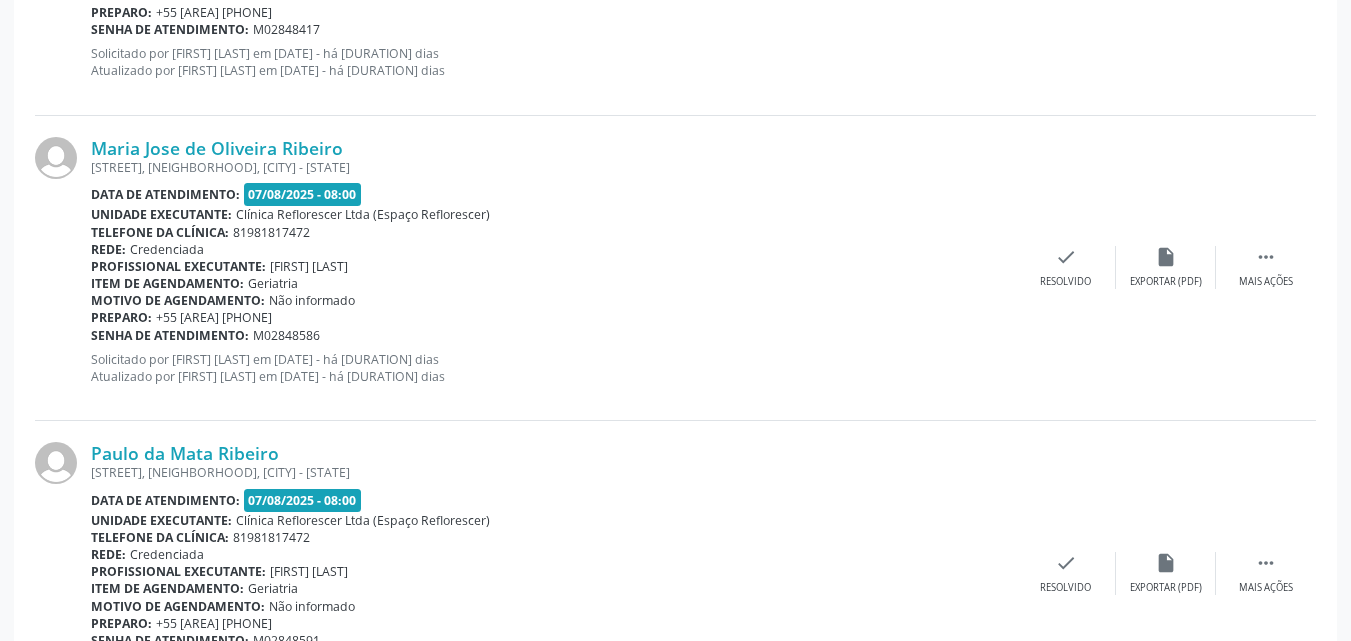 scroll, scrollTop: 900, scrollLeft: 0, axis: vertical 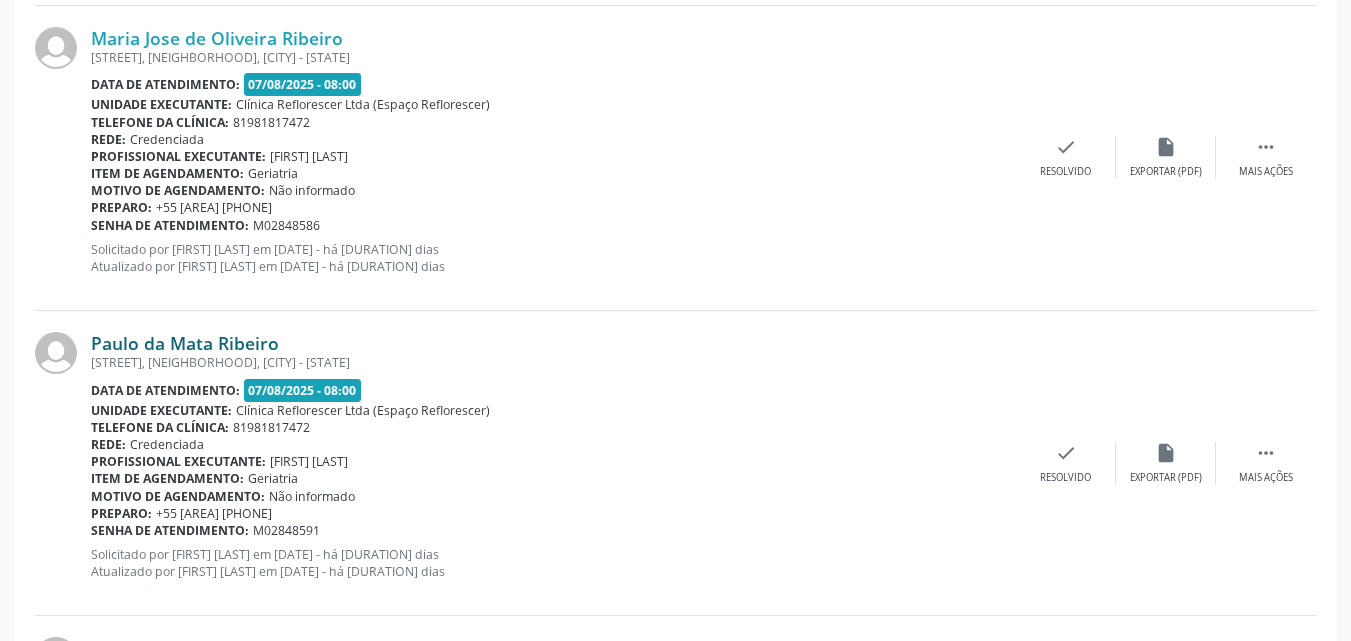 click on "Paulo da Mata Ribeiro" at bounding box center [185, 343] 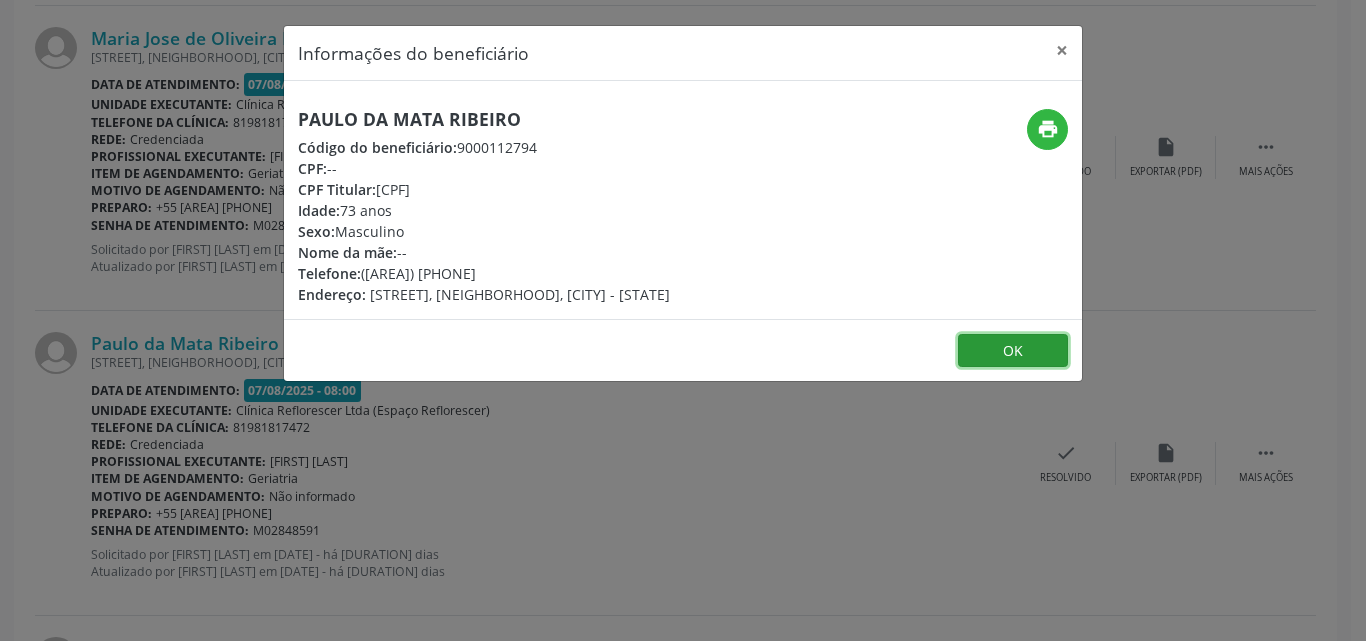 click on "OK" at bounding box center [1013, 351] 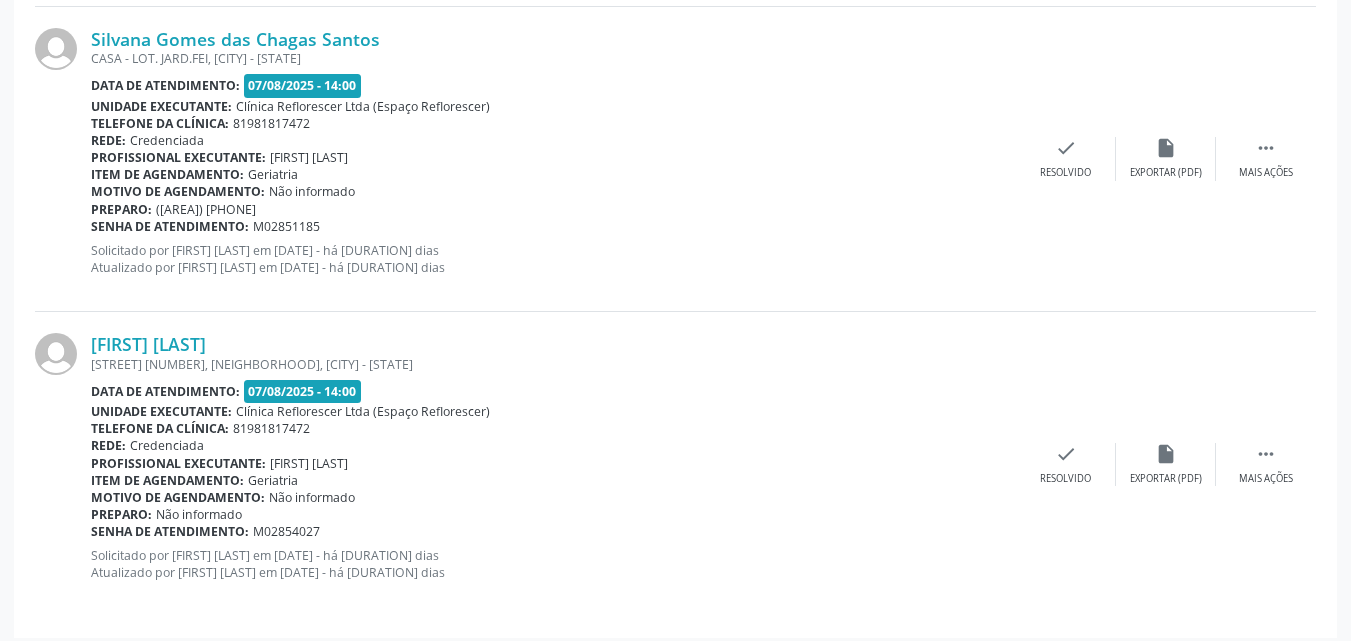 scroll, scrollTop: 3353, scrollLeft: 0, axis: vertical 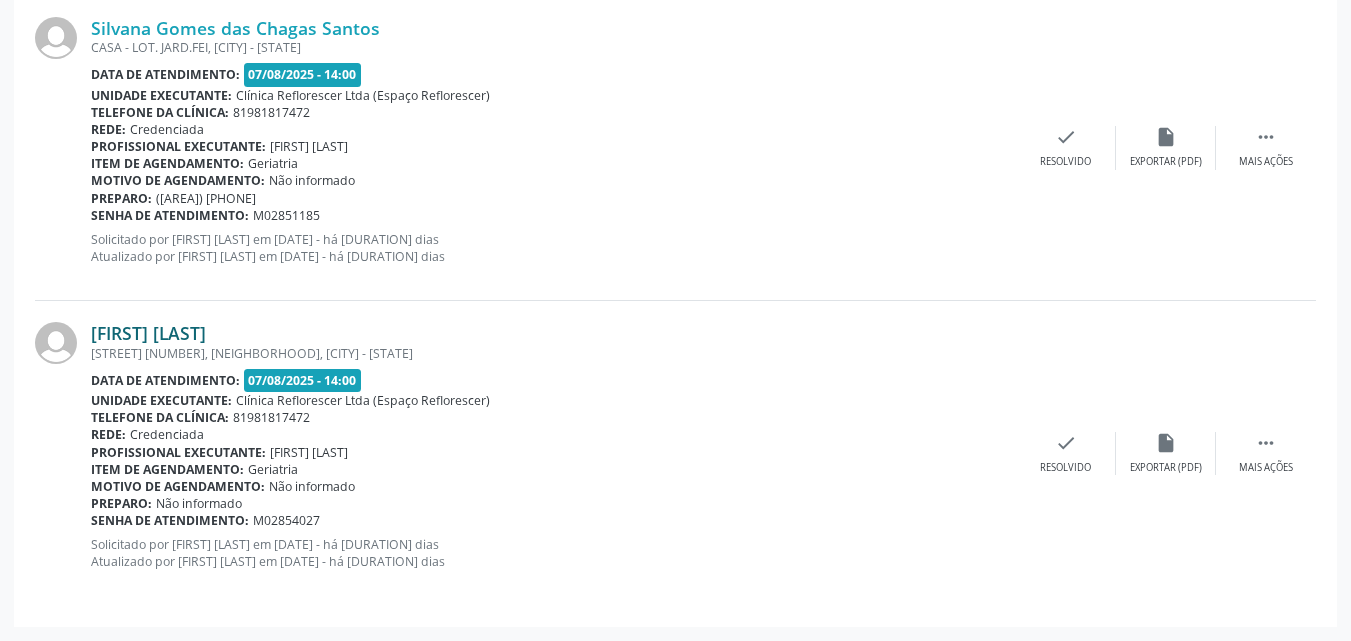 click on "[FIRST] [LAST]" at bounding box center (148, 333) 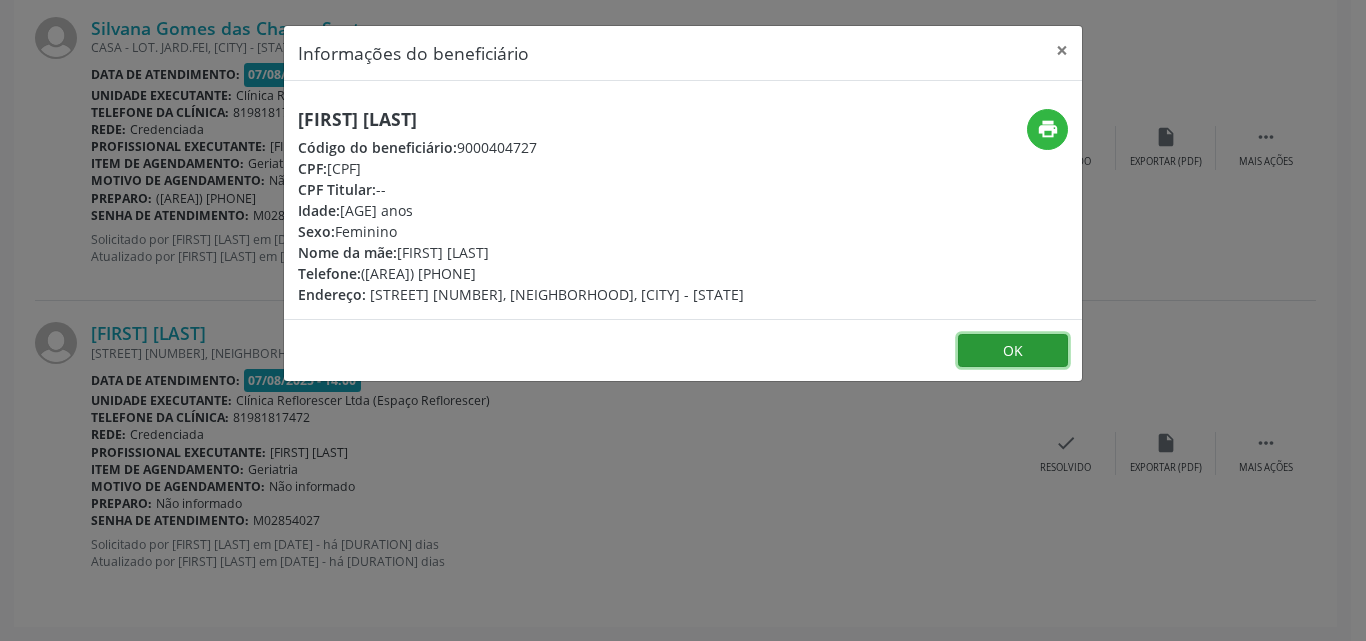 click on "OK" at bounding box center [1013, 351] 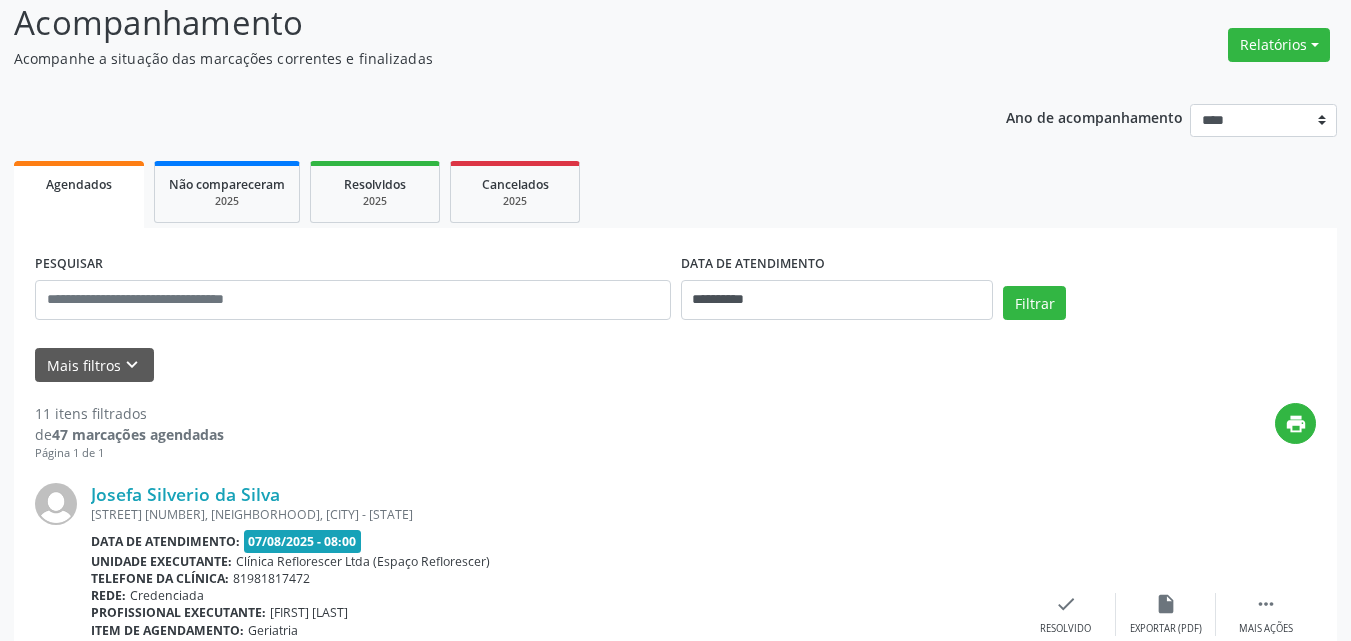 scroll, scrollTop: 353, scrollLeft: 0, axis: vertical 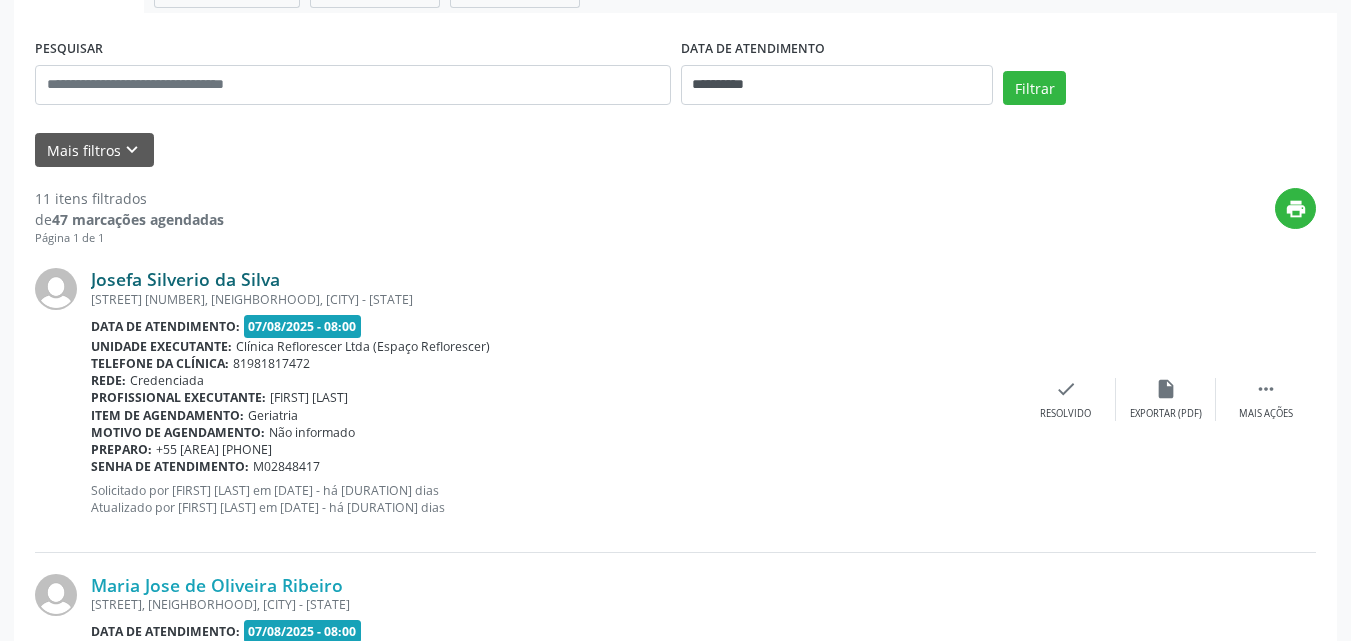 click on "Josefa Silverio da Silva" at bounding box center (185, 279) 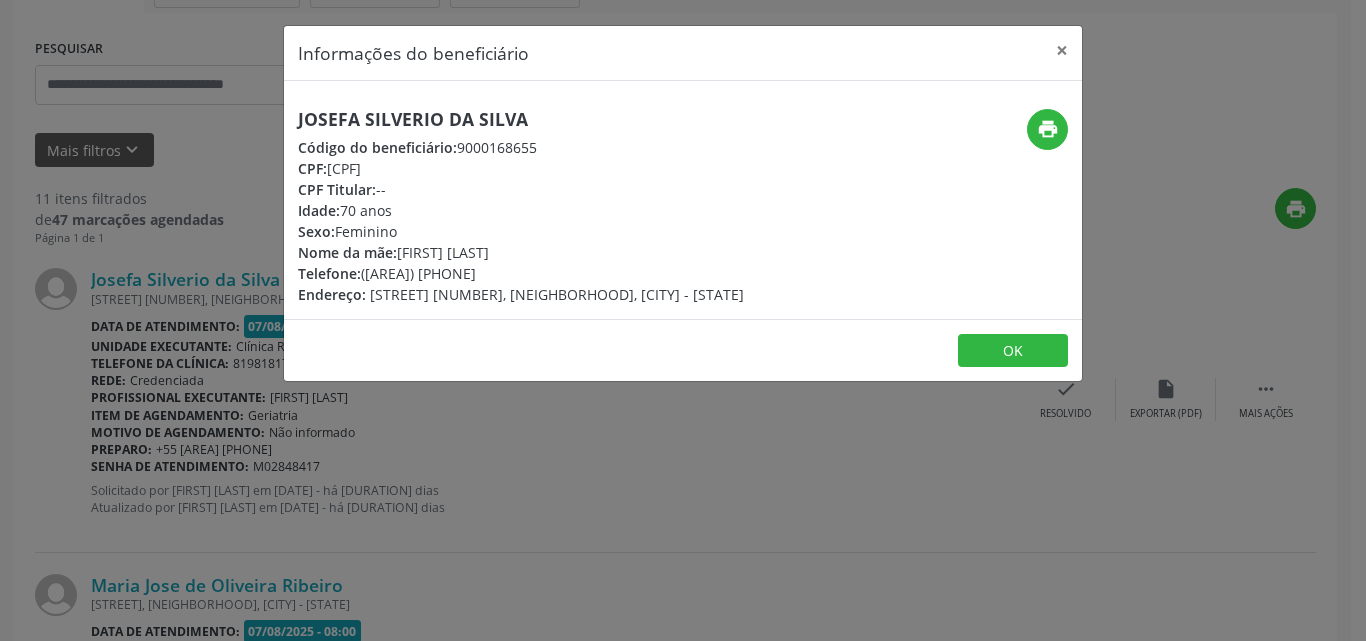 drag, startPoint x: 328, startPoint y: 164, endPoint x: 466, endPoint y: 171, distance: 138.17743 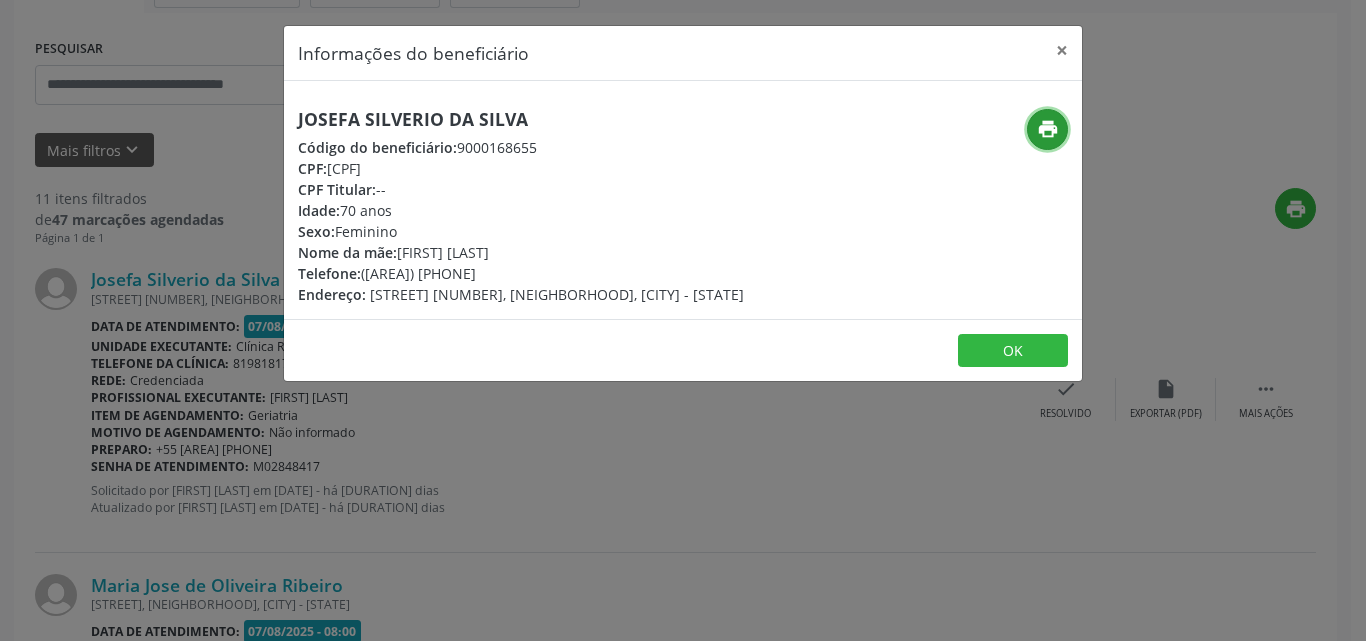 click on "print" at bounding box center (1048, 129) 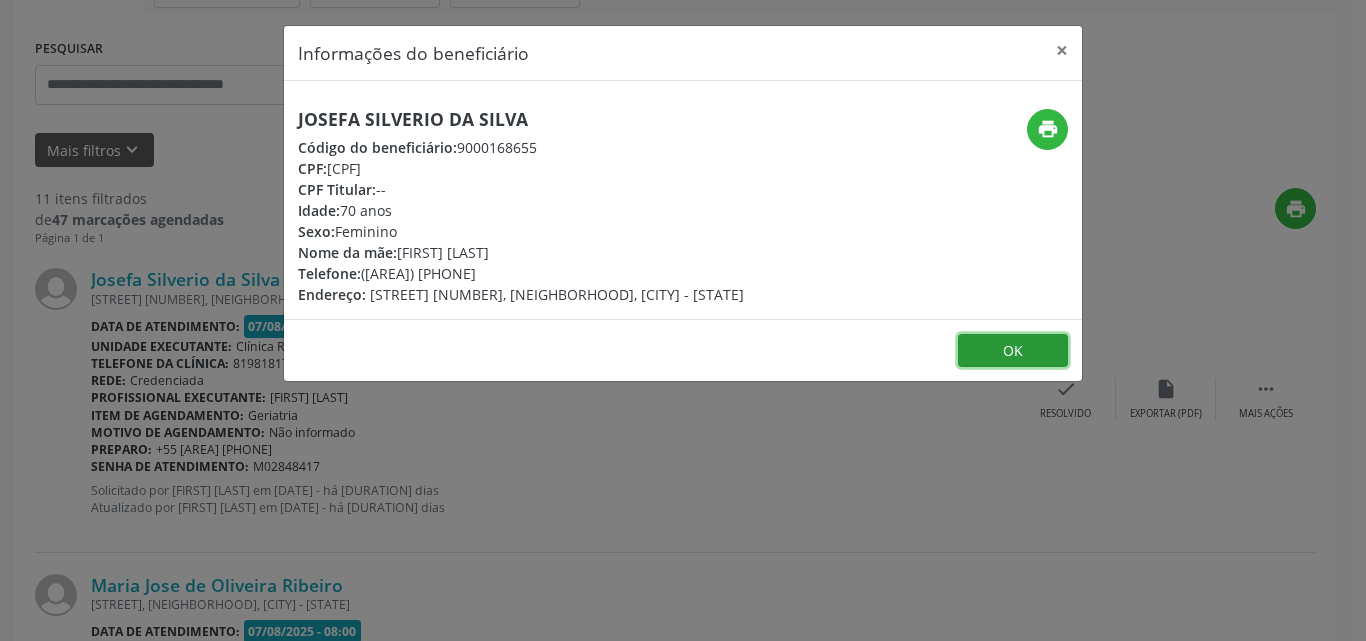 click on "OK" at bounding box center [1013, 351] 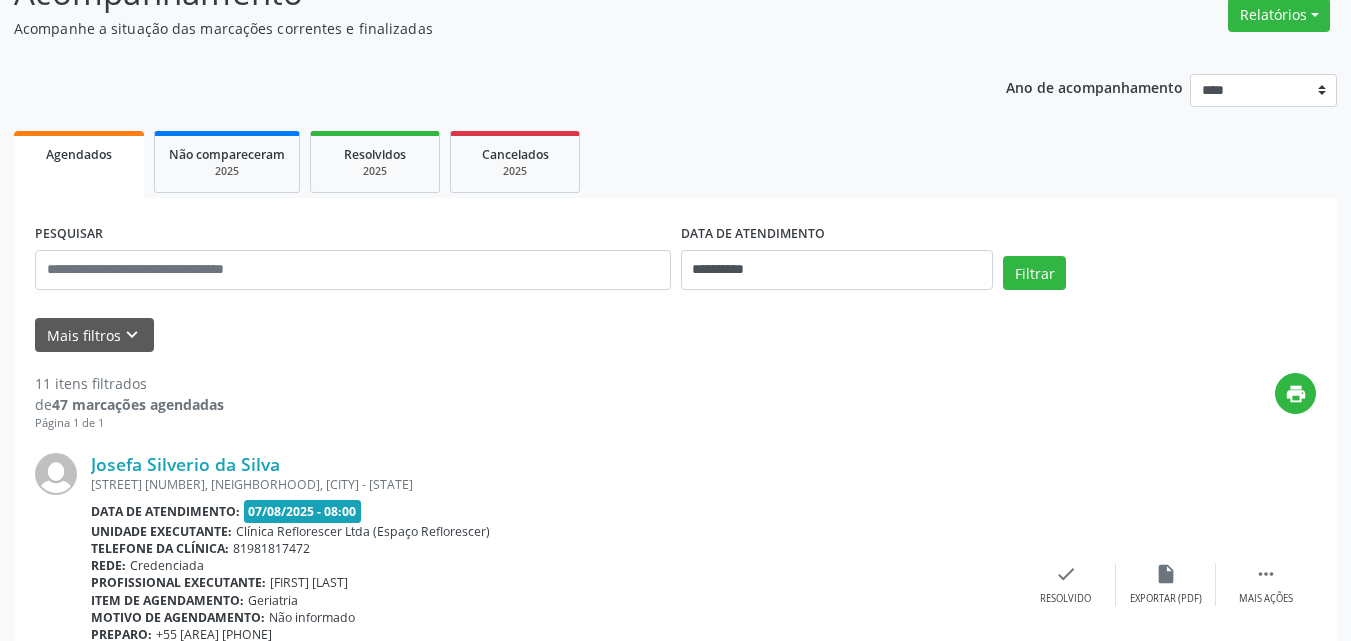 scroll, scrollTop: 0, scrollLeft: 0, axis: both 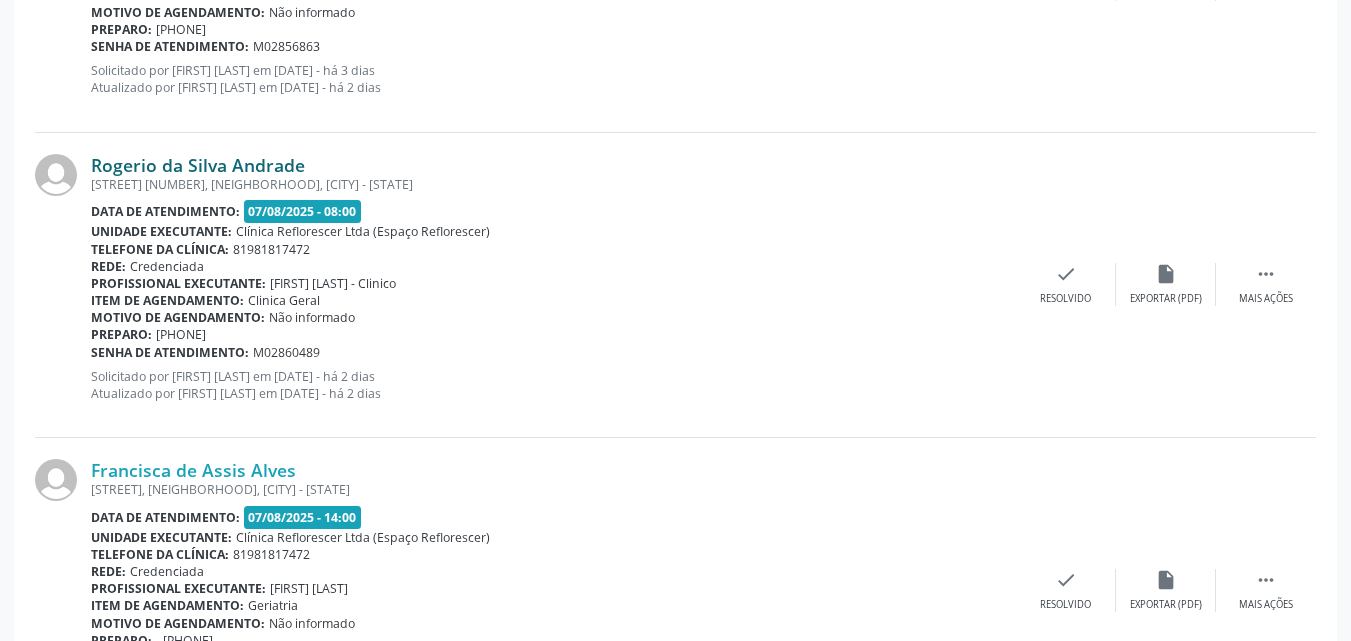 click on "Rogerio da Silva Andrade" at bounding box center (198, 165) 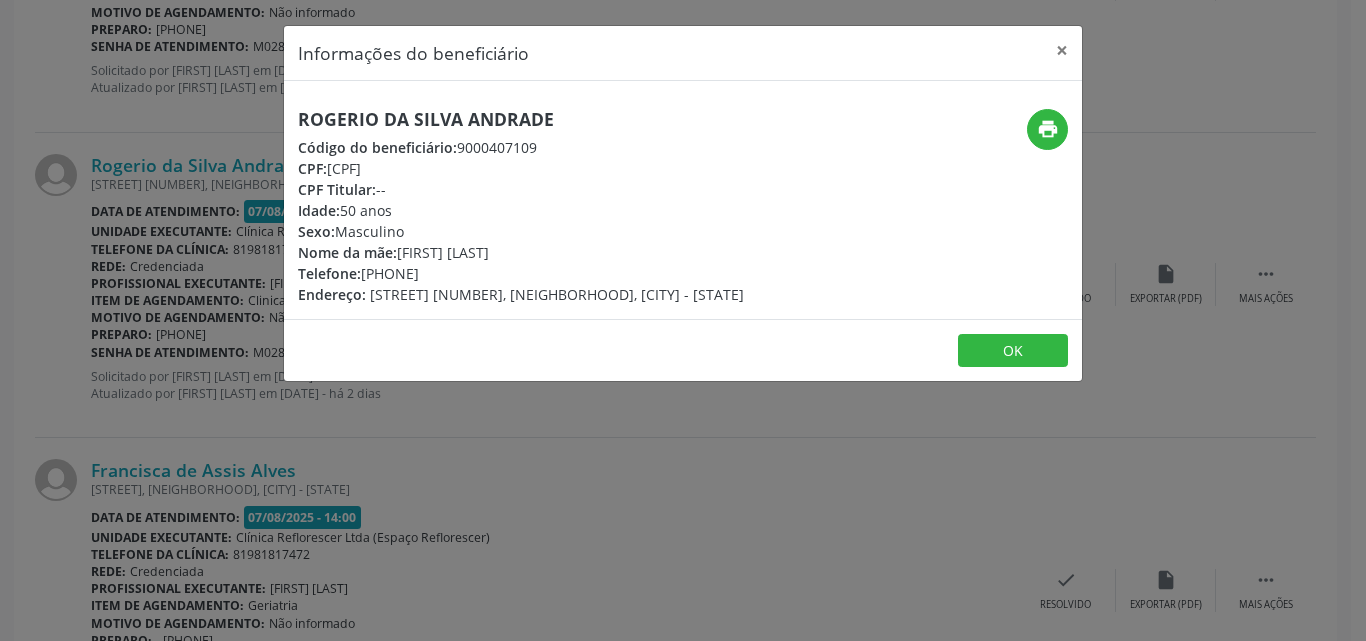 drag, startPoint x: 331, startPoint y: 167, endPoint x: 443, endPoint y: 165, distance: 112.01785 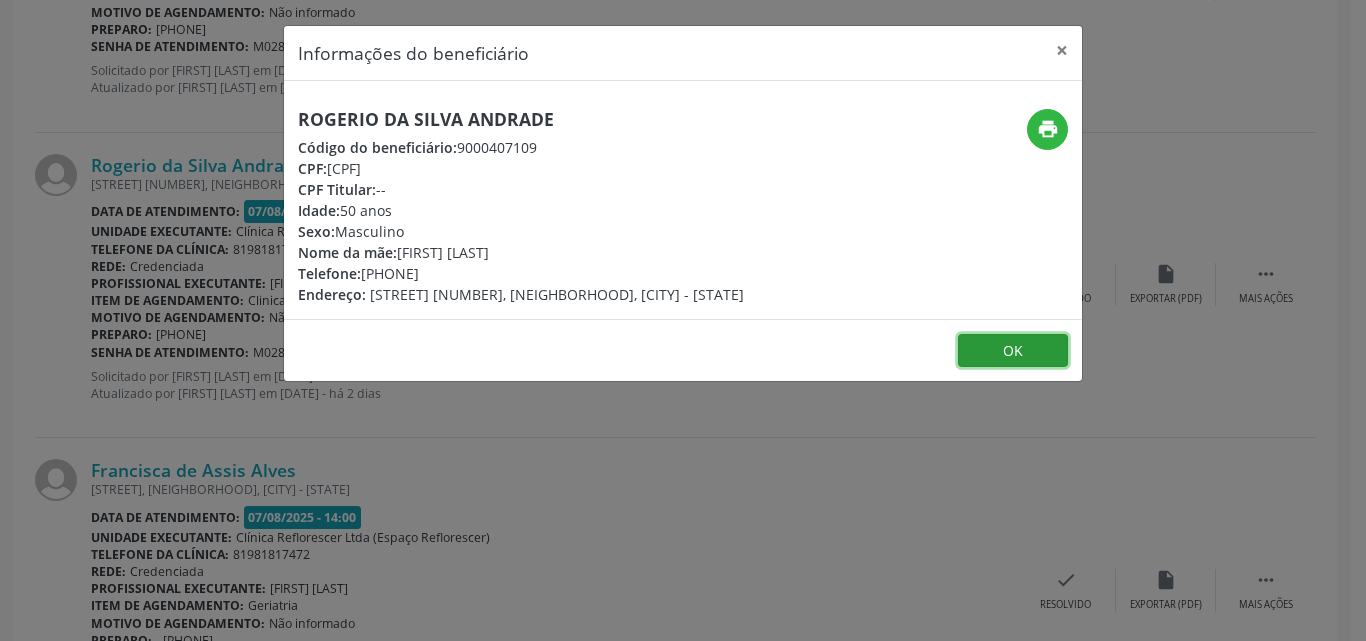 click on "OK" at bounding box center (1013, 351) 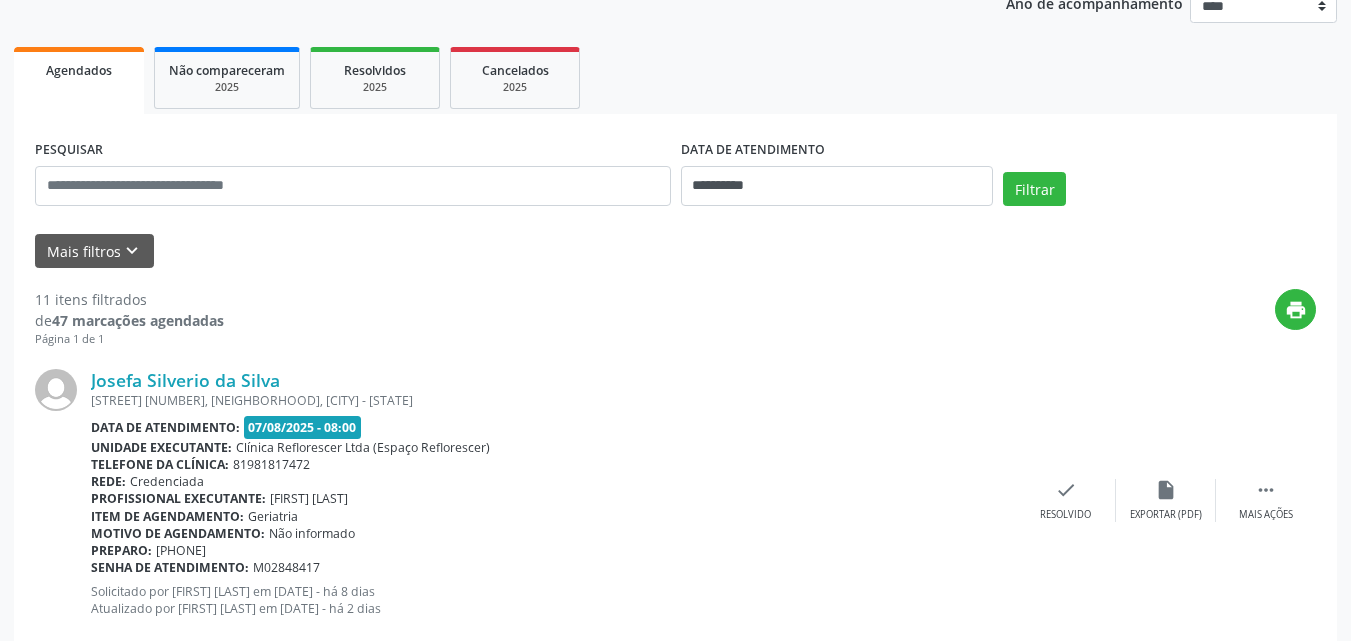 scroll, scrollTop: 553, scrollLeft: 0, axis: vertical 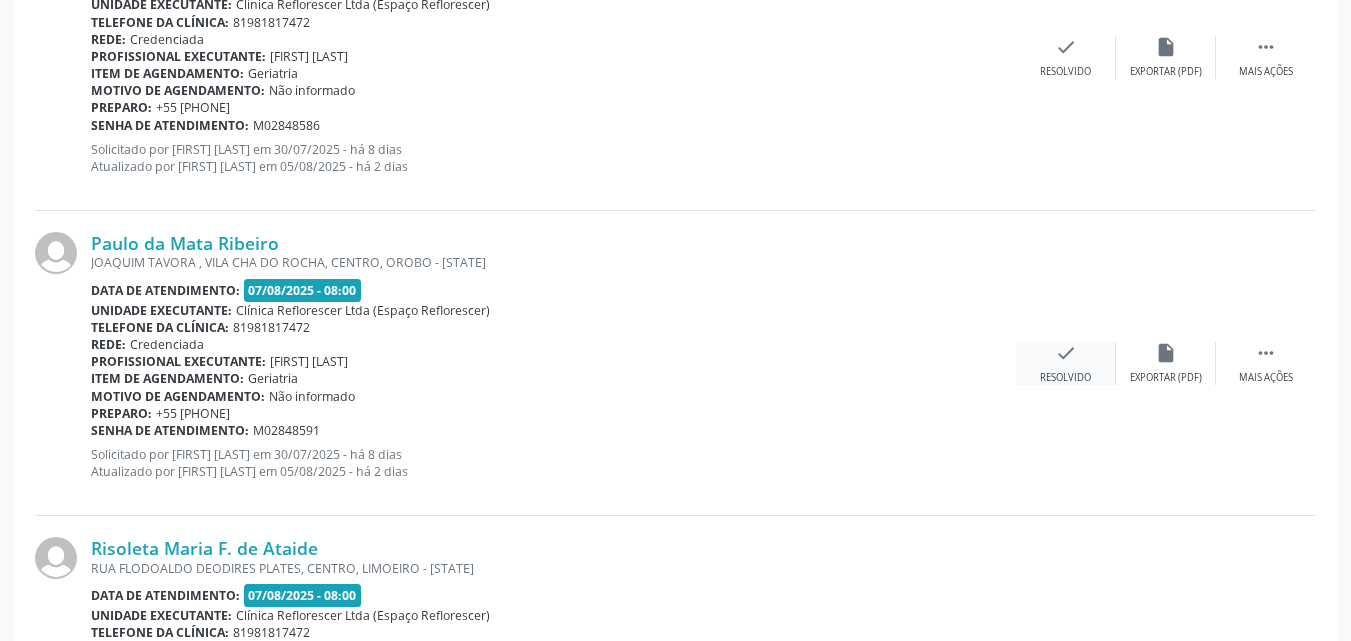 click on "check
Resolvido" at bounding box center (1066, 363) 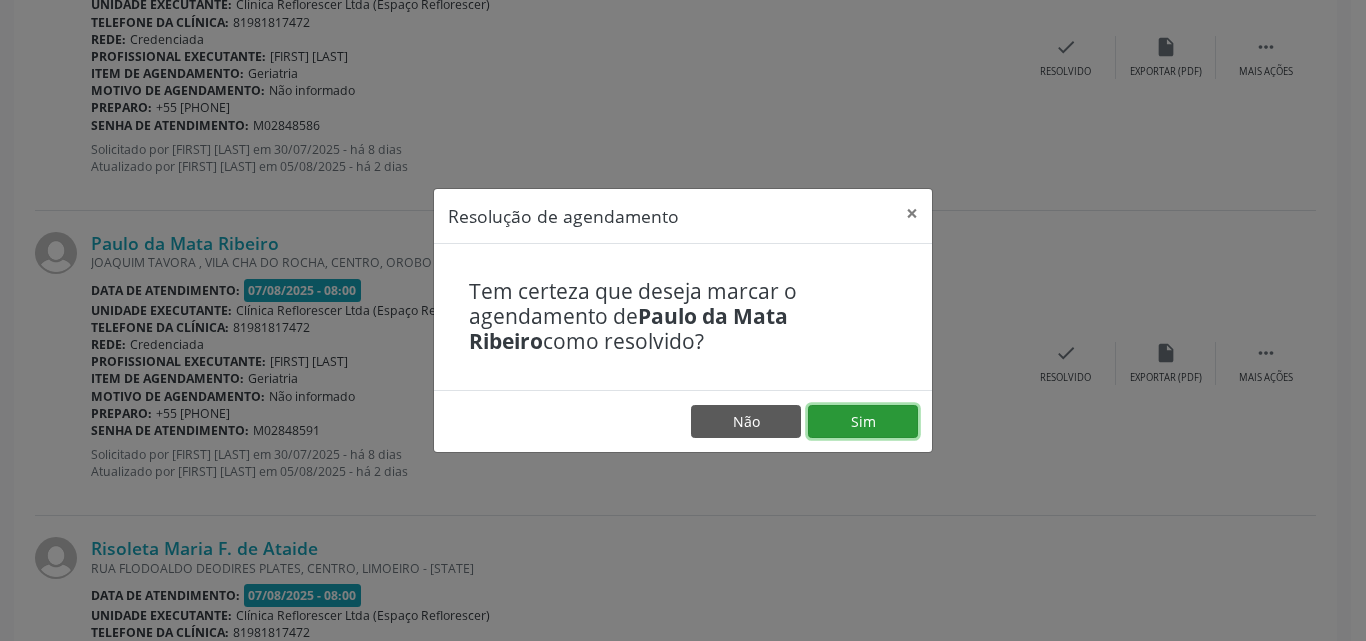 click on "Sim" at bounding box center (863, 422) 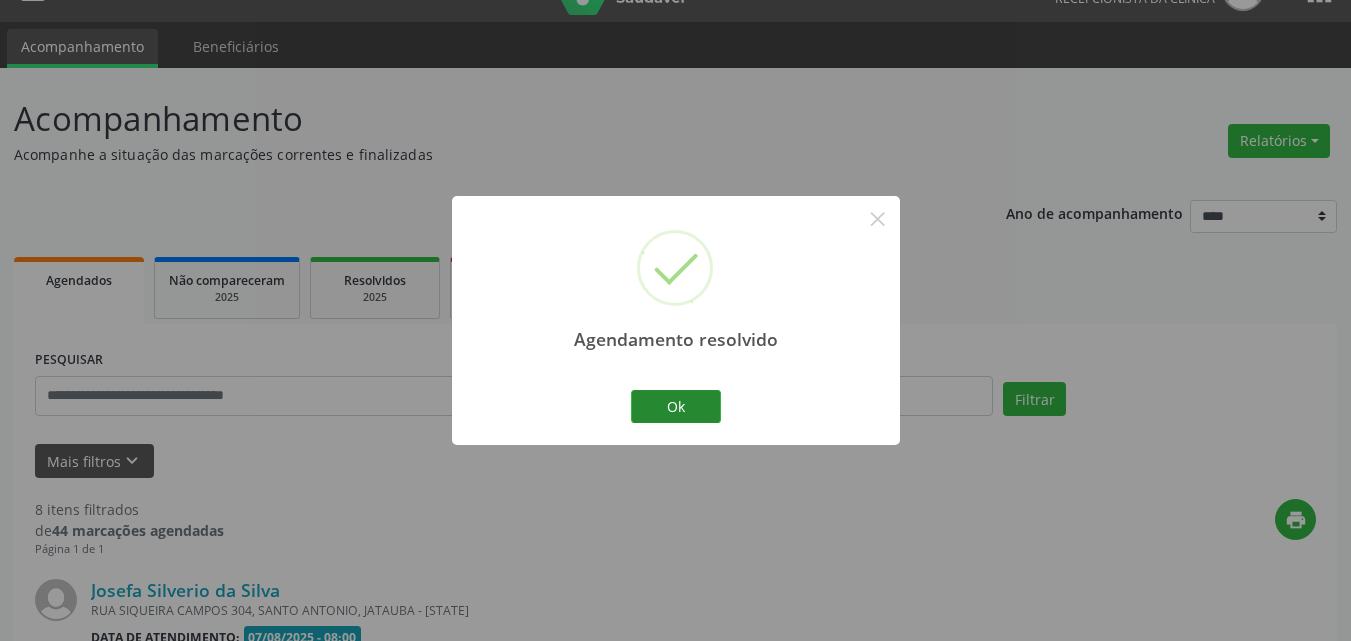 scroll, scrollTop: 1000, scrollLeft: 0, axis: vertical 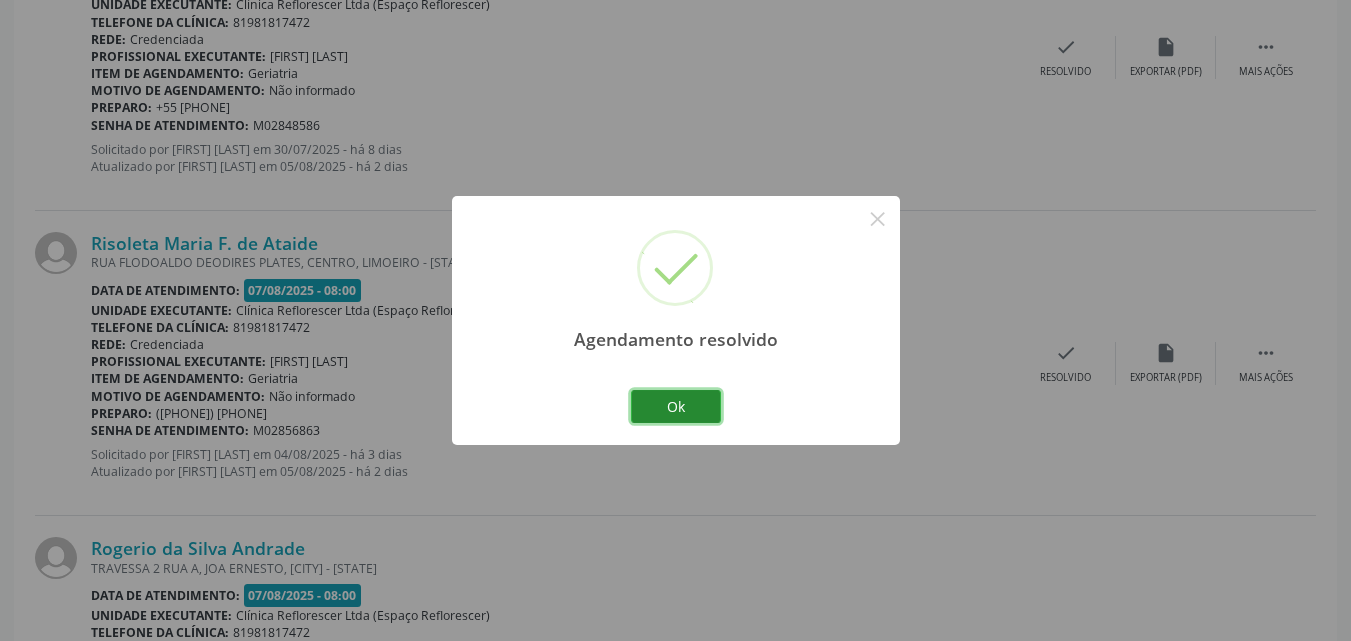 click on "Ok" at bounding box center (676, 407) 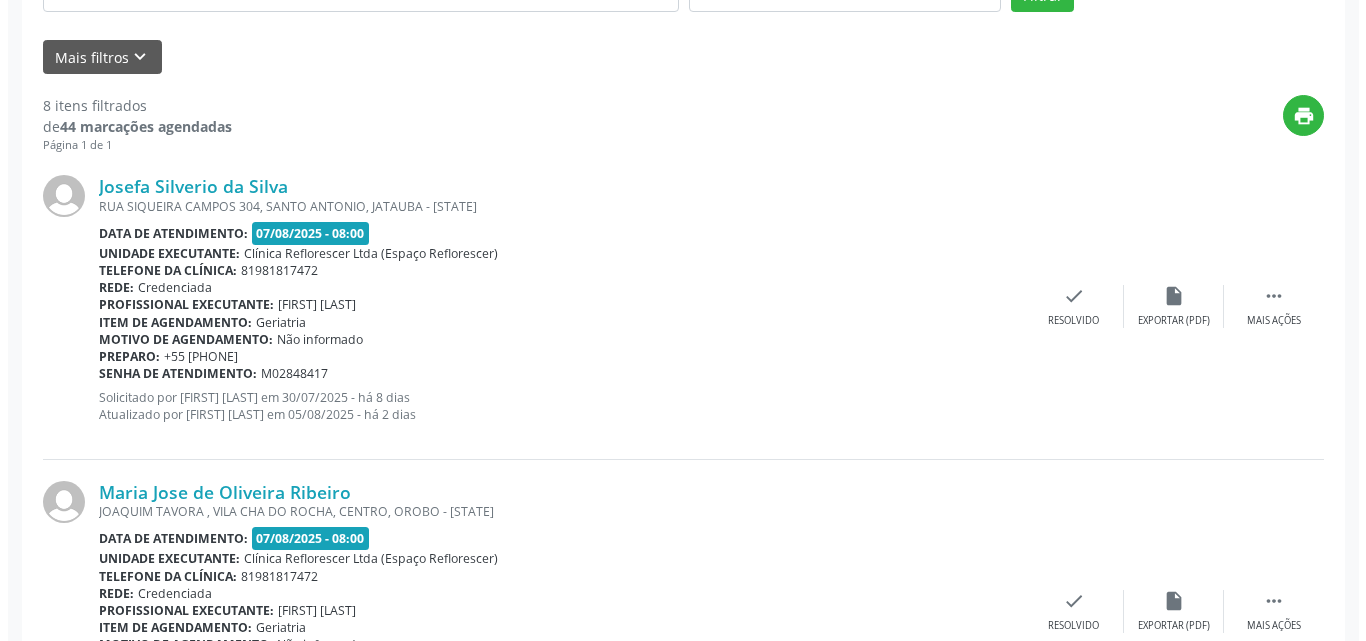 scroll, scrollTop: 300, scrollLeft: 0, axis: vertical 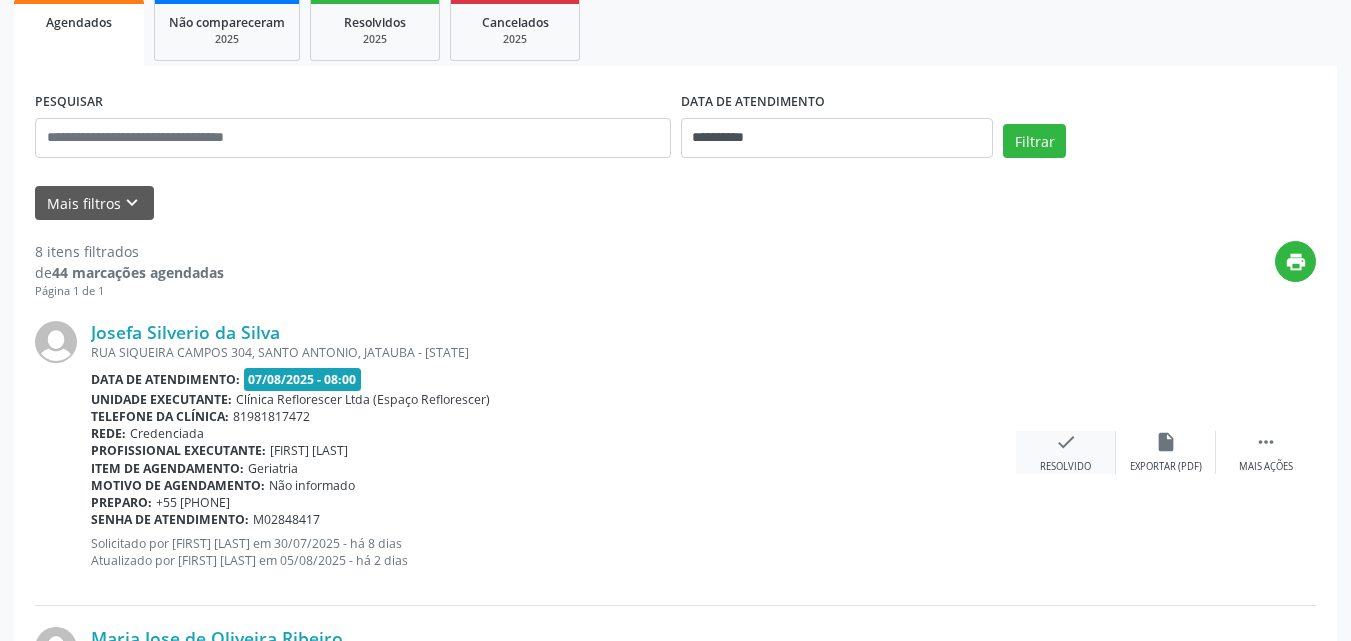 click on "check" at bounding box center (1066, 442) 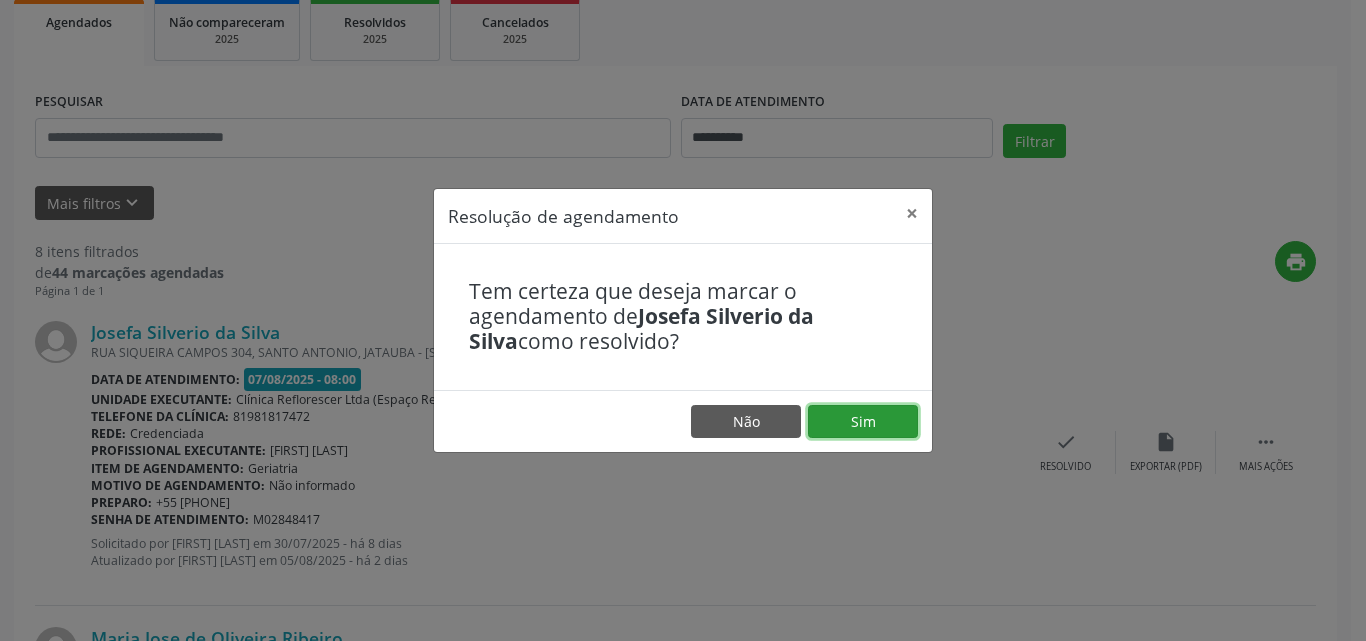 click on "Sim" at bounding box center [863, 422] 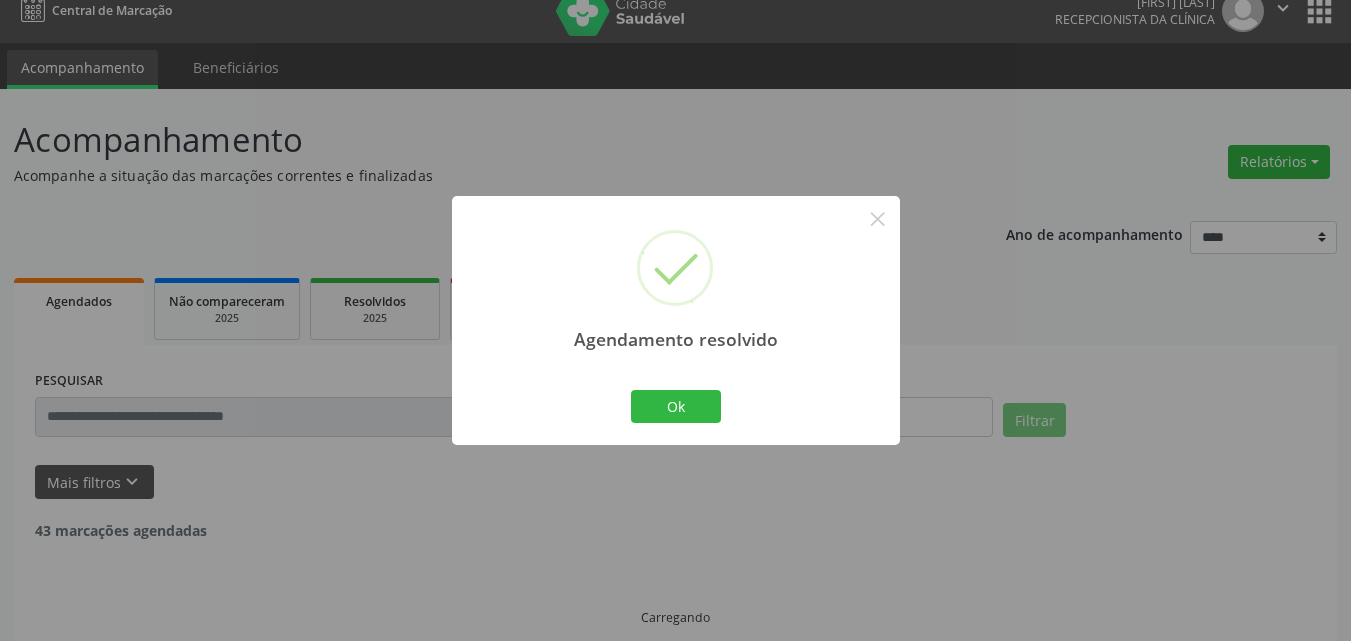 scroll, scrollTop: 42, scrollLeft: 0, axis: vertical 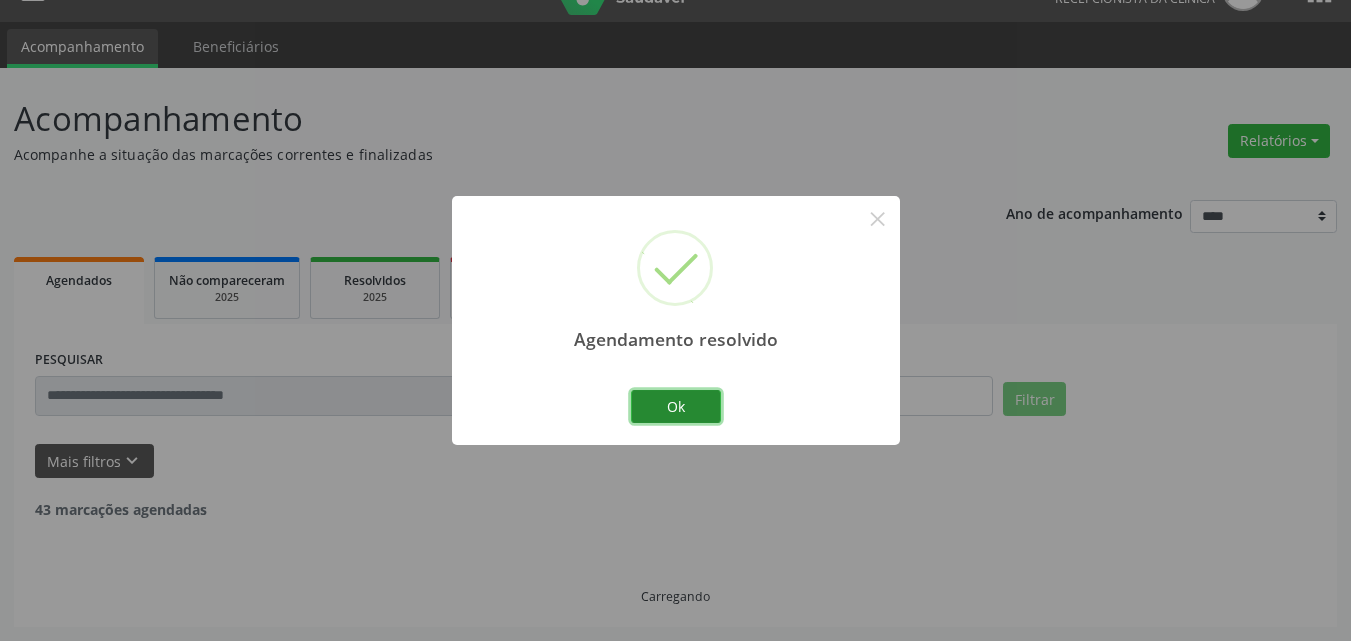 click on "Ok" at bounding box center [676, 407] 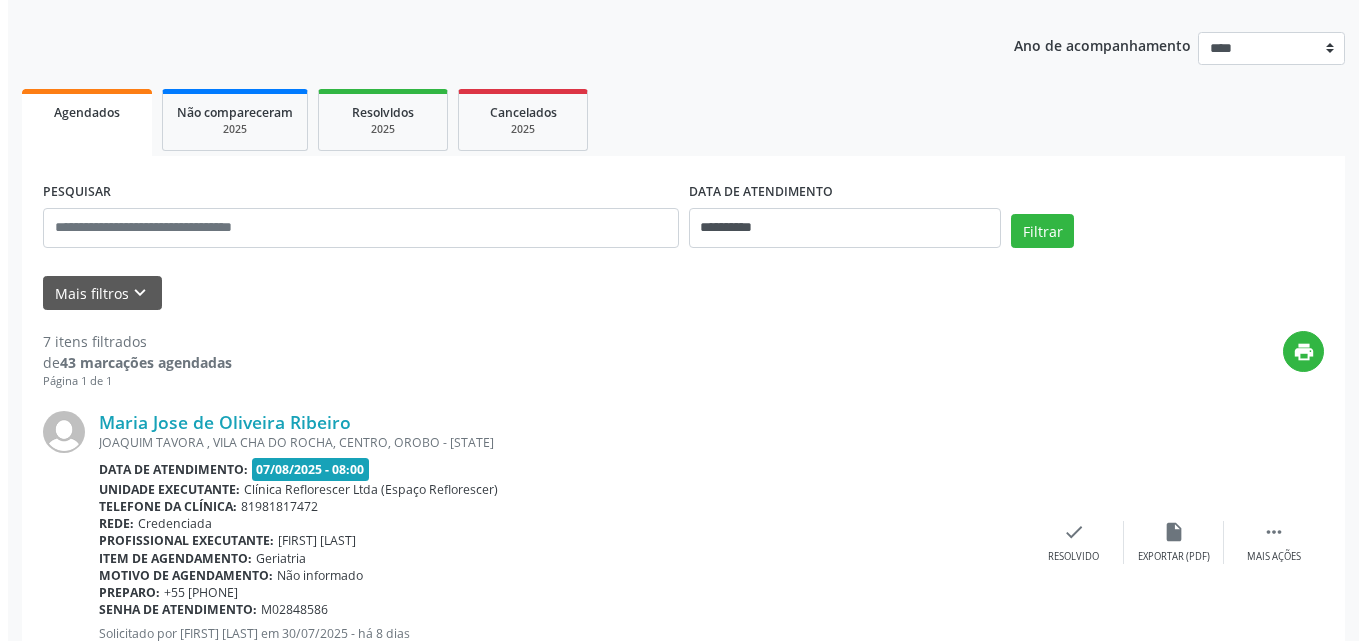 scroll, scrollTop: 542, scrollLeft: 0, axis: vertical 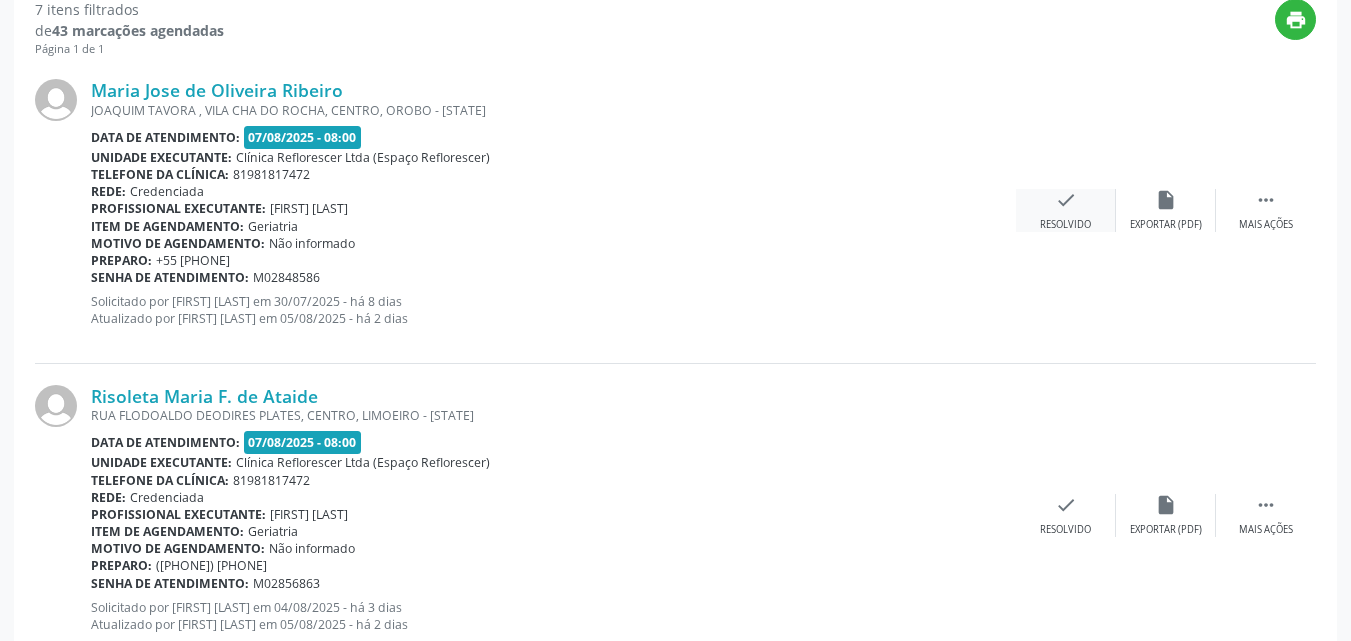 click on "check" at bounding box center (1066, 200) 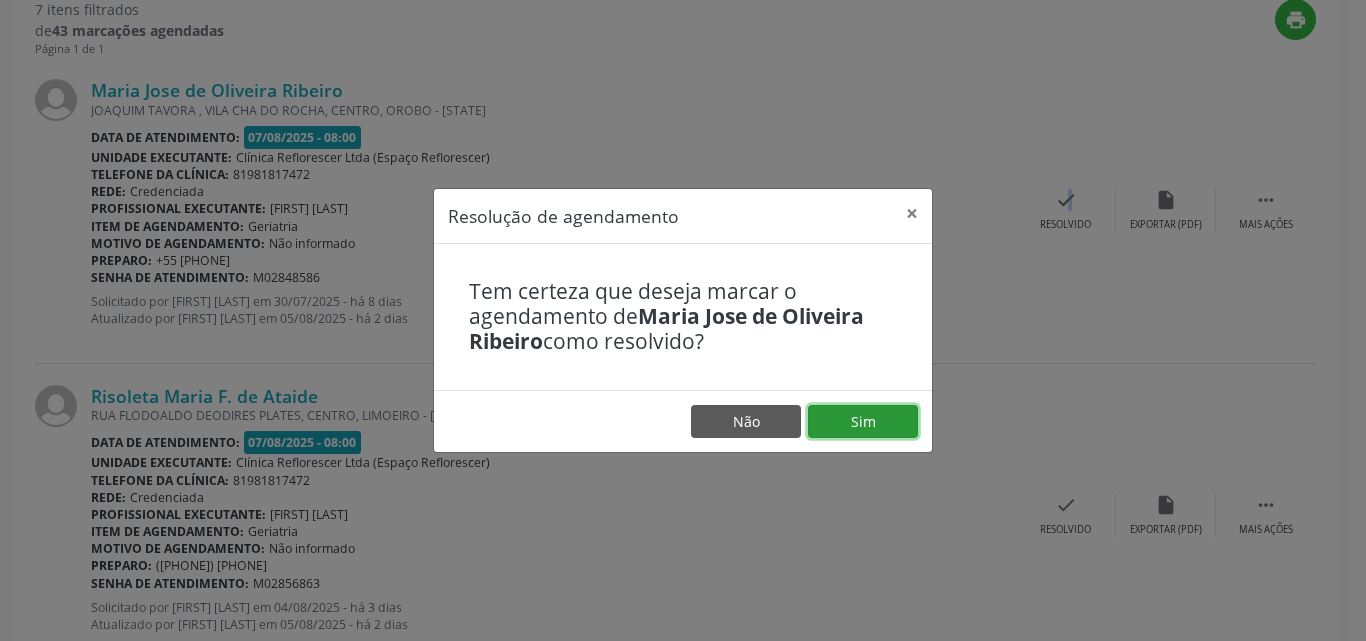 click on "Sim" at bounding box center [863, 422] 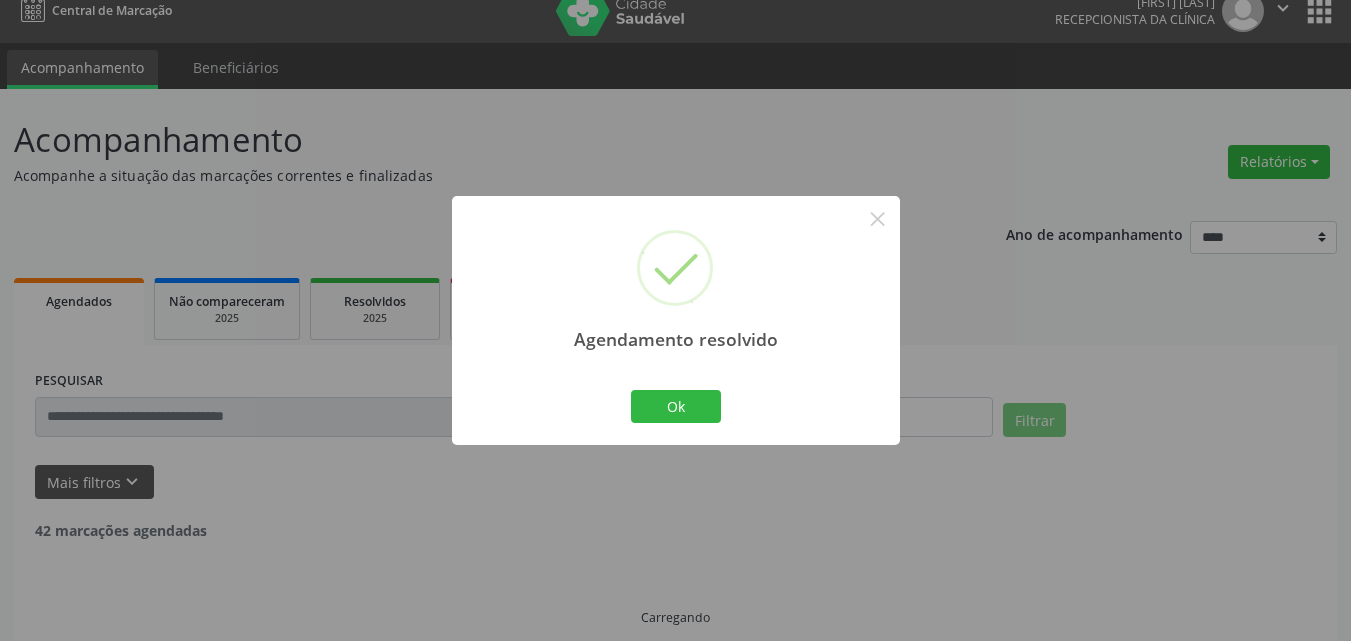 scroll, scrollTop: 42, scrollLeft: 0, axis: vertical 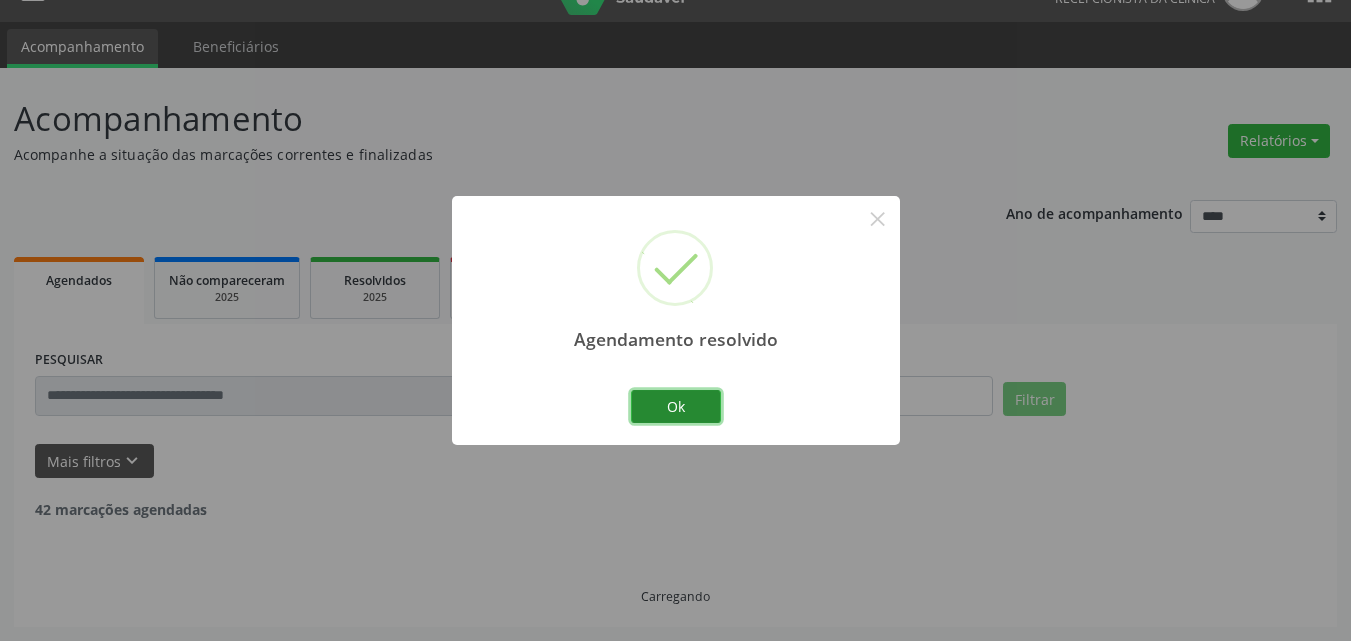 click on "Ok" at bounding box center [676, 407] 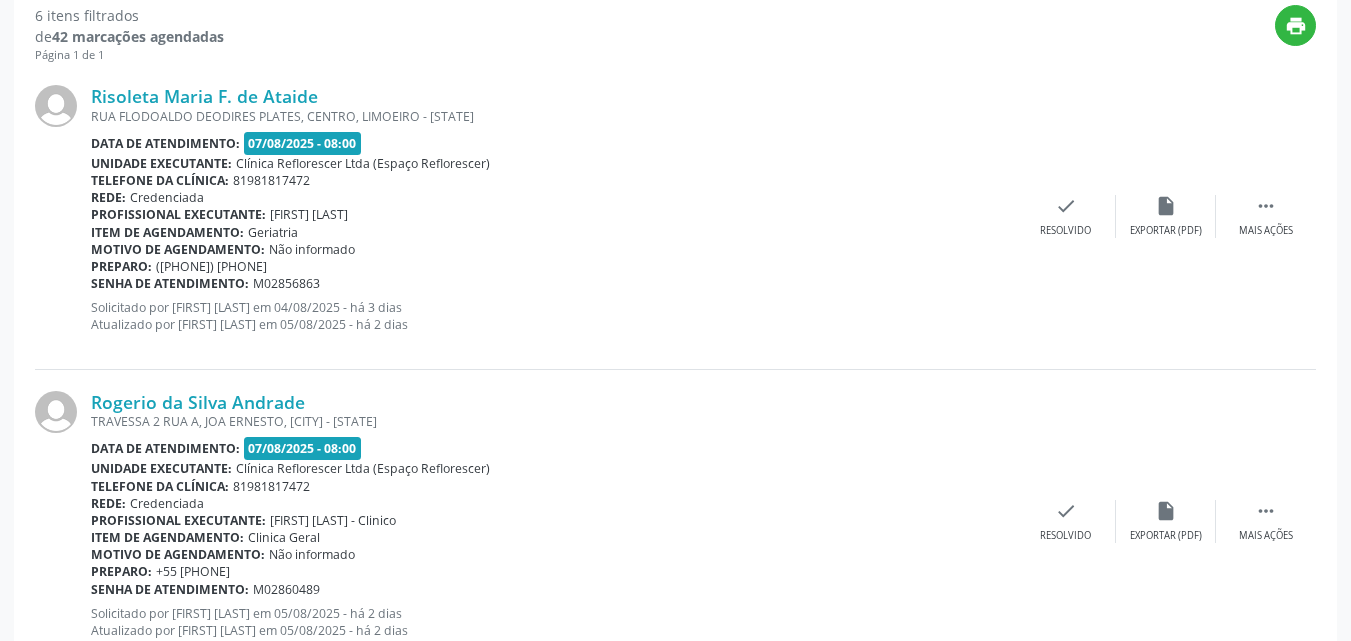 scroll, scrollTop: 526, scrollLeft: 0, axis: vertical 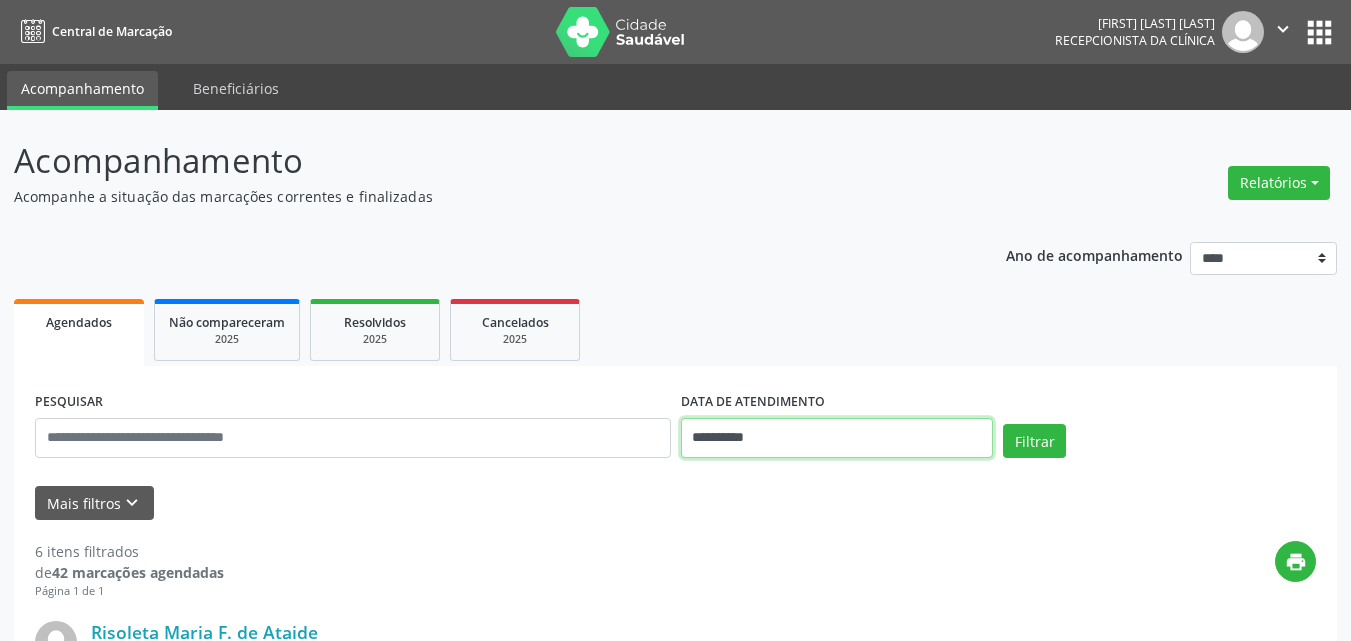 click on "**********" at bounding box center [837, 438] 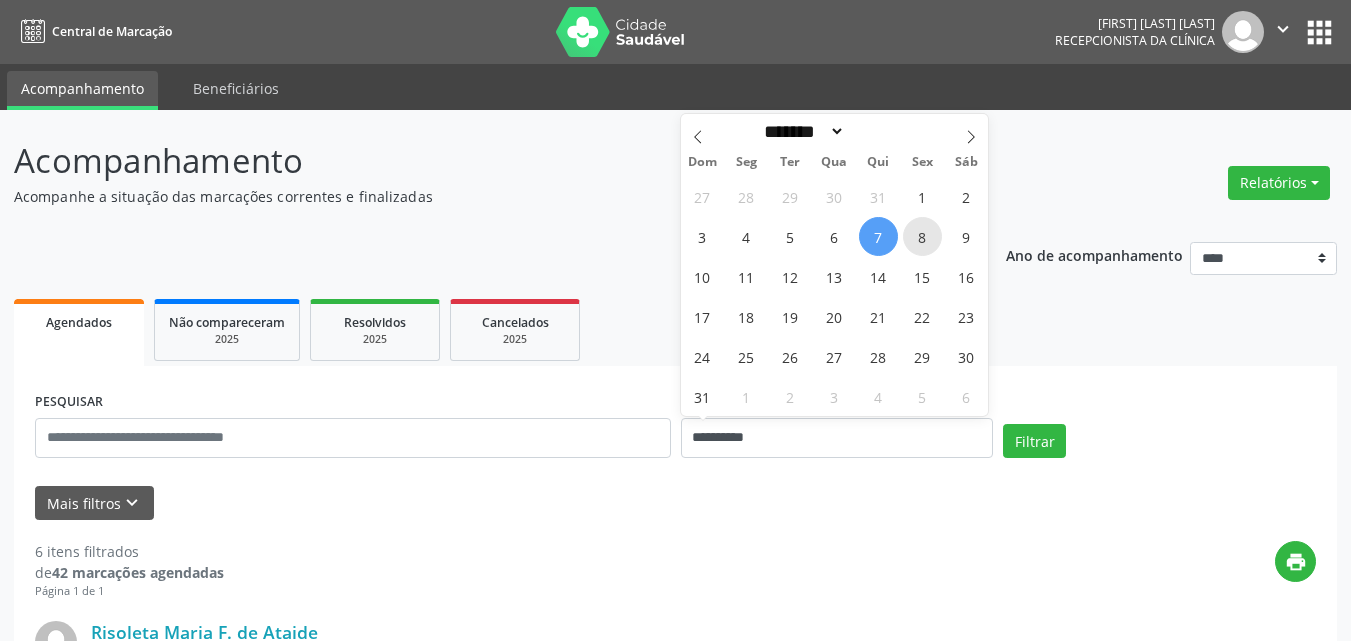 click on "8" at bounding box center (922, 236) 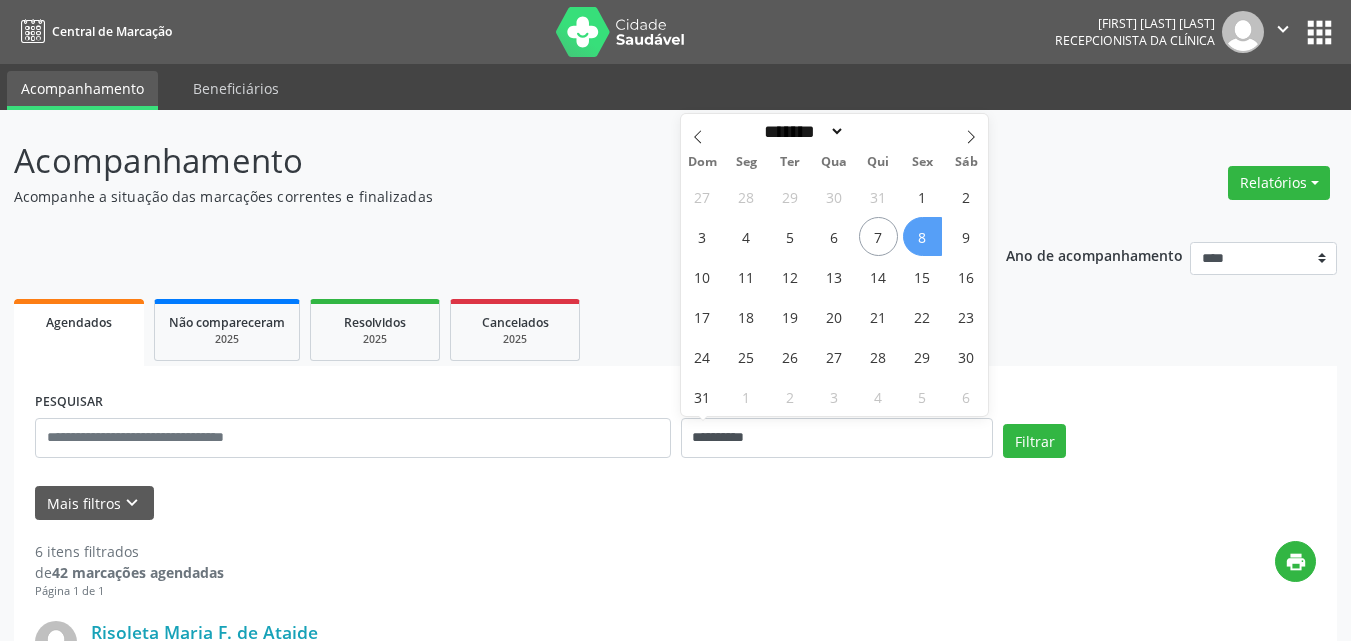 click on "8" at bounding box center [922, 236] 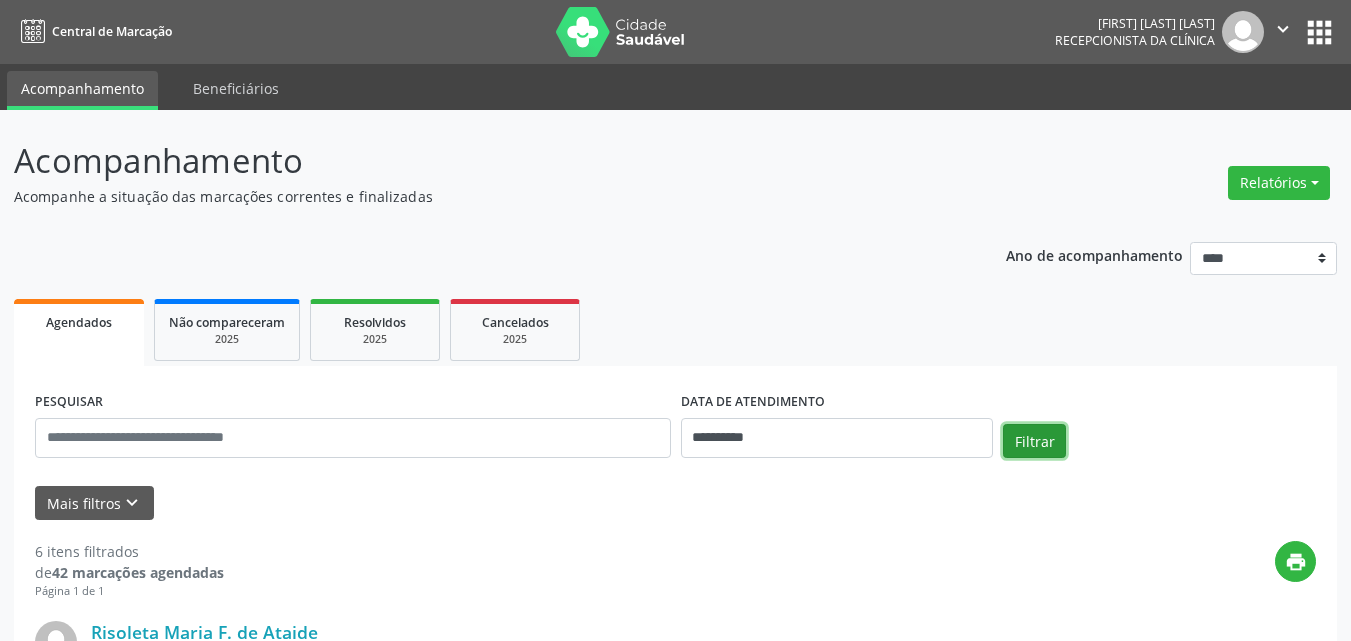 click on "Filtrar" at bounding box center (1034, 441) 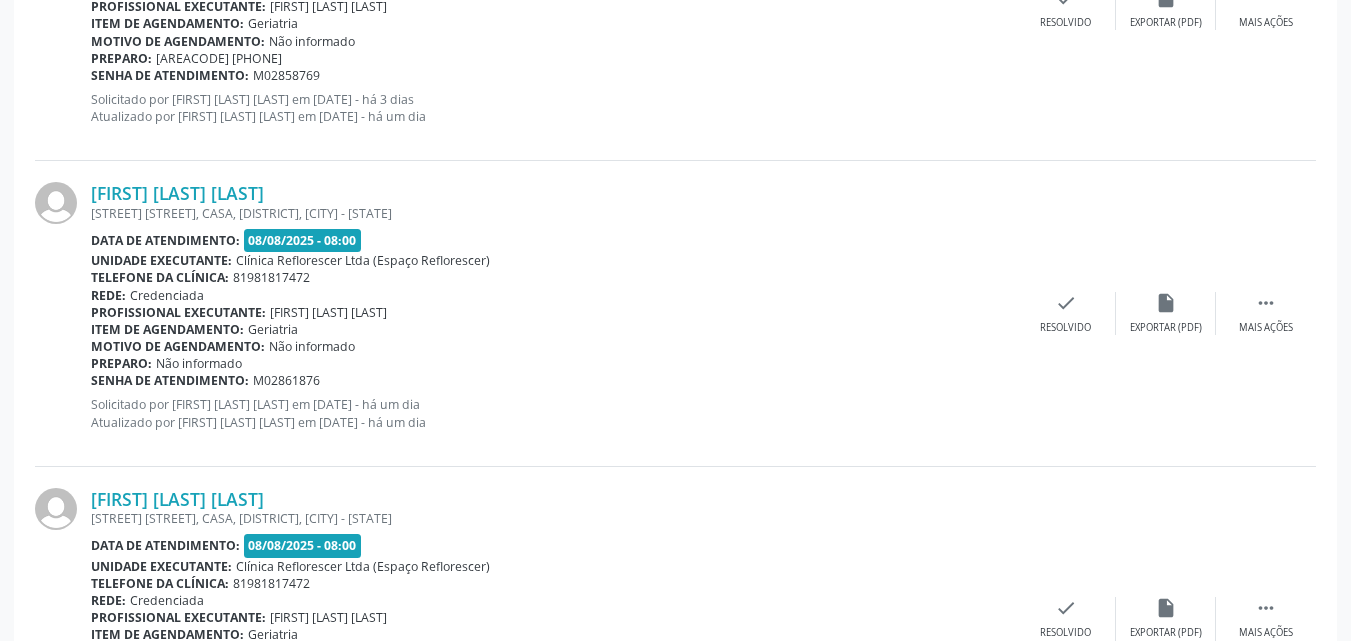 scroll, scrollTop: 1320, scrollLeft: 0, axis: vertical 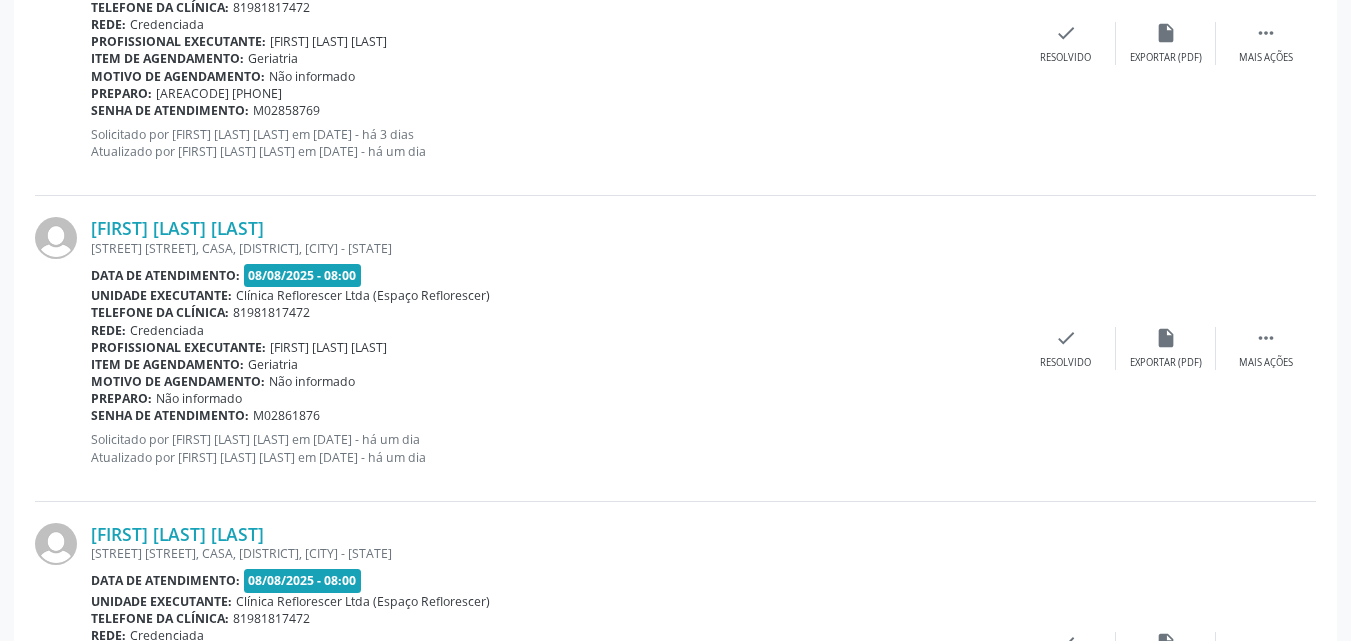 click on "Jose Claudino dos Santos" at bounding box center [553, 228] 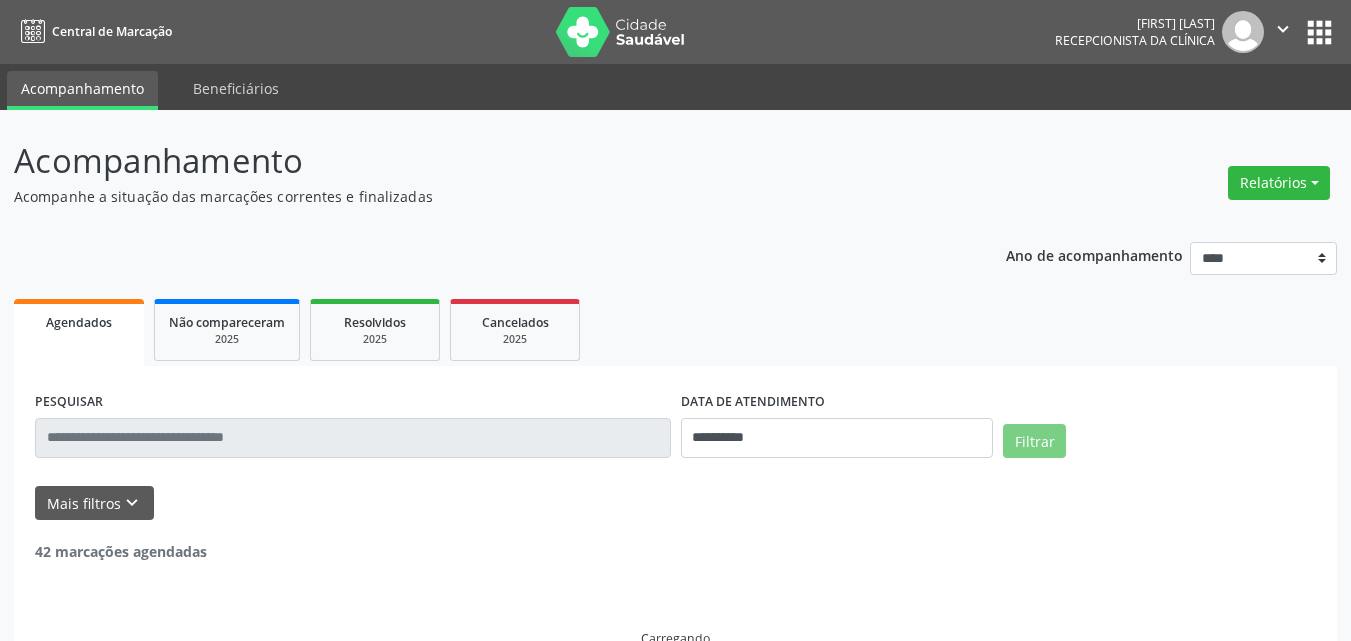 scroll, scrollTop: 0, scrollLeft: 0, axis: both 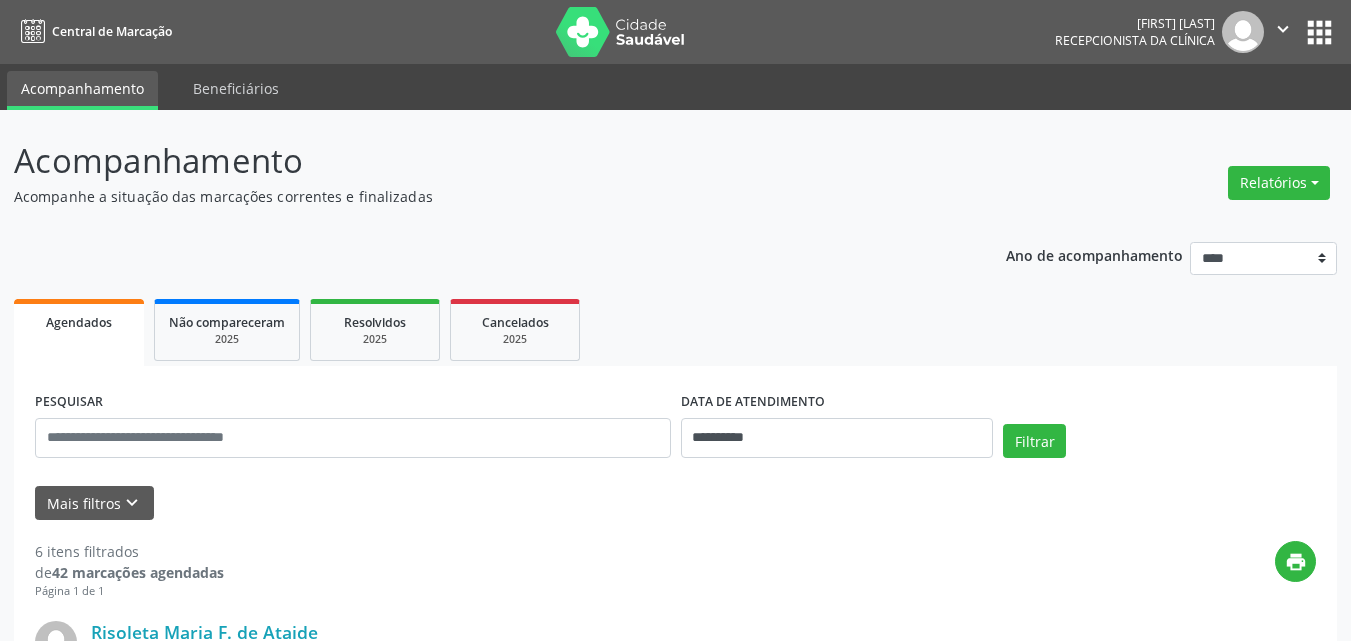 click on "**********" at bounding box center (675, 1294) 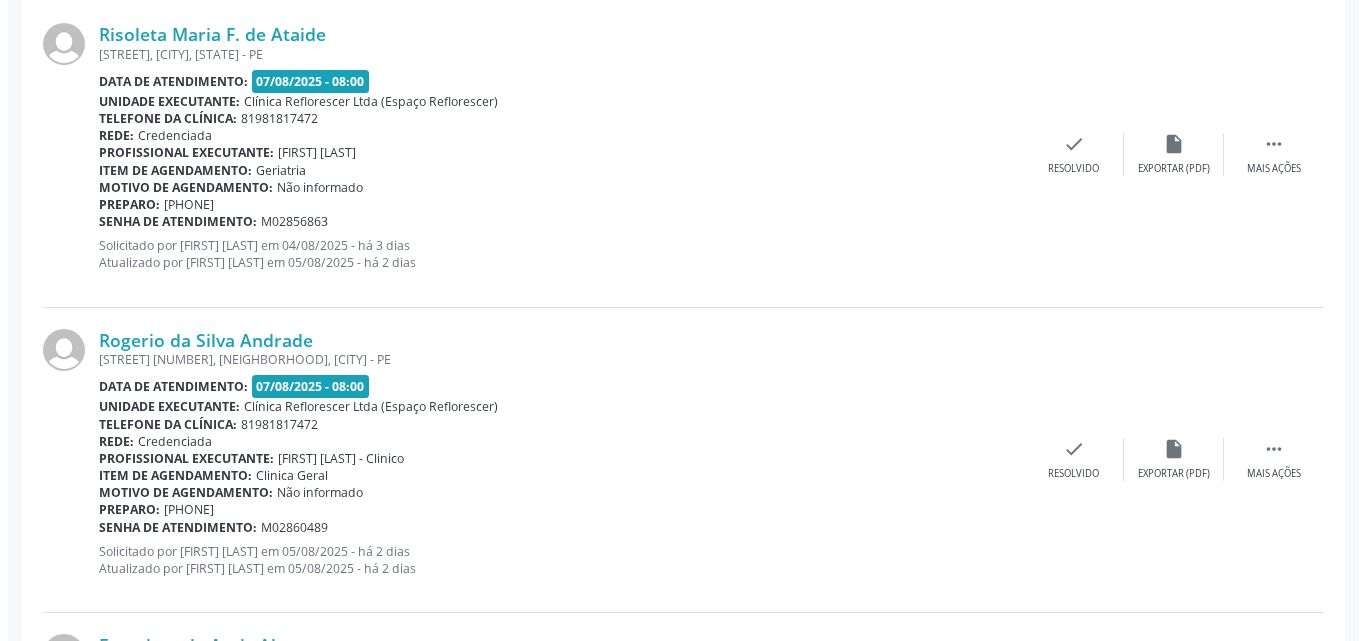 scroll, scrollTop: 600, scrollLeft: 0, axis: vertical 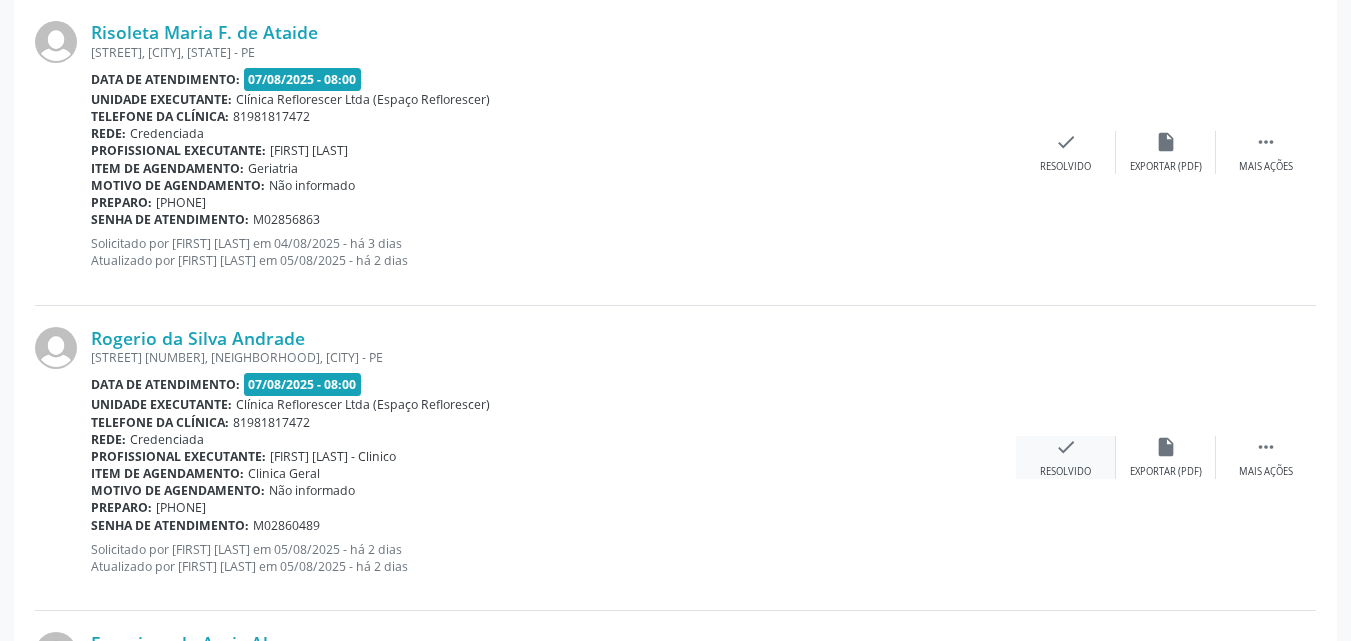 click on "Resolvido" at bounding box center [1065, 472] 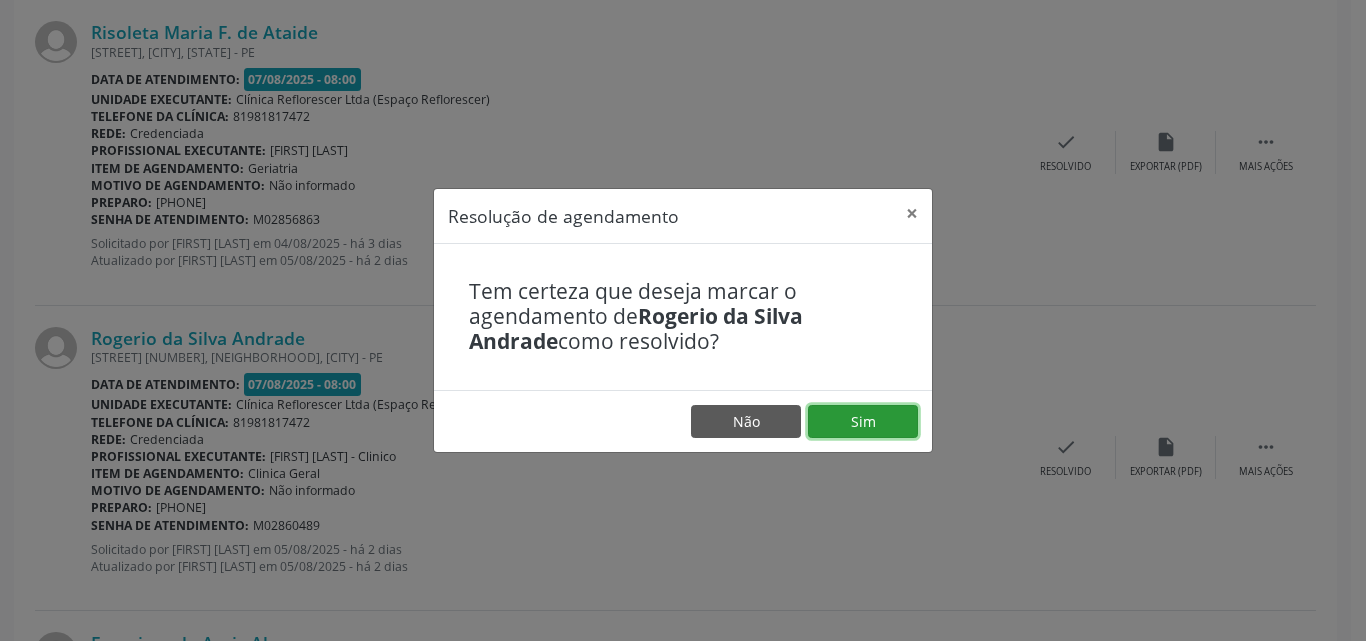 click on "Sim" at bounding box center (863, 422) 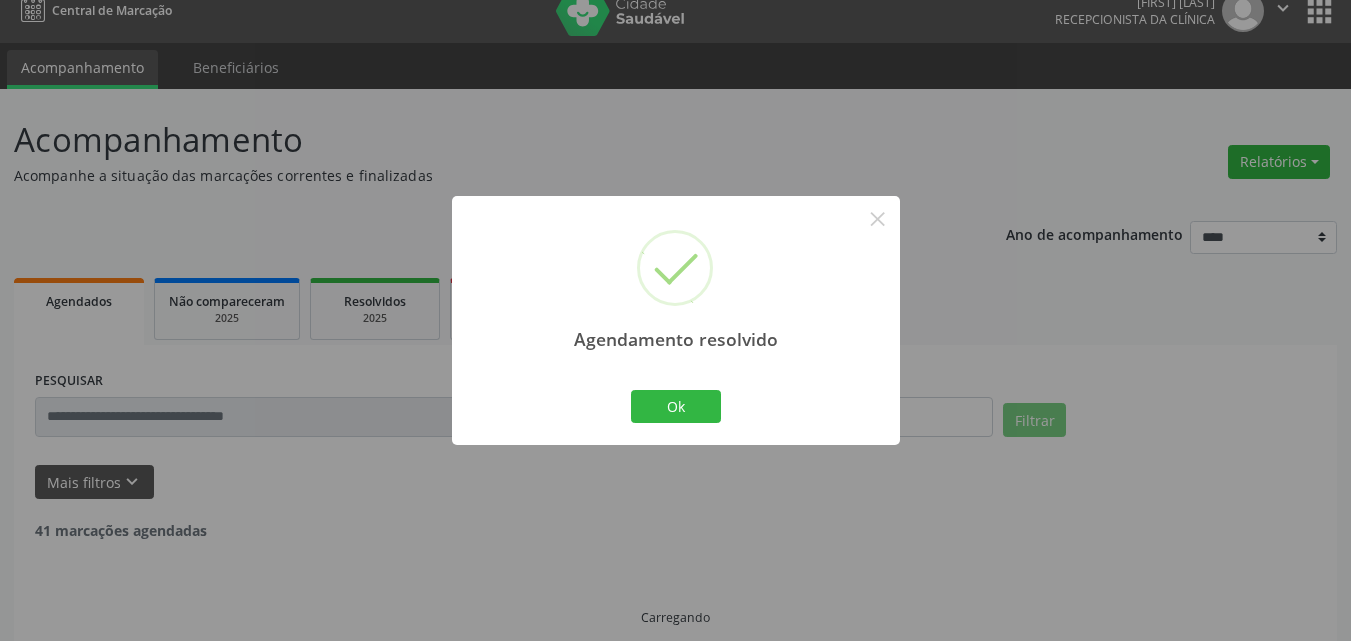 scroll, scrollTop: 42, scrollLeft: 0, axis: vertical 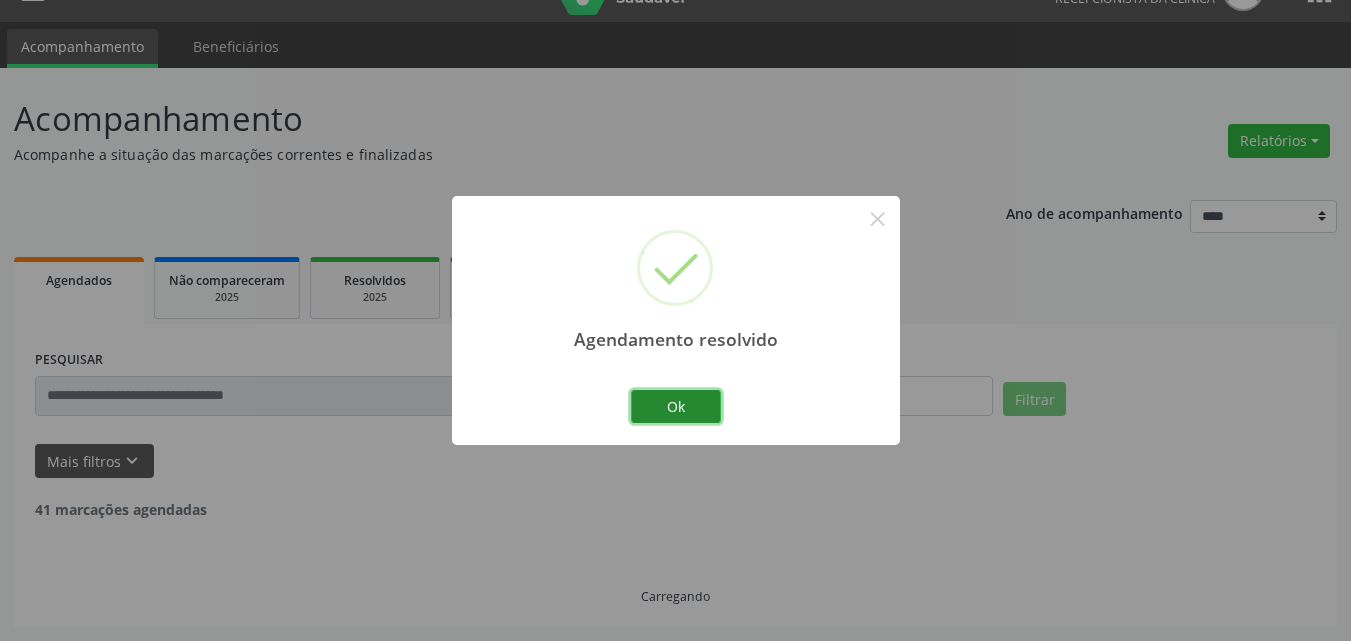 click on "Ok" at bounding box center (676, 407) 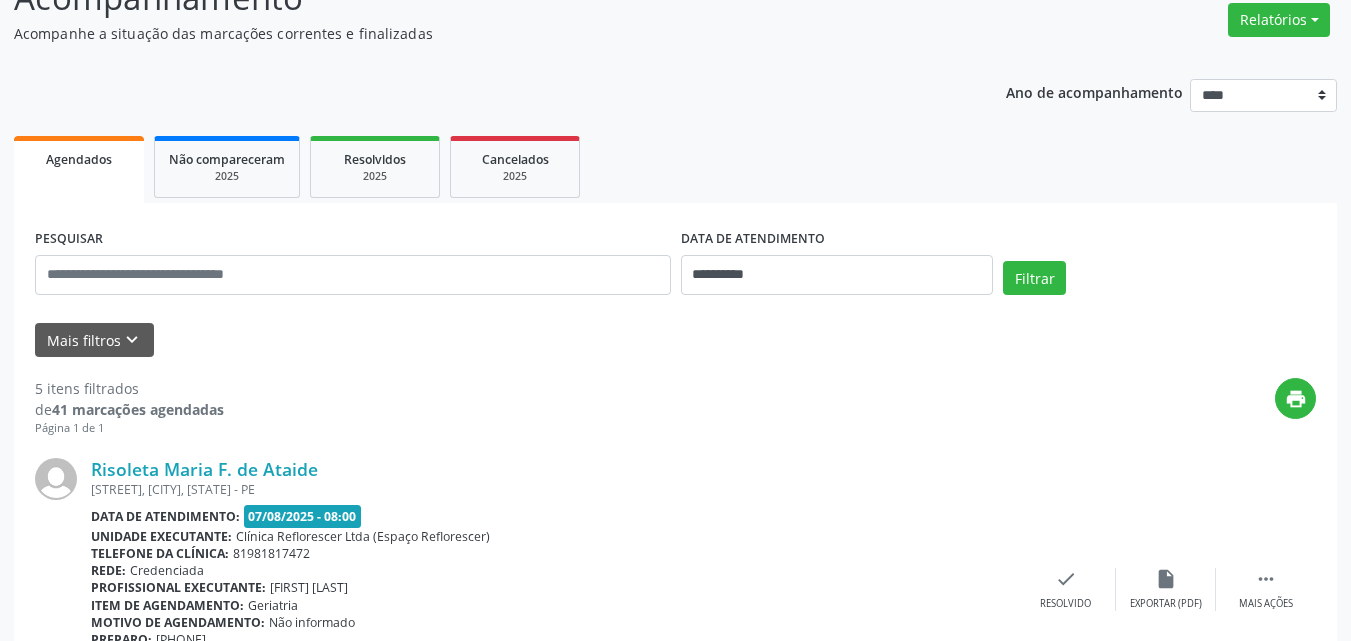 scroll, scrollTop: 120, scrollLeft: 0, axis: vertical 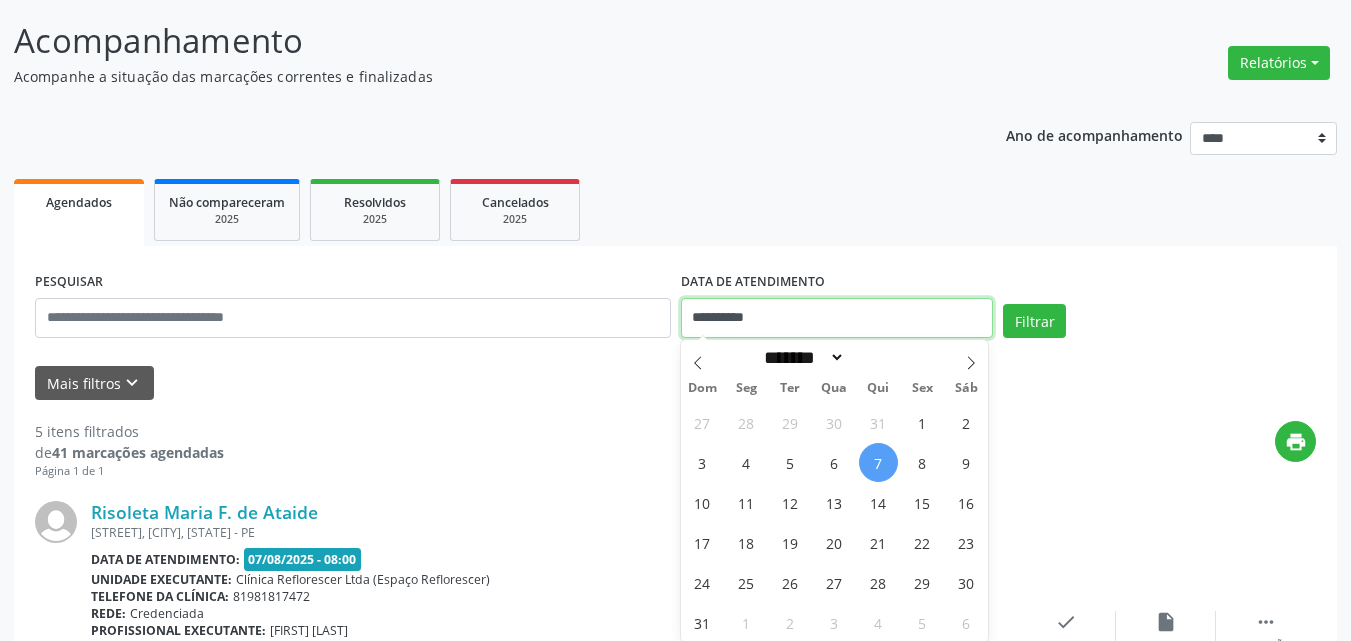 click on "**********" at bounding box center (837, 318) 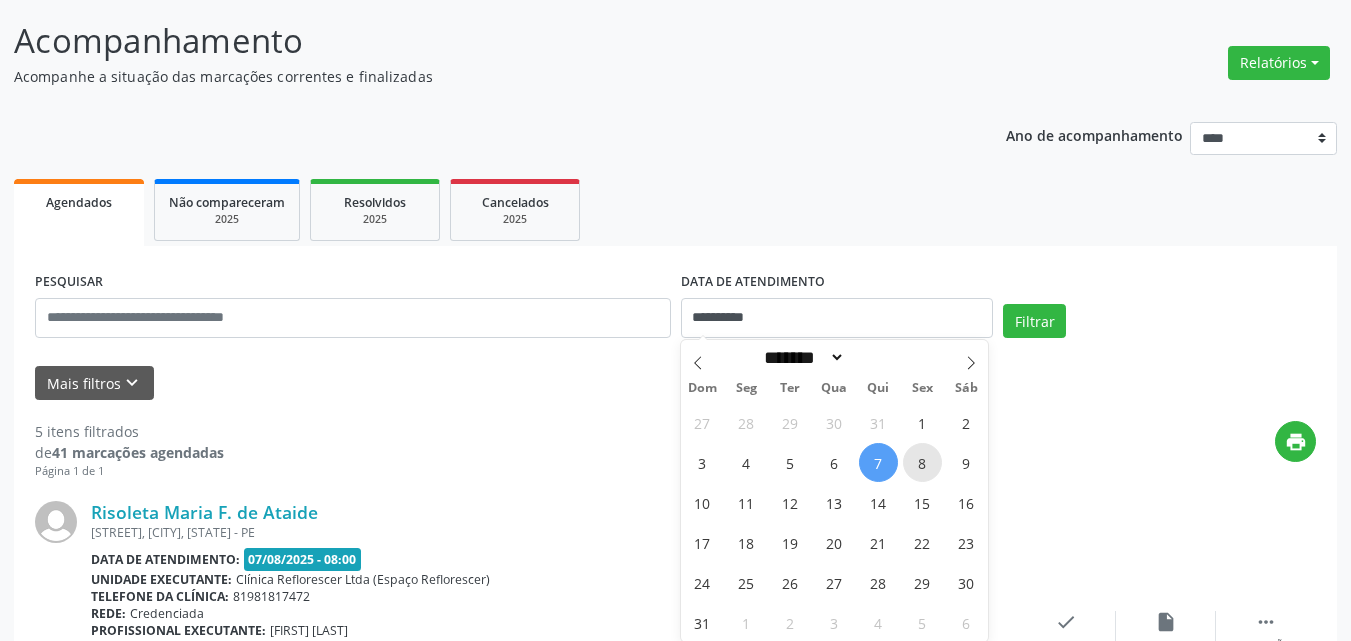 click on "8" at bounding box center (922, 462) 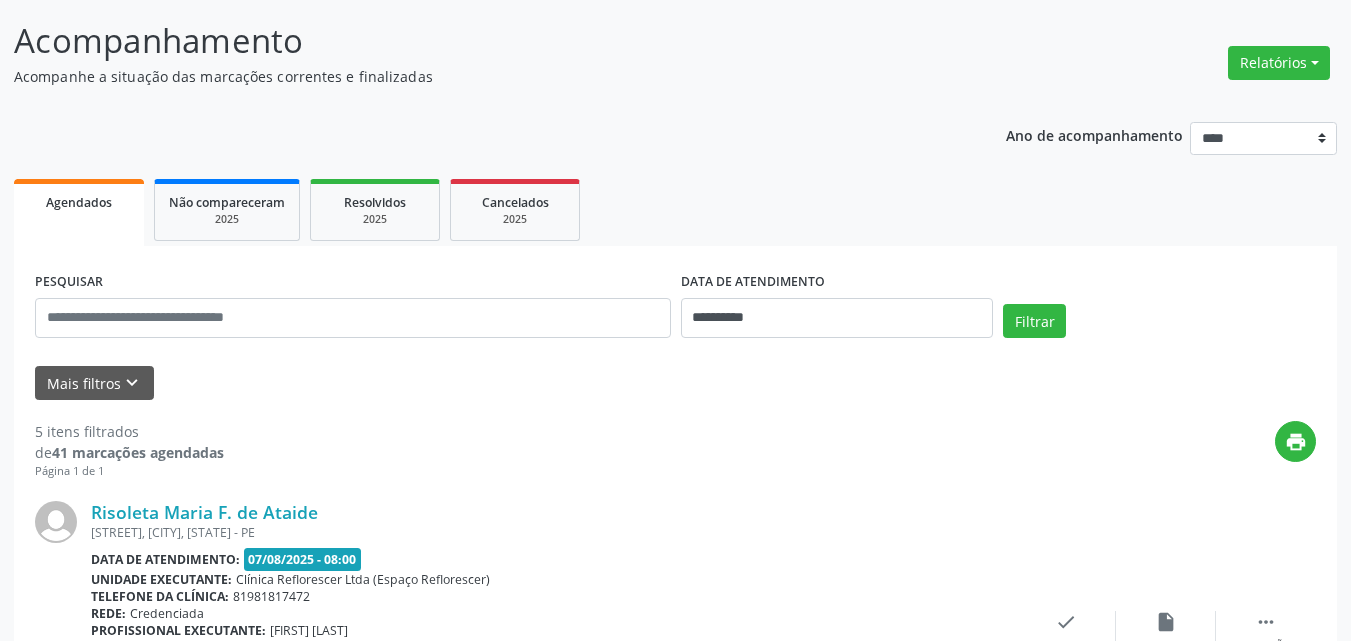 click on "Agendados   Não compareceram
2025
Resolvidos
2025
Cancelados
2025" at bounding box center (675, 210) 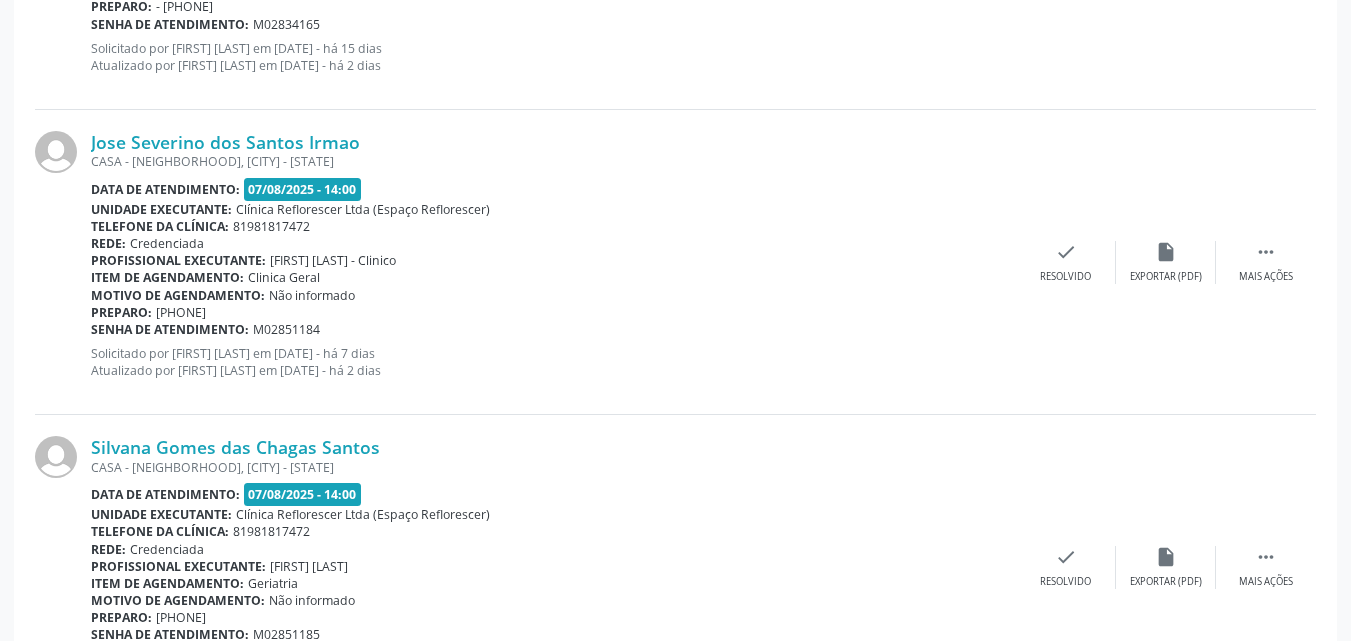 scroll, scrollTop: 1100, scrollLeft: 0, axis: vertical 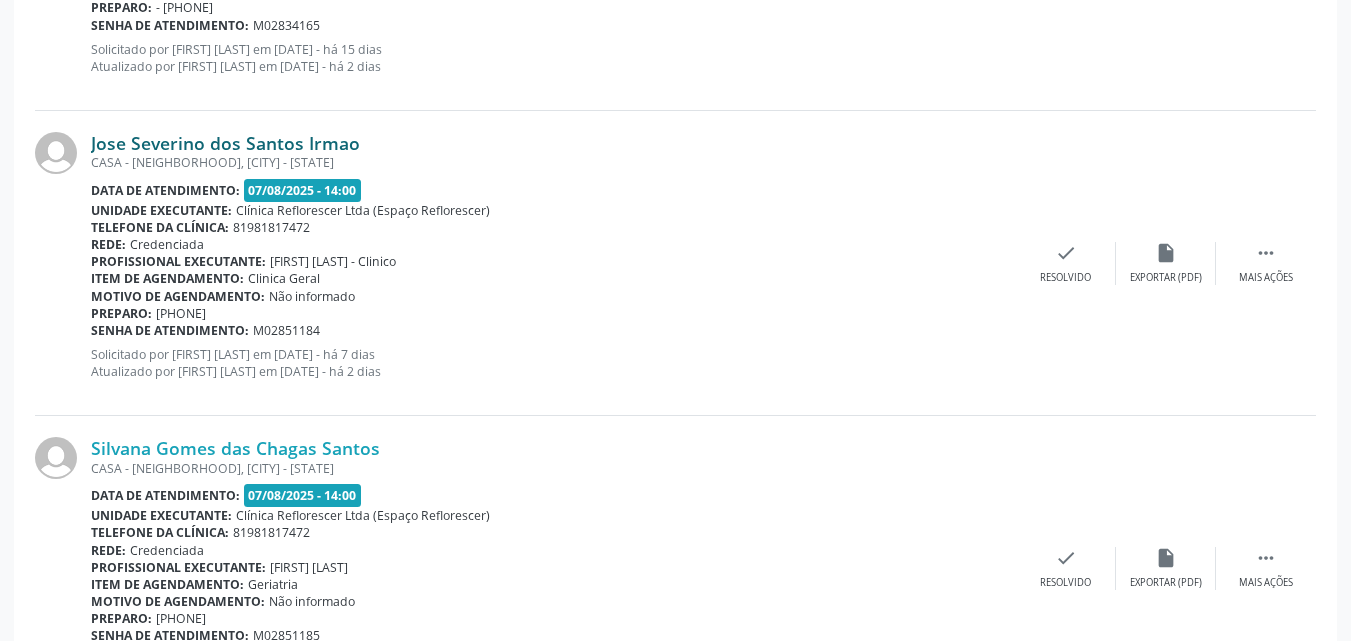 click on "Jose Severino dos Santos Irmao" at bounding box center (225, 143) 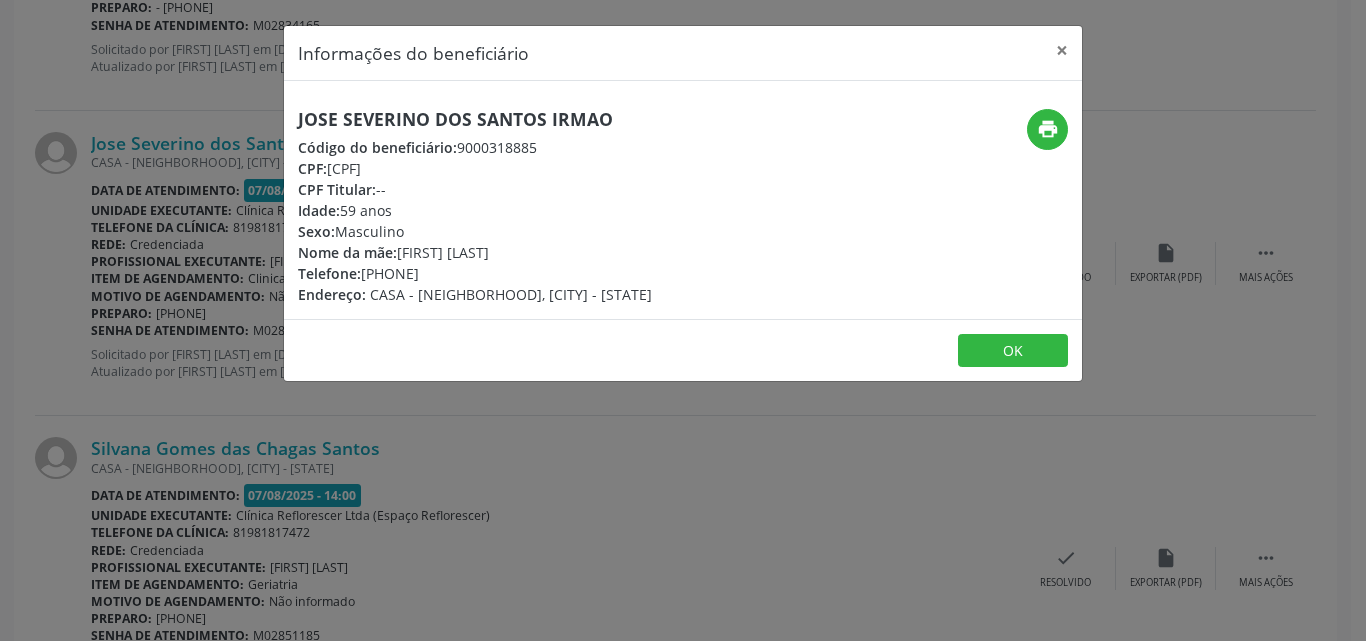 click on "CPF:
[CPF]" at bounding box center [475, 168] 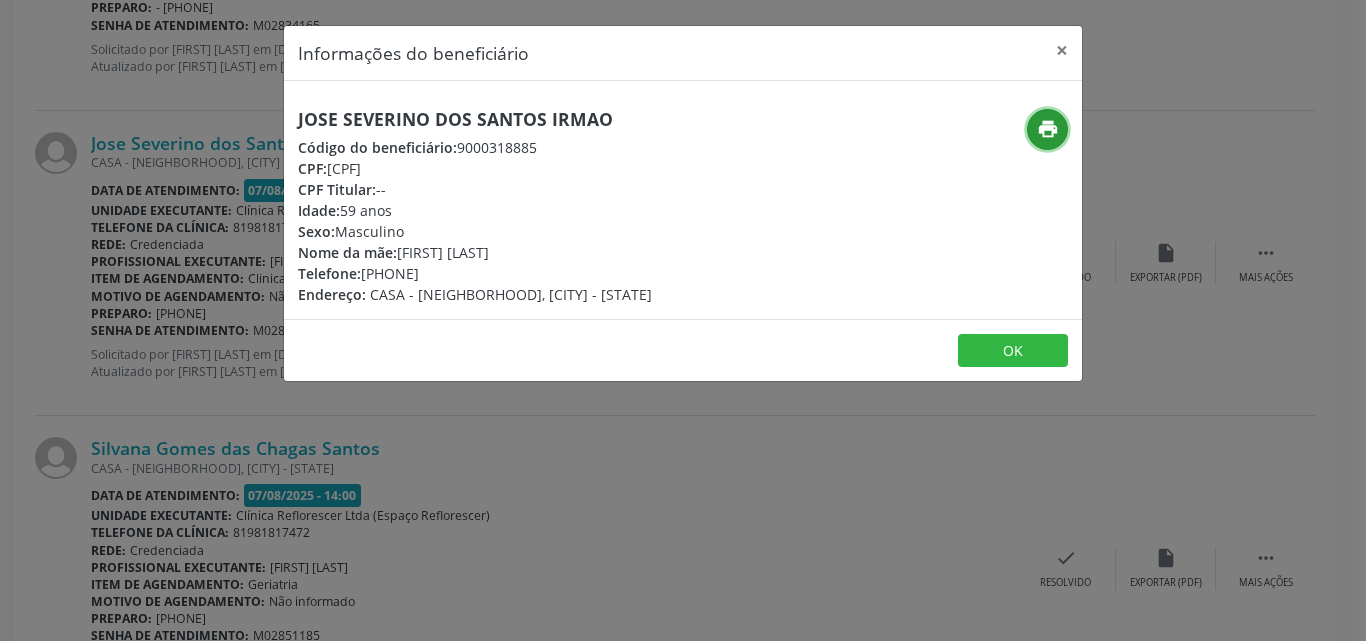click on "print" at bounding box center [1048, 129] 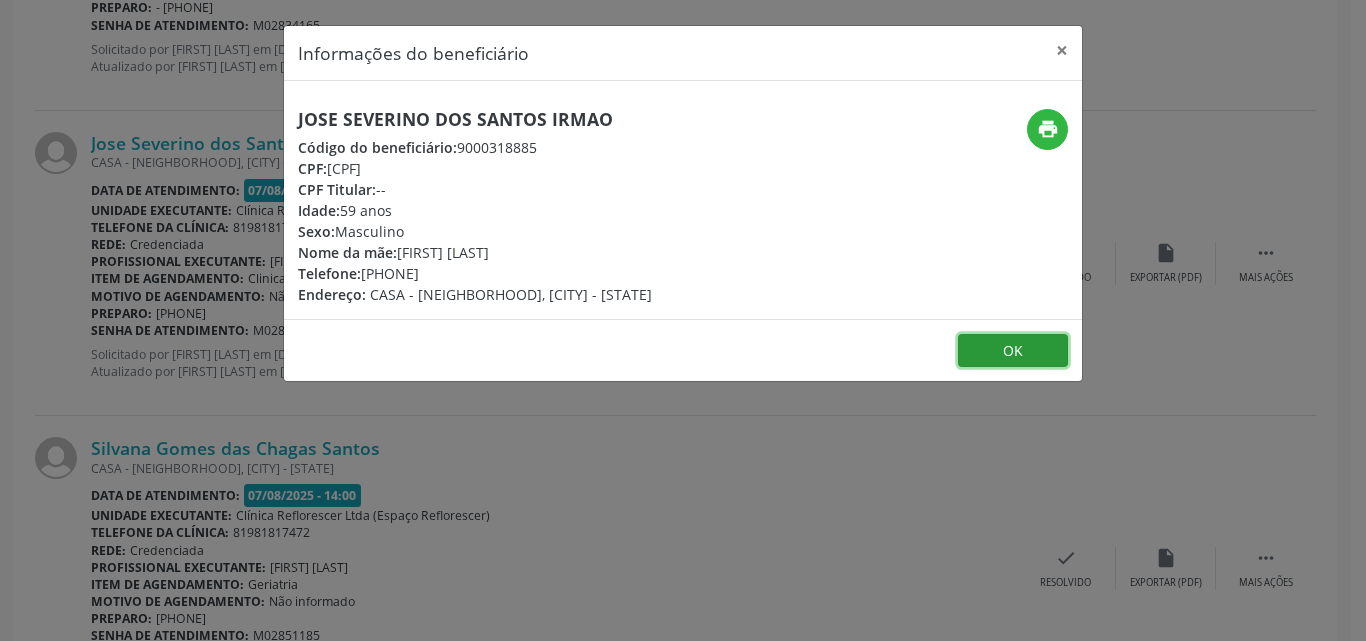 click on "OK" at bounding box center [1013, 351] 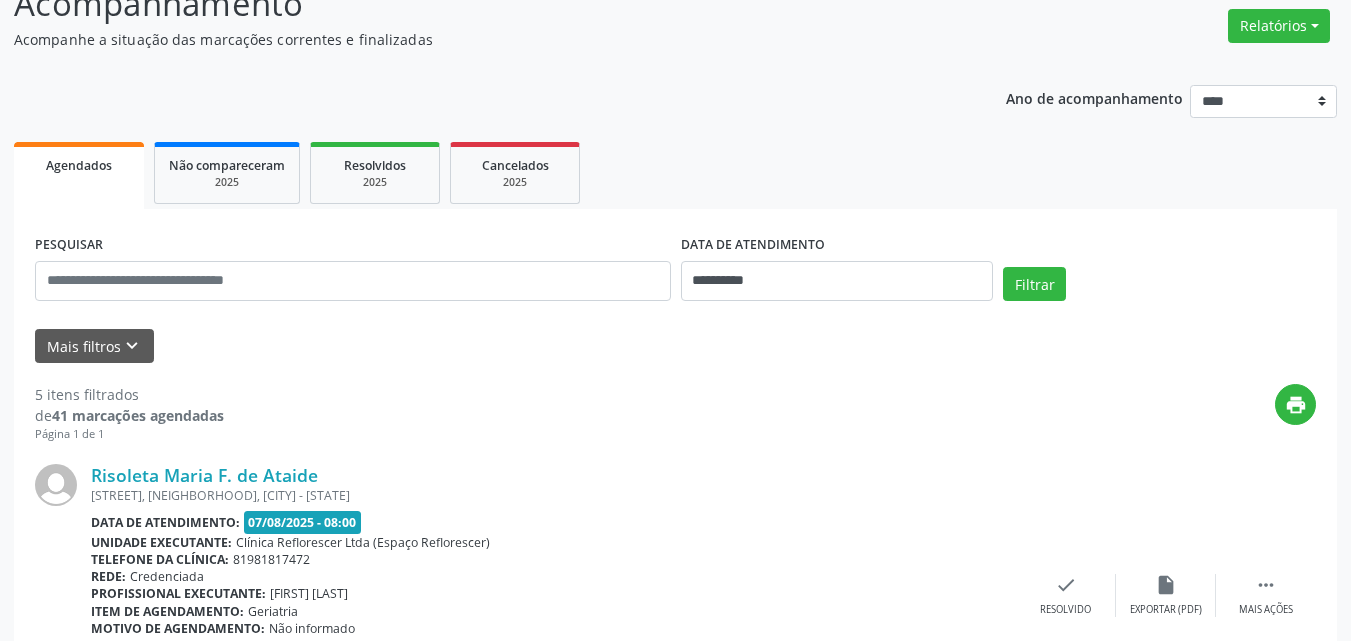 scroll, scrollTop: 500, scrollLeft: 0, axis: vertical 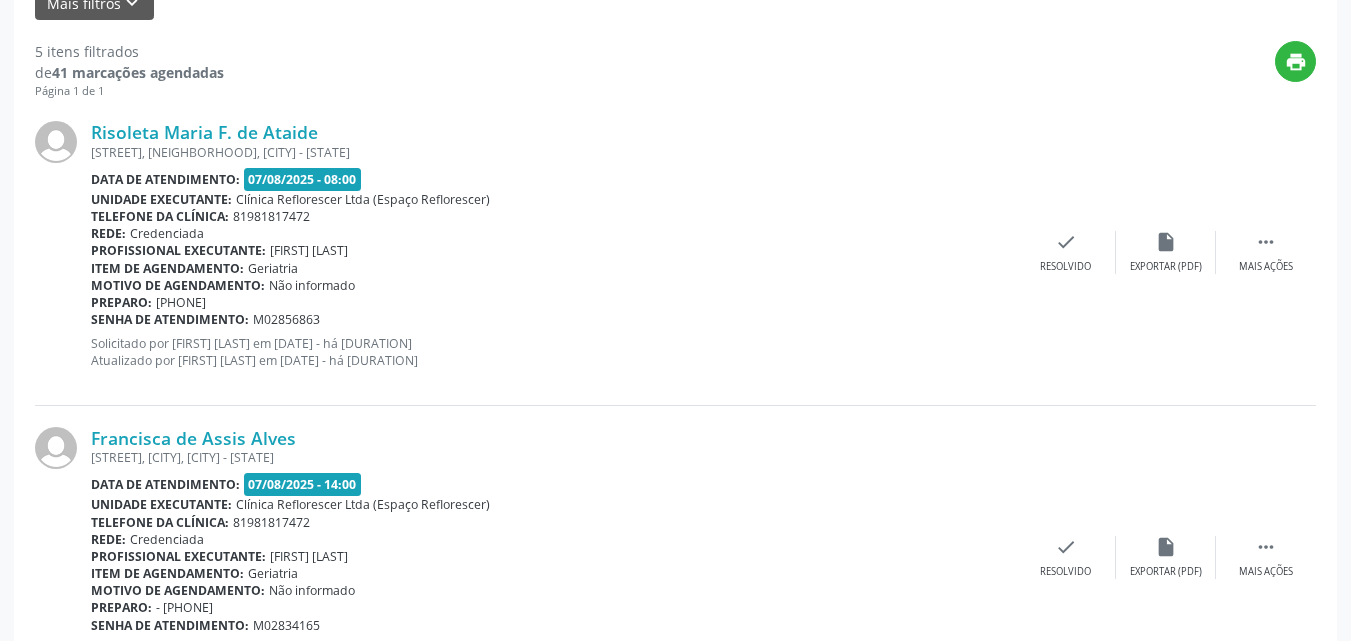 click on "Rede:
Credenciada" at bounding box center [553, 233] 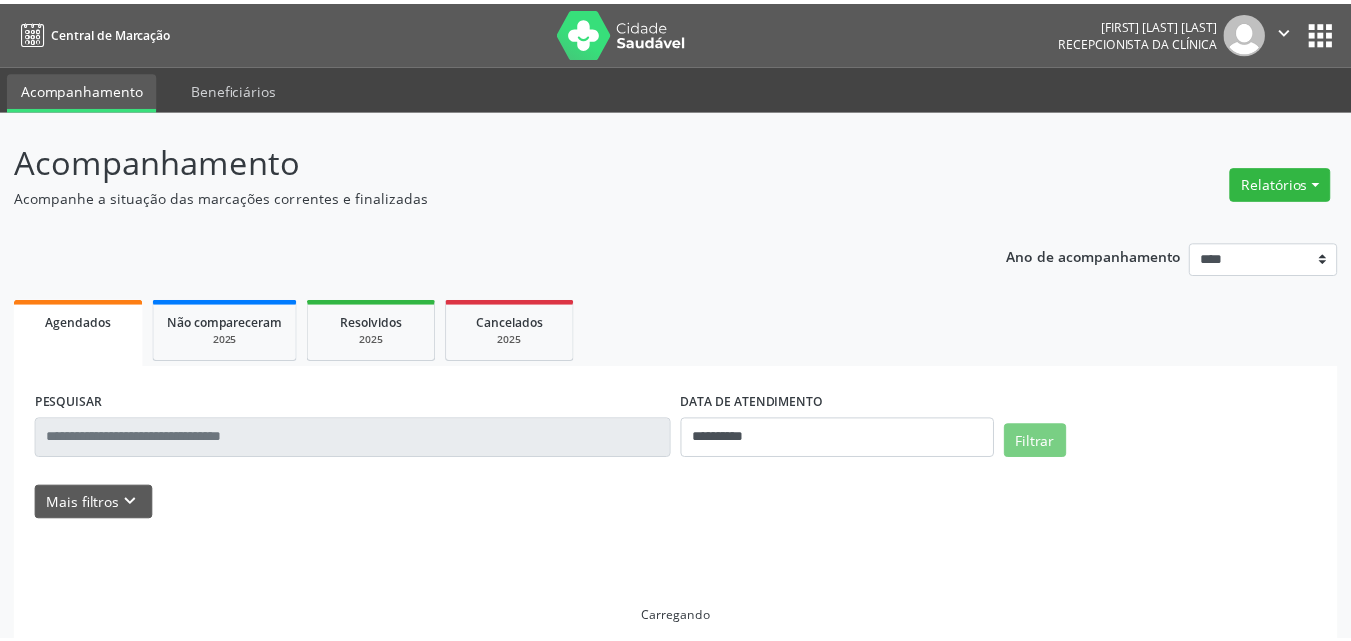 scroll, scrollTop: 0, scrollLeft: 0, axis: both 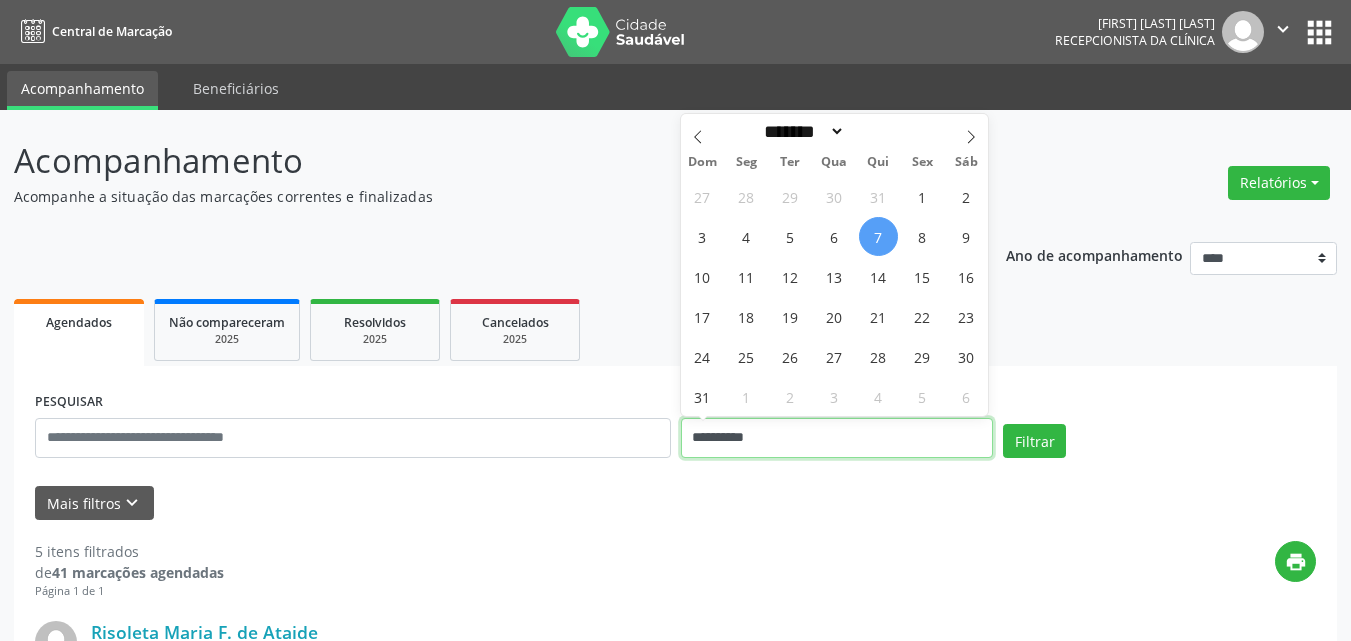 click on "**********" at bounding box center [837, 438] 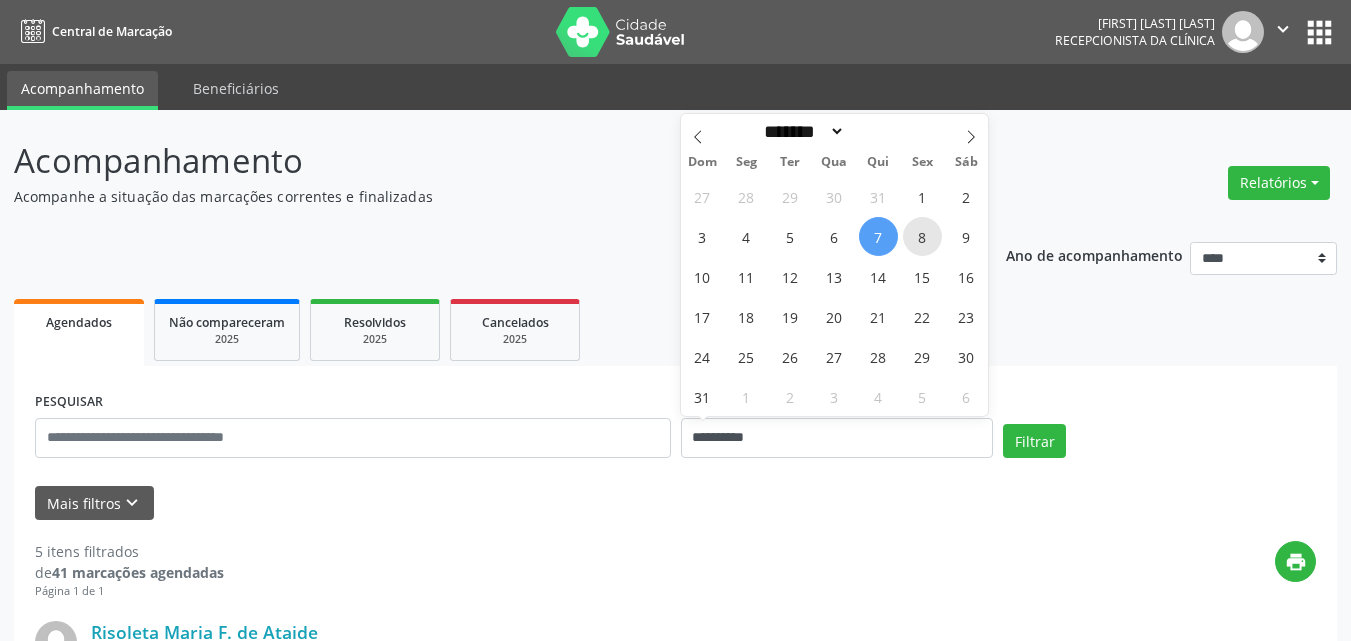 click on "8" at bounding box center (922, 236) 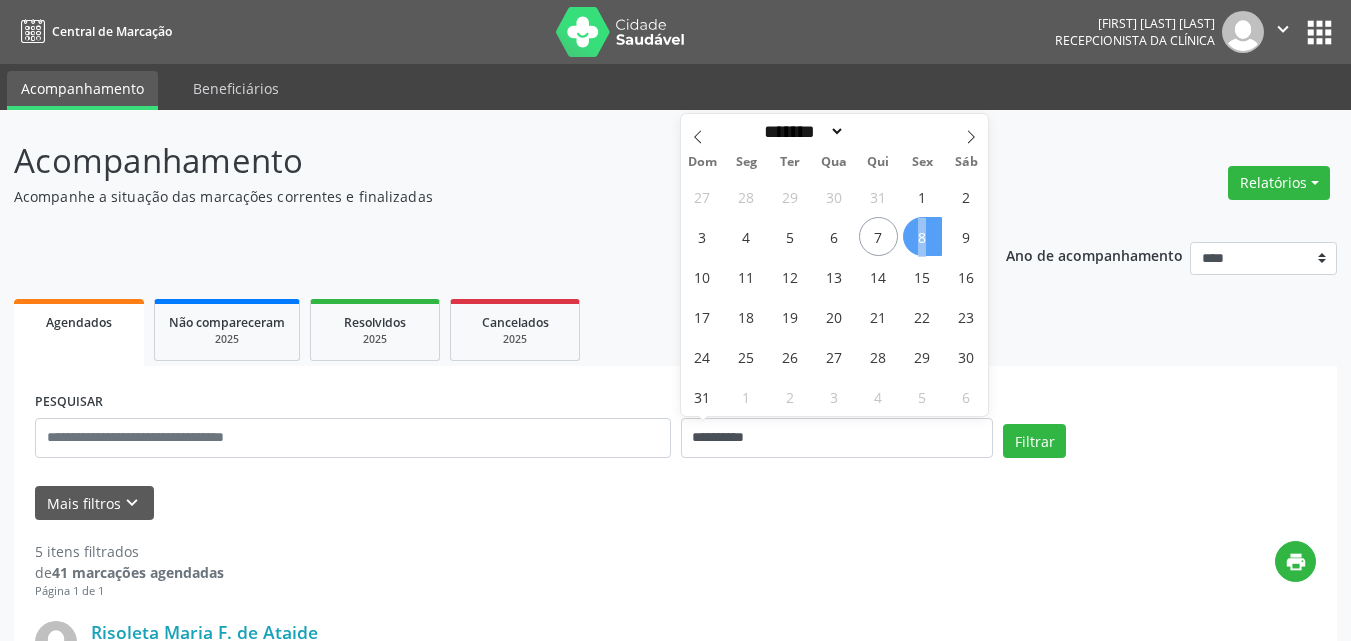 click on "8" at bounding box center (922, 236) 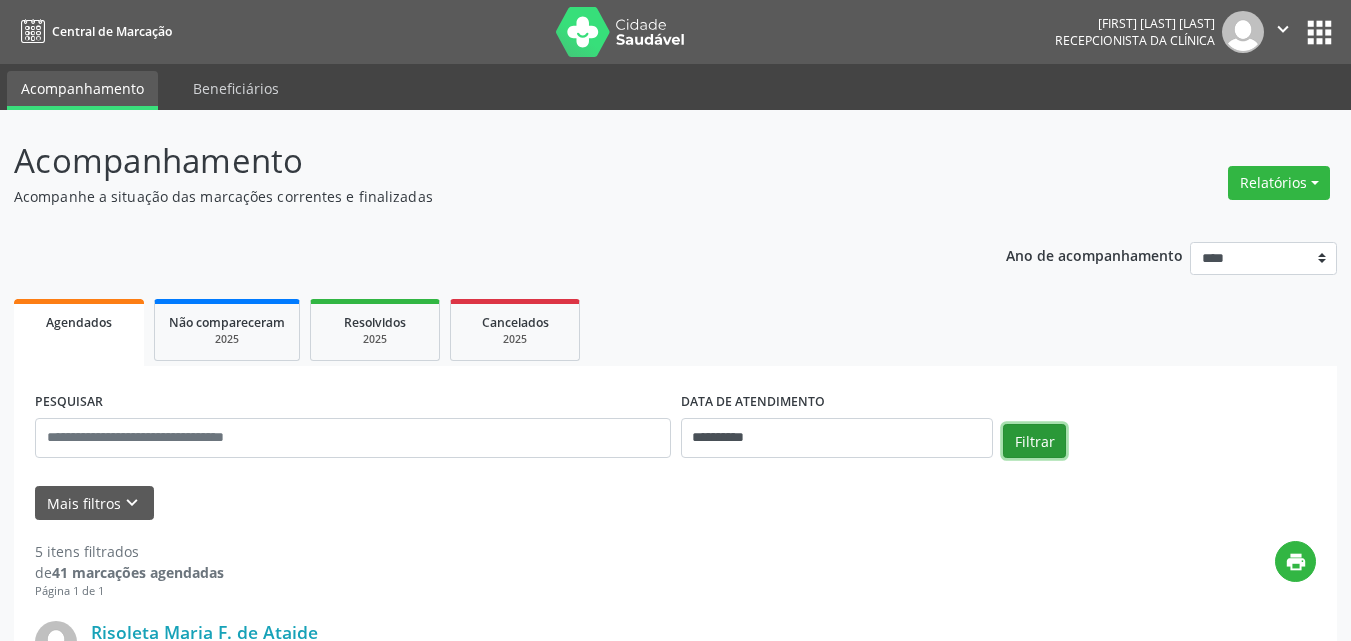 click on "Filtrar" at bounding box center [1034, 441] 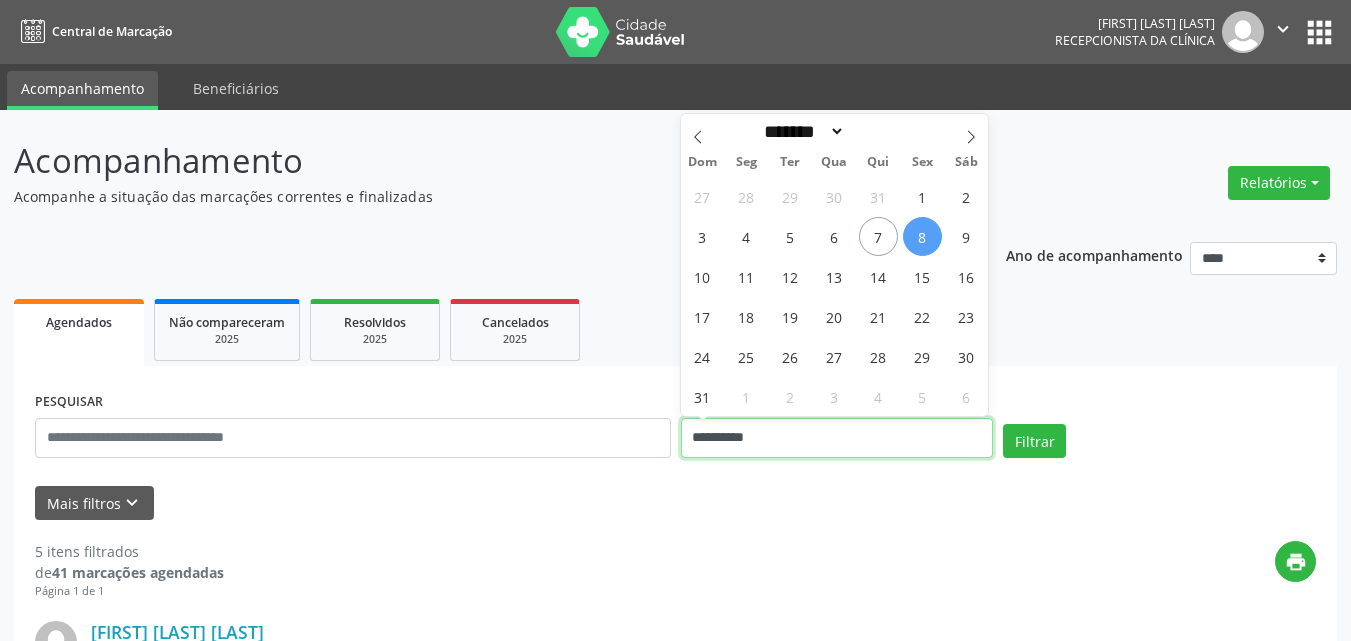 click on "**********" at bounding box center (837, 438) 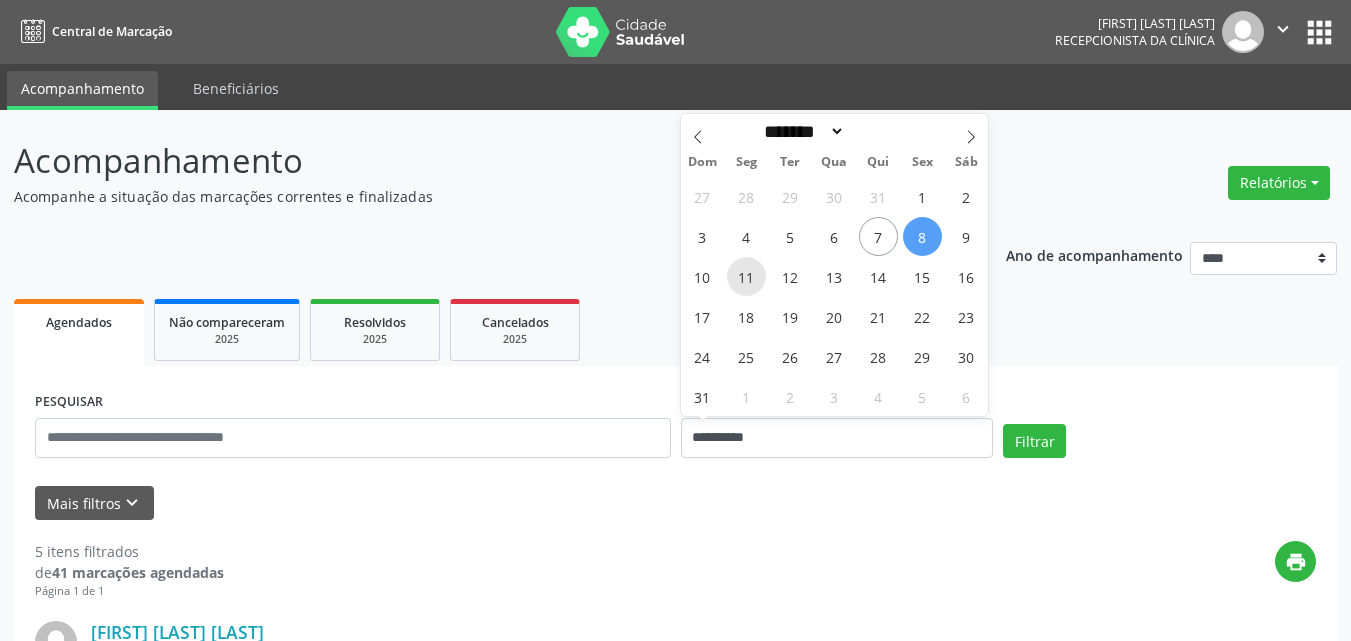 click on "11" at bounding box center [746, 276] 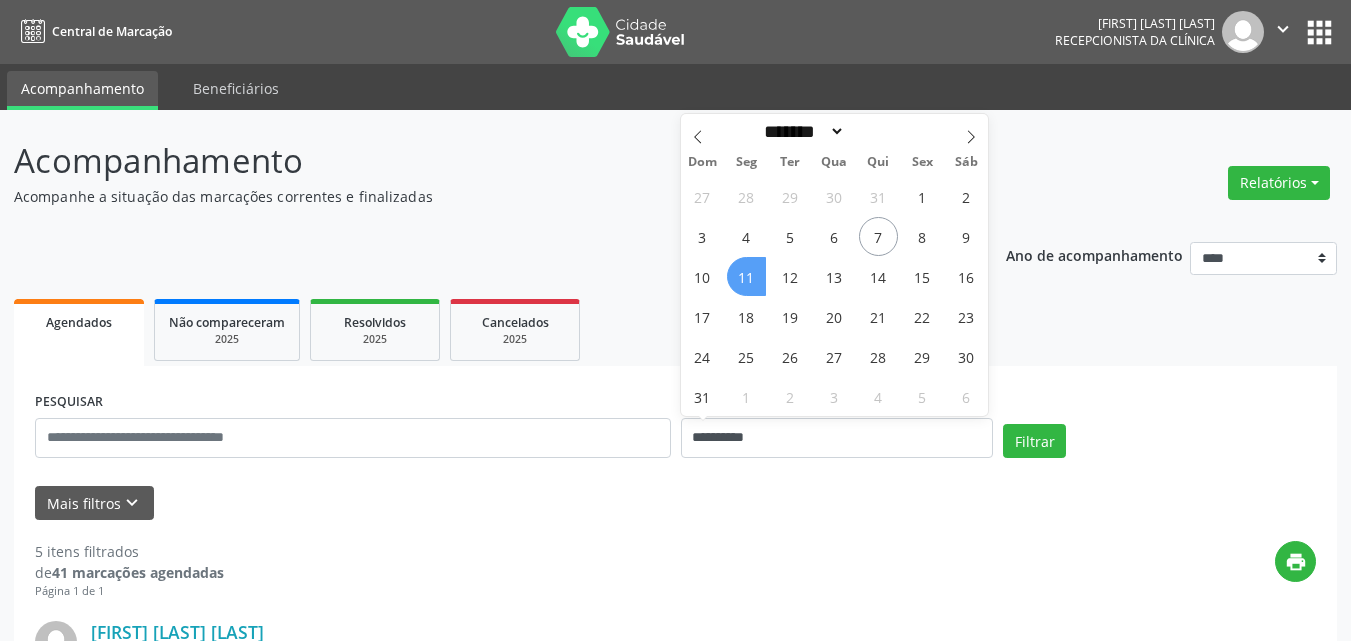 click on "11" at bounding box center [746, 276] 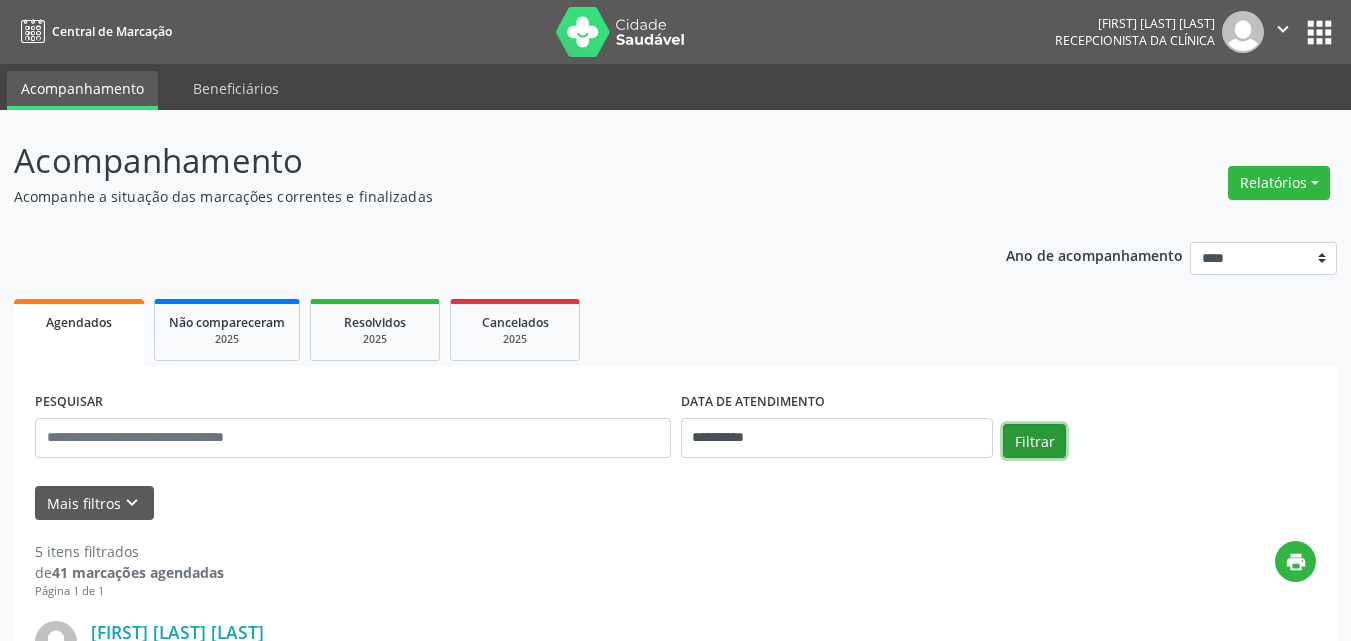 click on "Filtrar" at bounding box center [1034, 441] 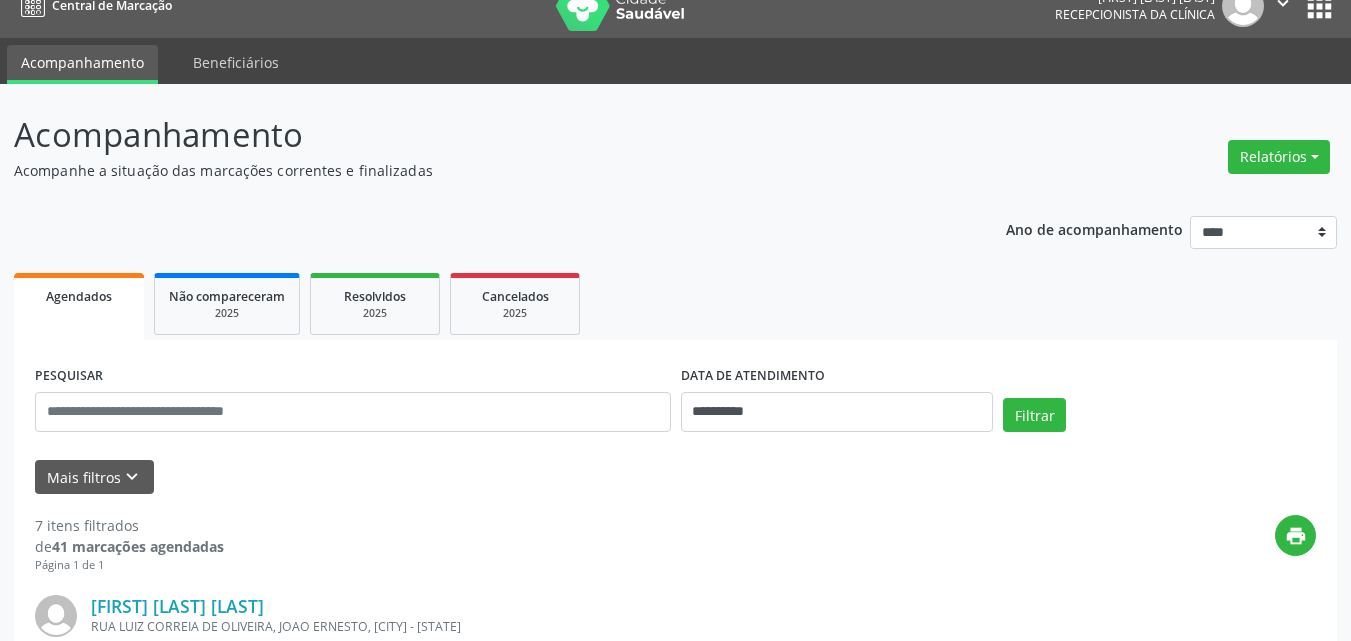 scroll, scrollTop: 11, scrollLeft: 0, axis: vertical 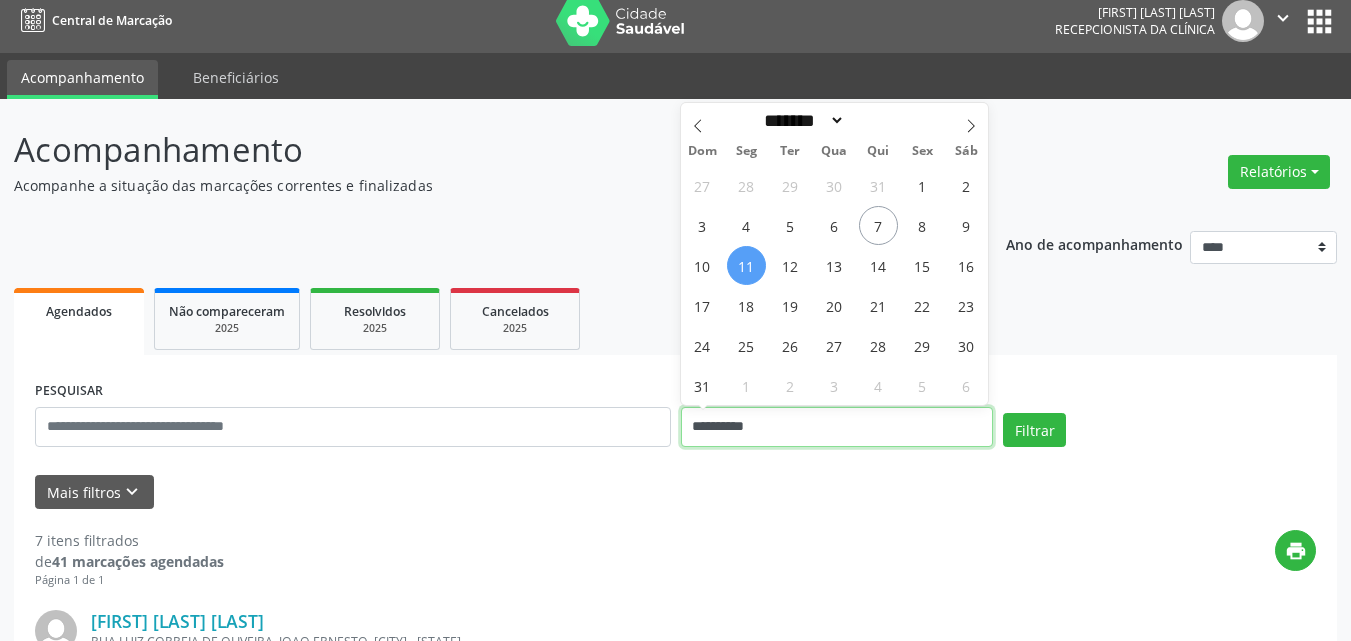 click on "**********" at bounding box center (837, 427) 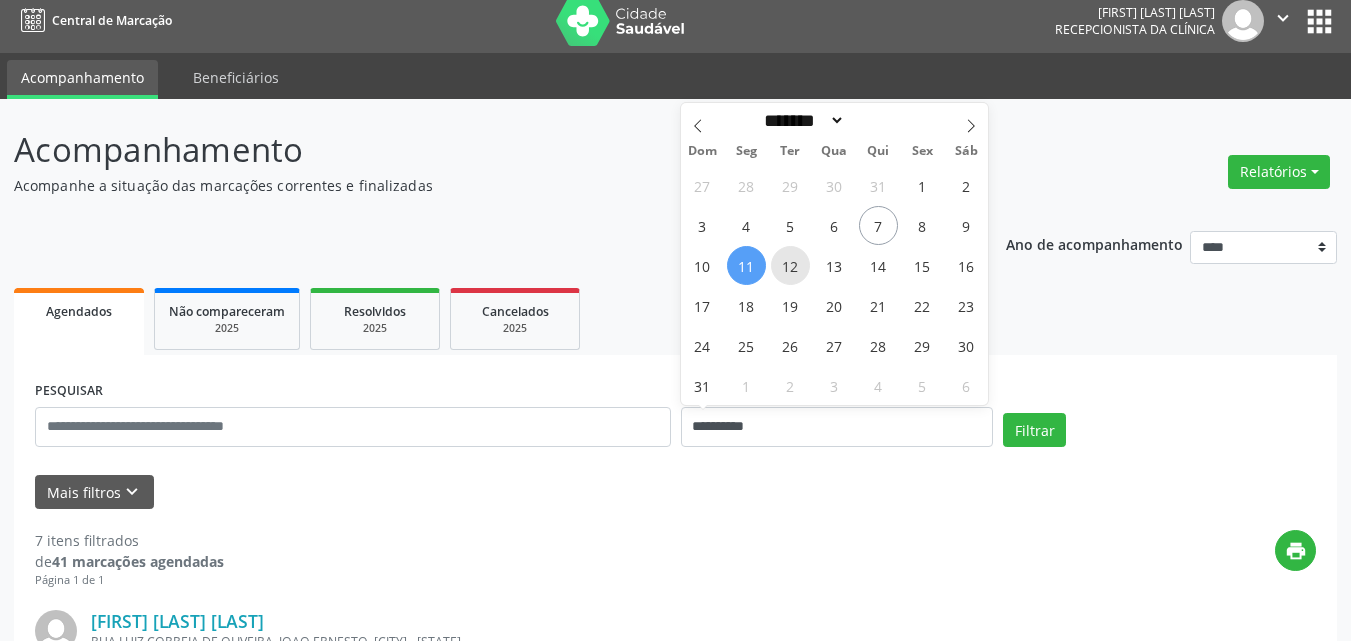 click on "12" at bounding box center (790, 265) 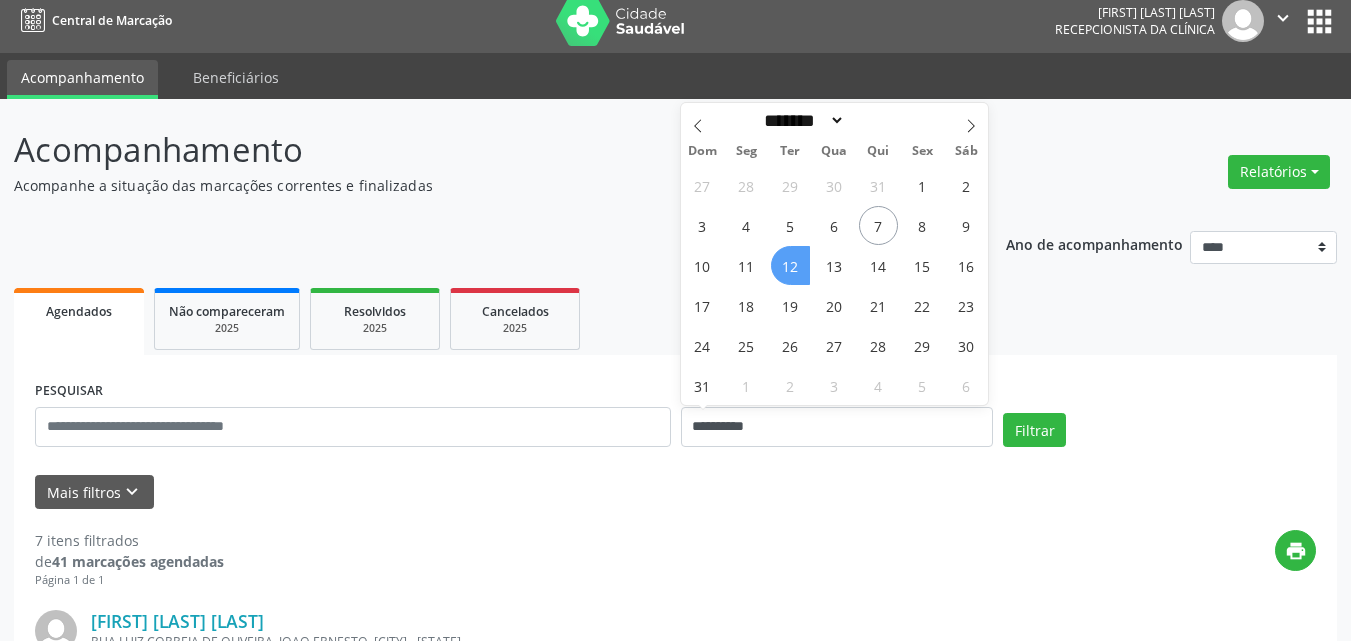 click on "12" at bounding box center (790, 265) 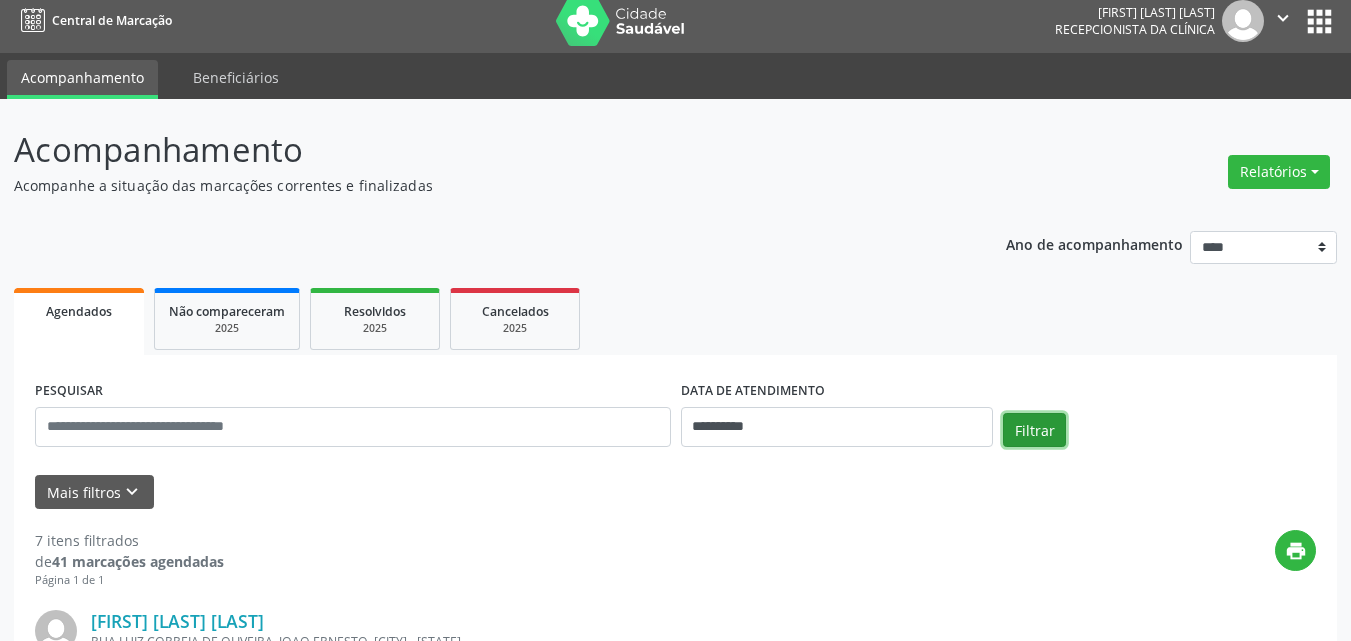 click on "Filtrar" at bounding box center (1034, 430) 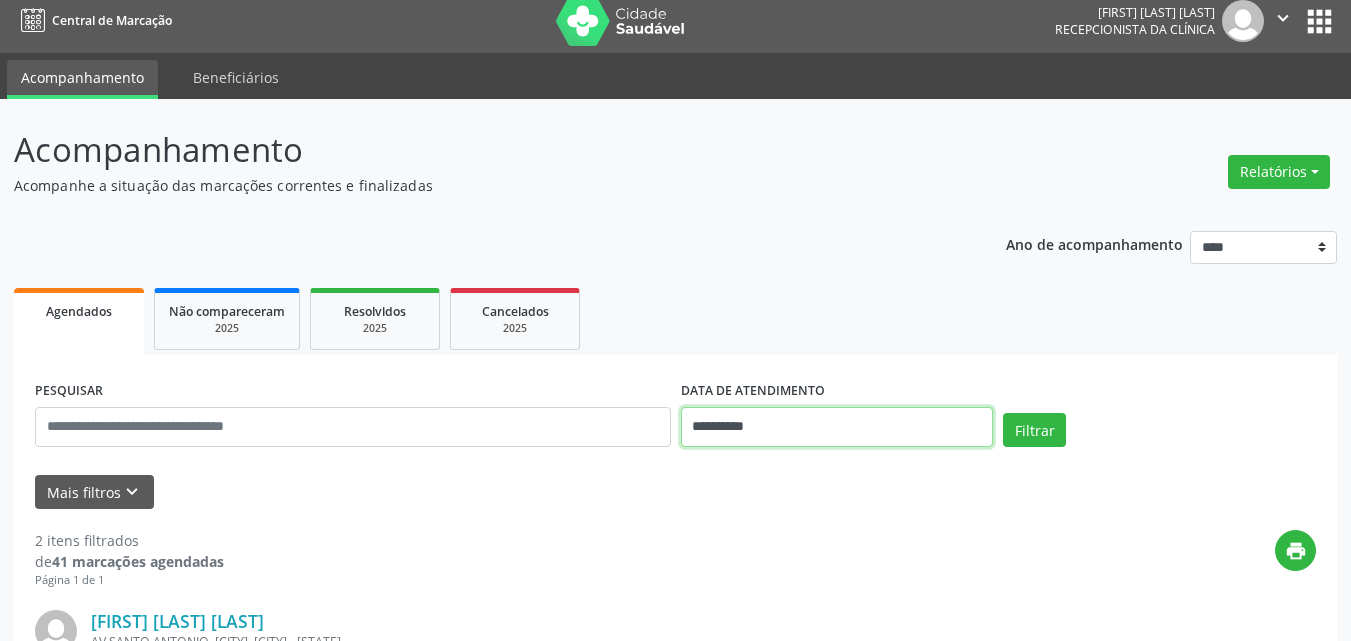 click on "**********" at bounding box center [837, 427] 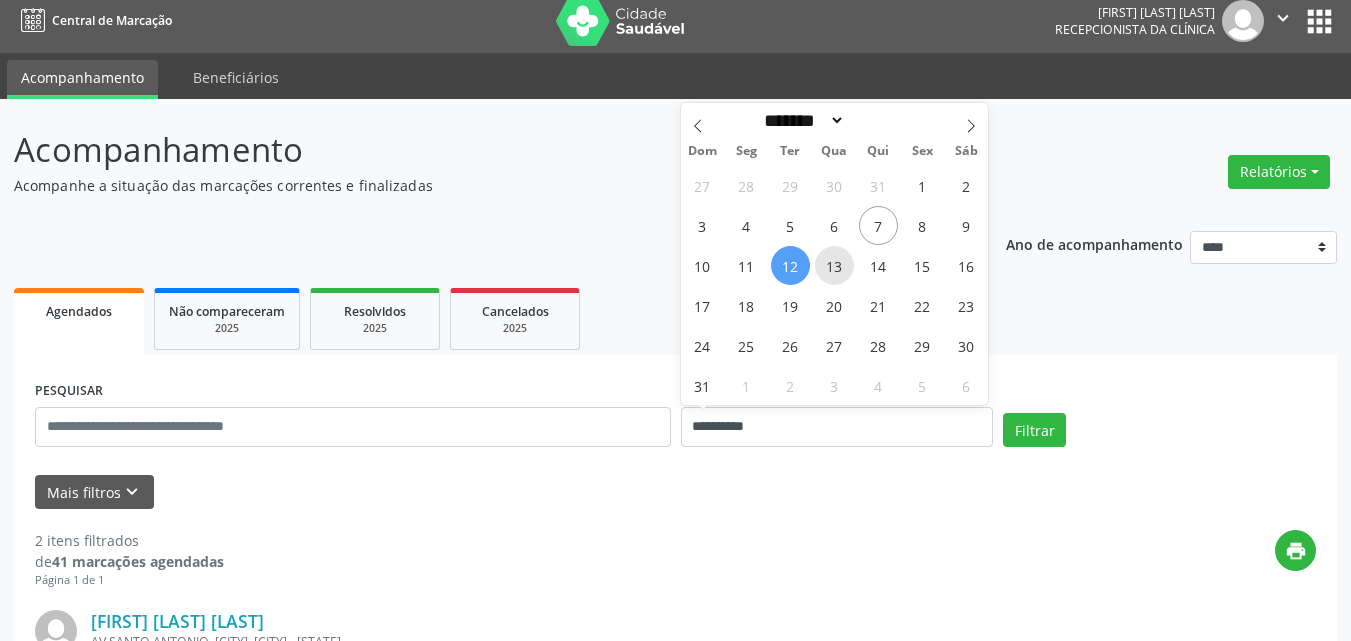 click on "13" at bounding box center (834, 265) 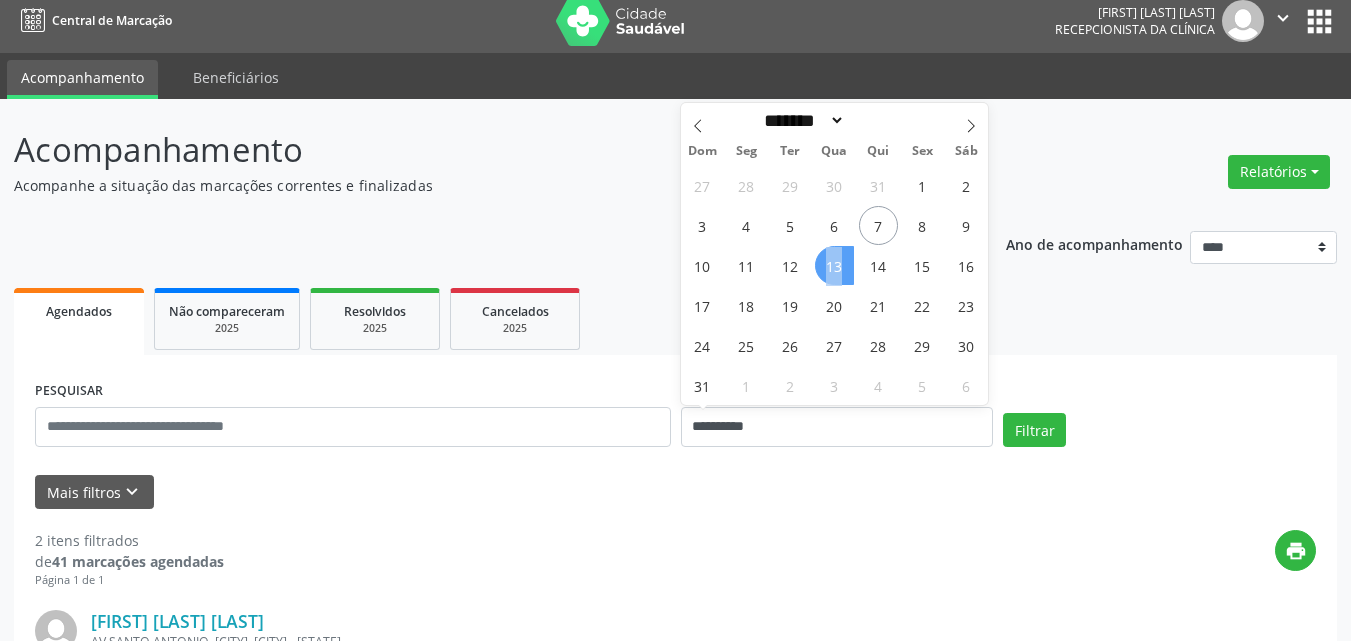 click on "13" at bounding box center (834, 265) 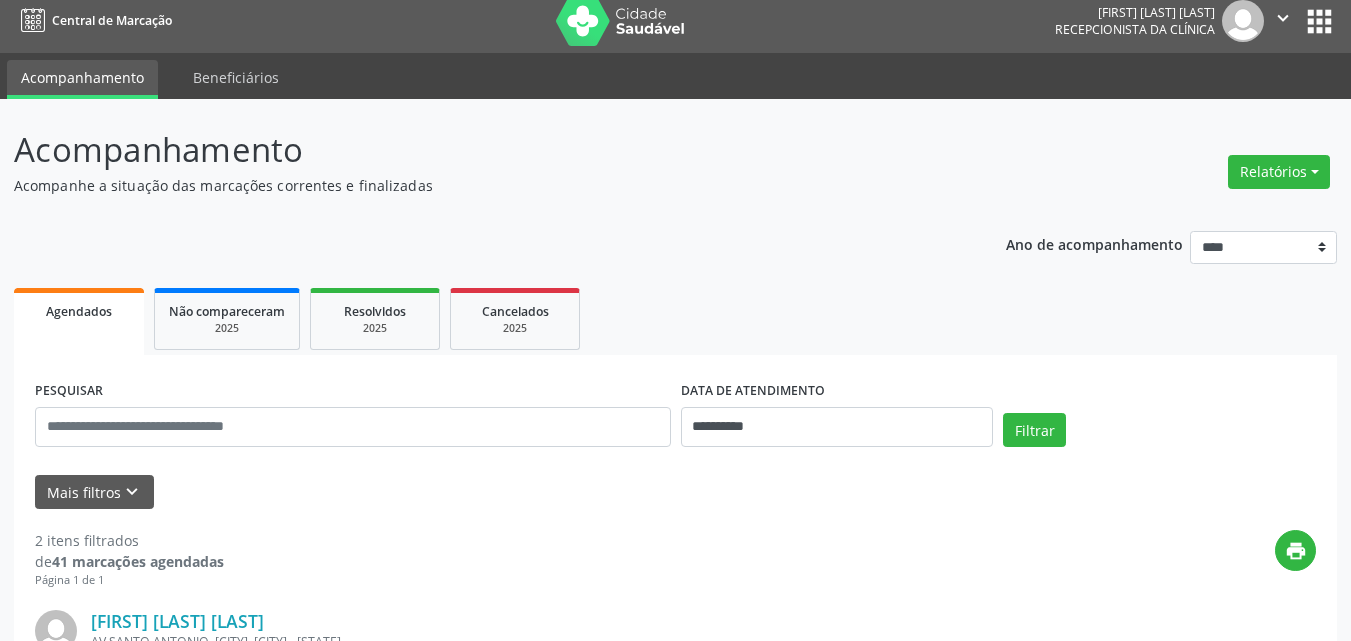 click on "Filtrar" at bounding box center (1159, 437) 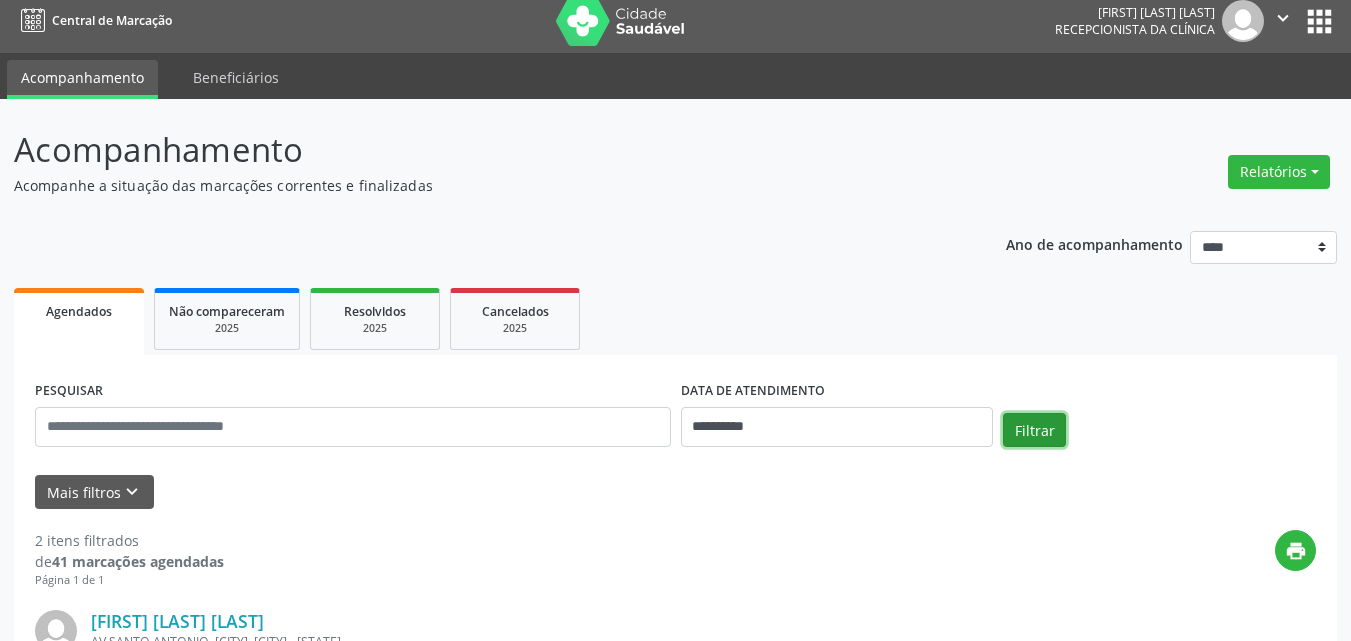 click on "Filtrar" at bounding box center (1034, 430) 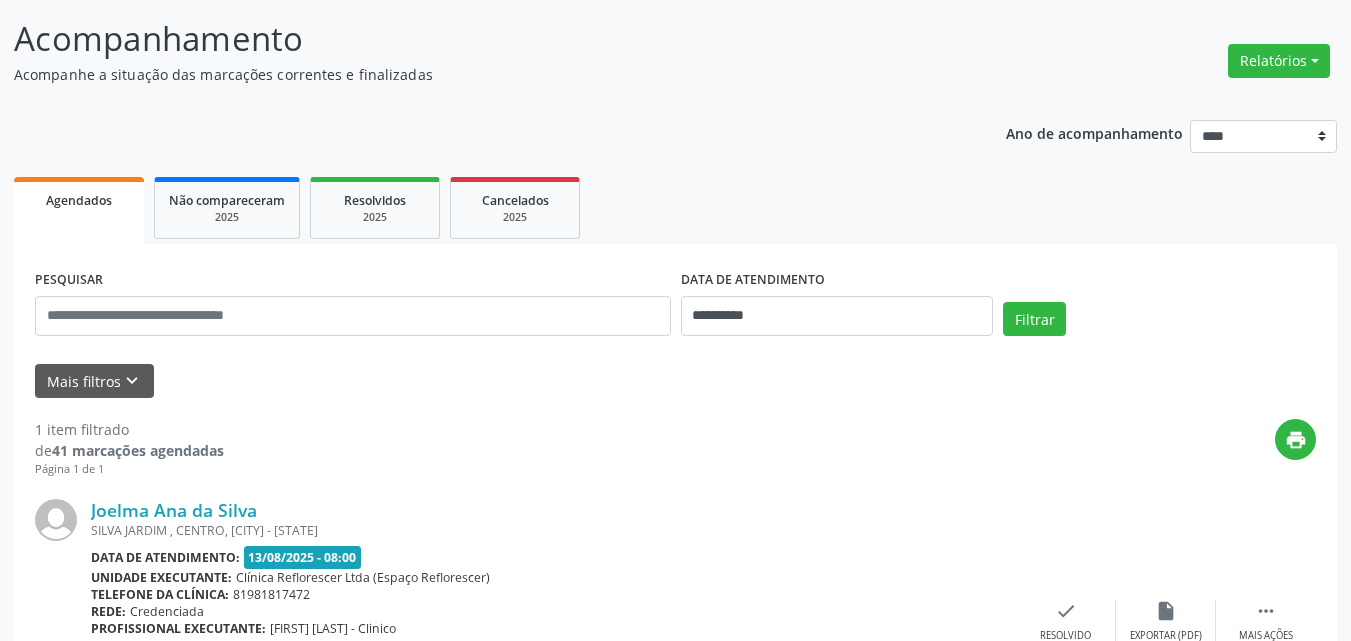 scroll, scrollTop: 281, scrollLeft: 0, axis: vertical 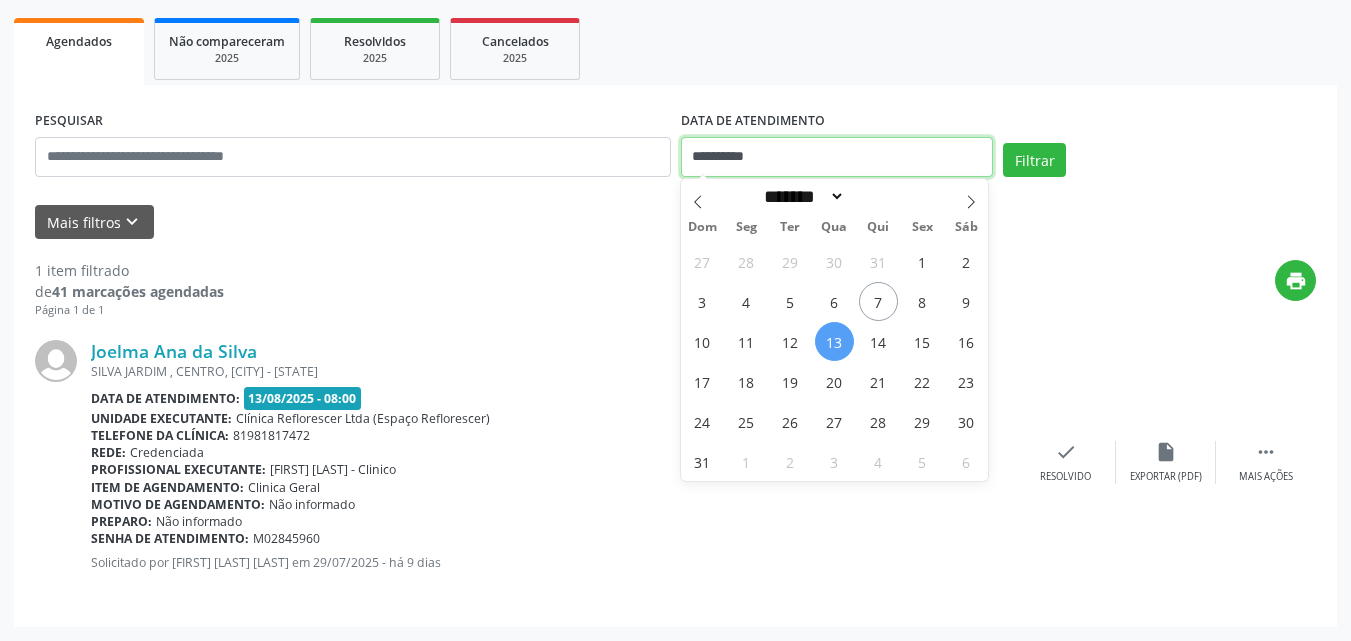 click on "**********" at bounding box center (837, 157) 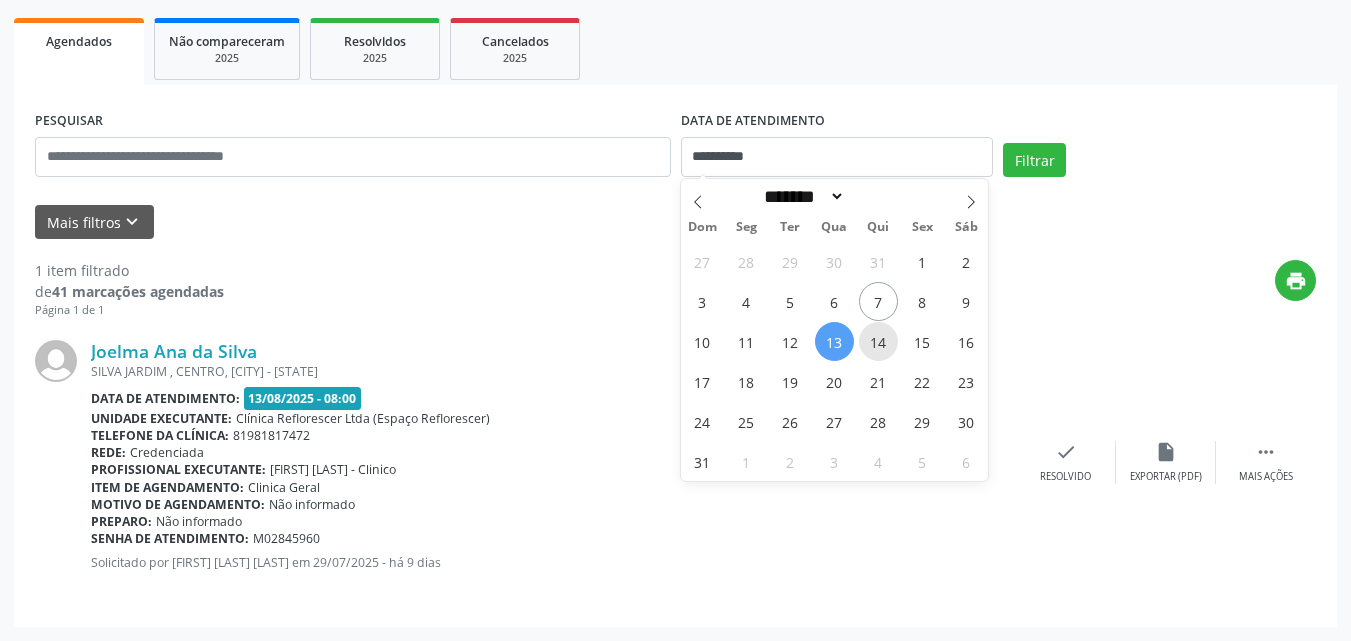click on "14" at bounding box center (878, 341) 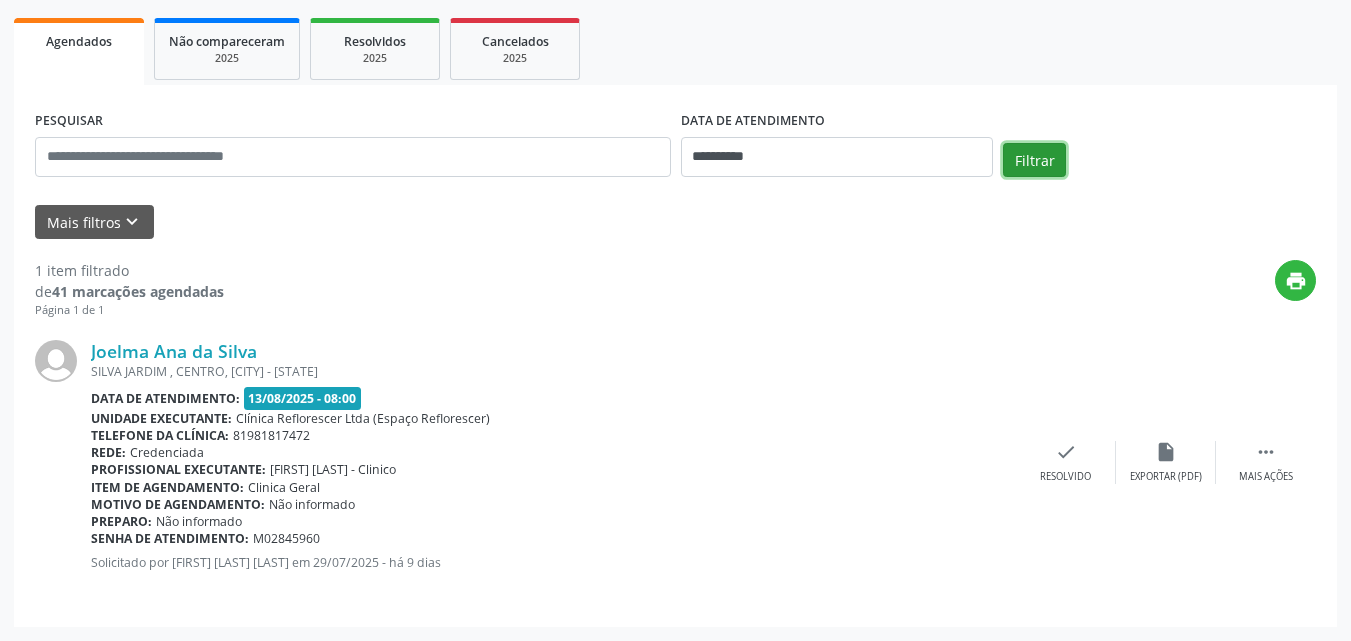 click on "Filtrar" at bounding box center [1034, 160] 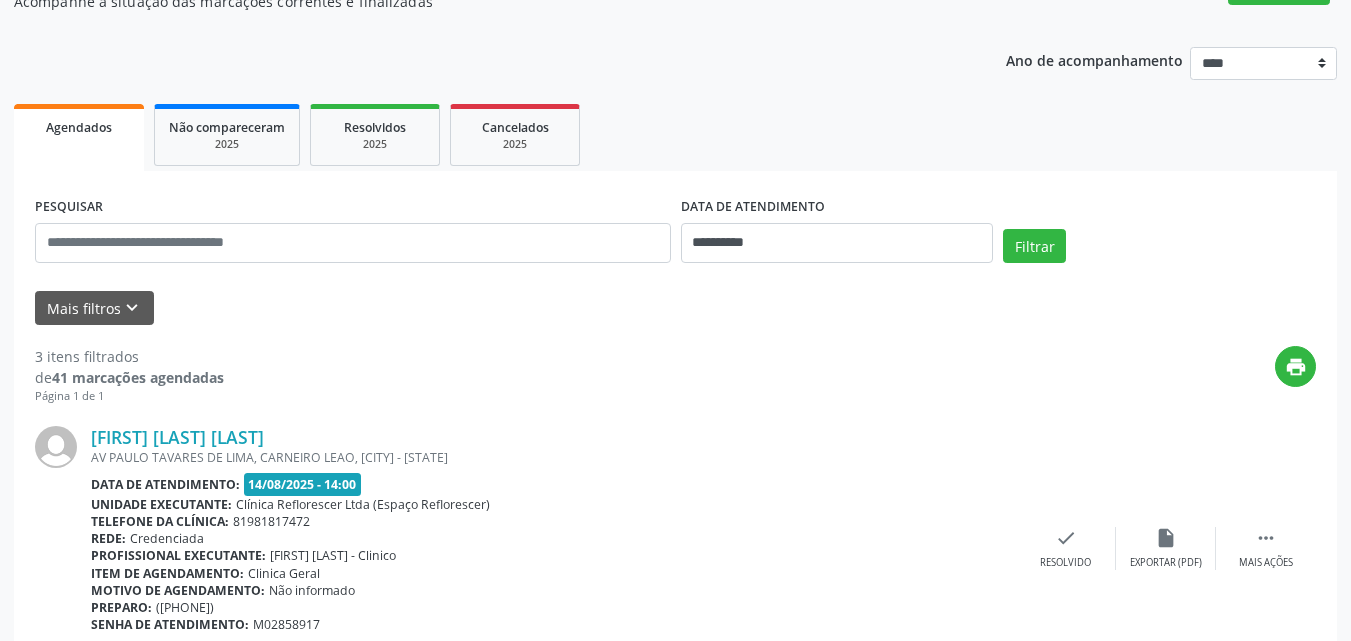 scroll, scrollTop: 0, scrollLeft: 0, axis: both 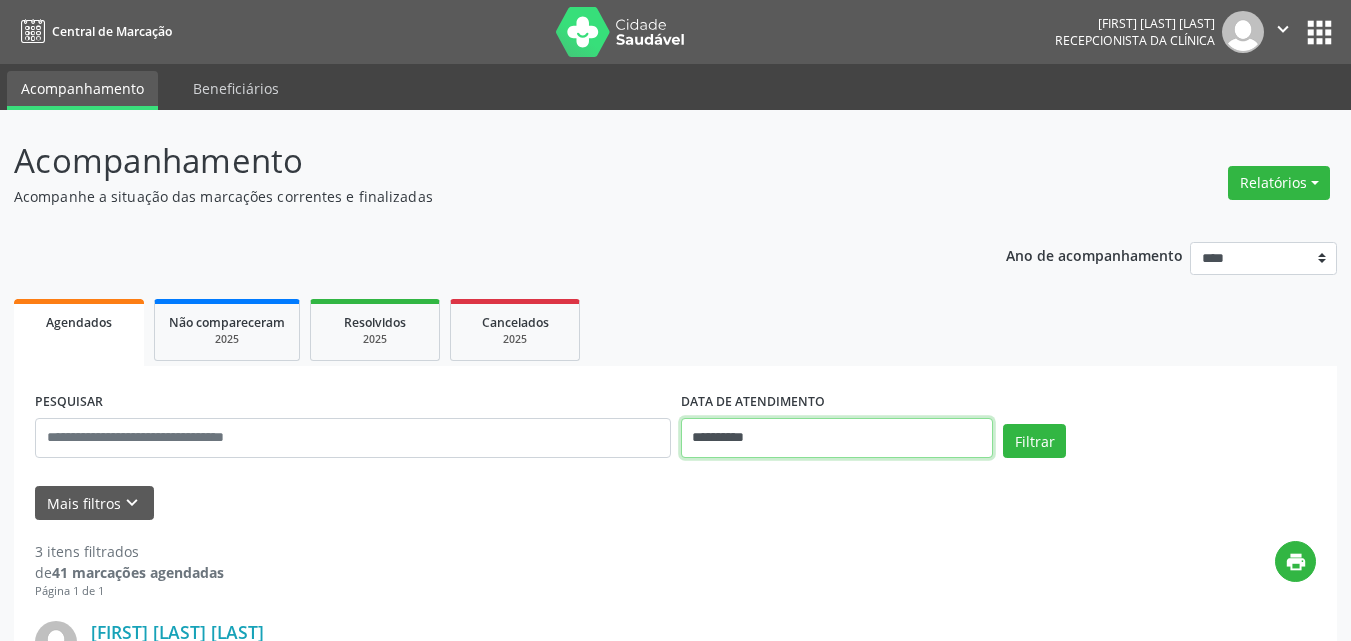 click on "**********" at bounding box center [837, 438] 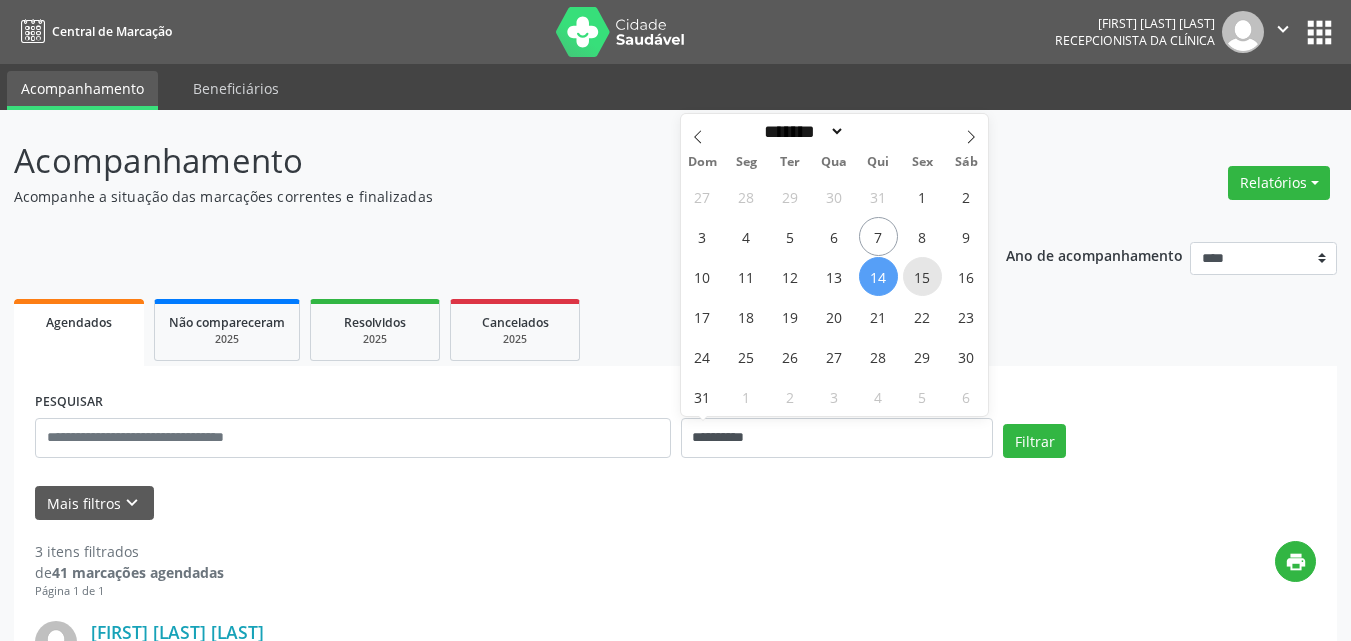 click on "15" at bounding box center [922, 276] 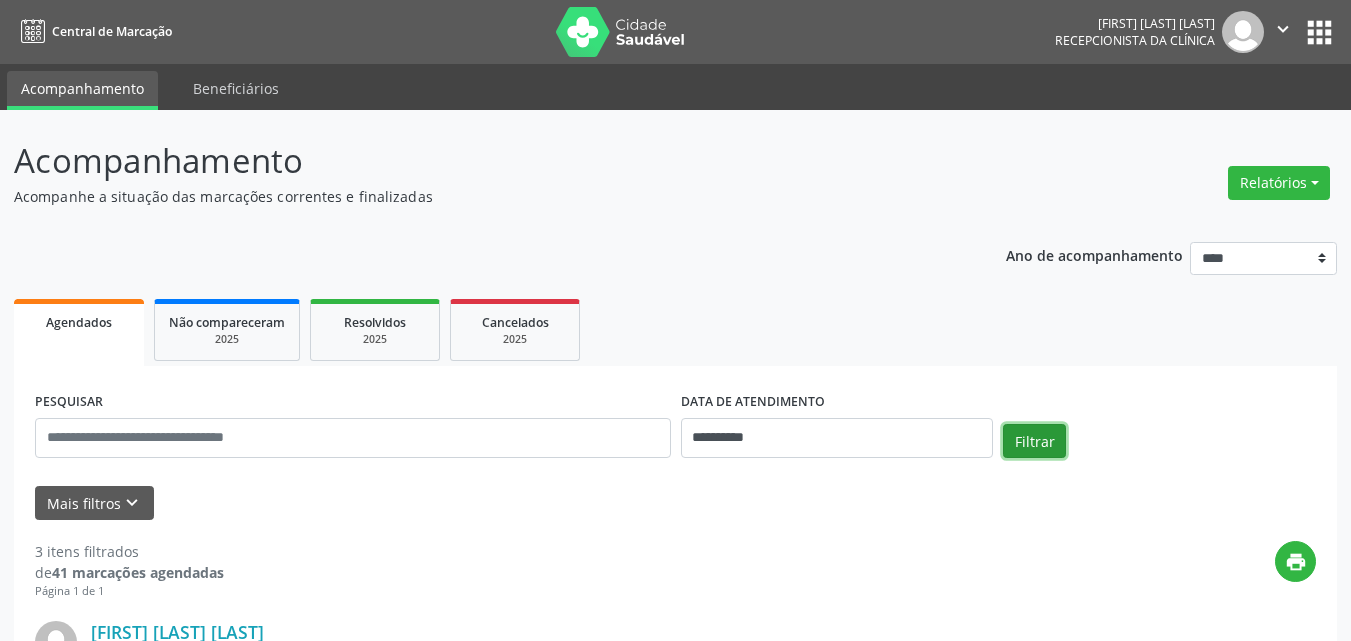 click on "Filtrar" at bounding box center [1034, 441] 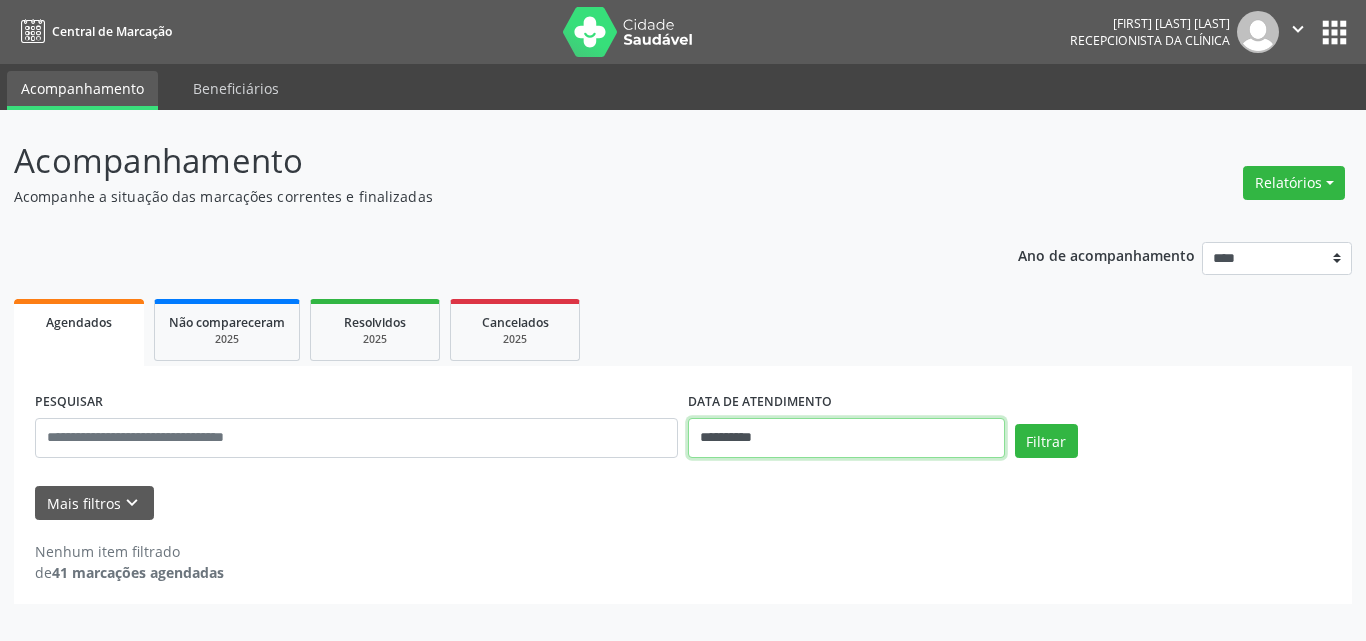 click on "**********" at bounding box center [846, 438] 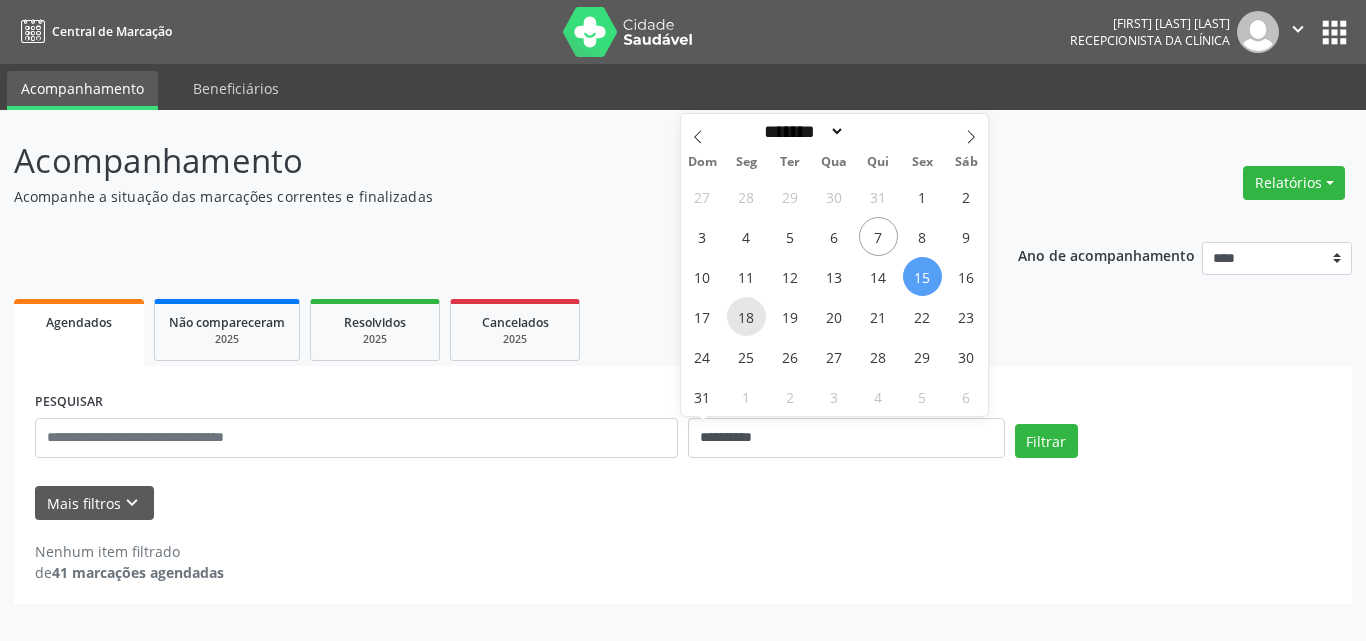 click on "18" at bounding box center (746, 316) 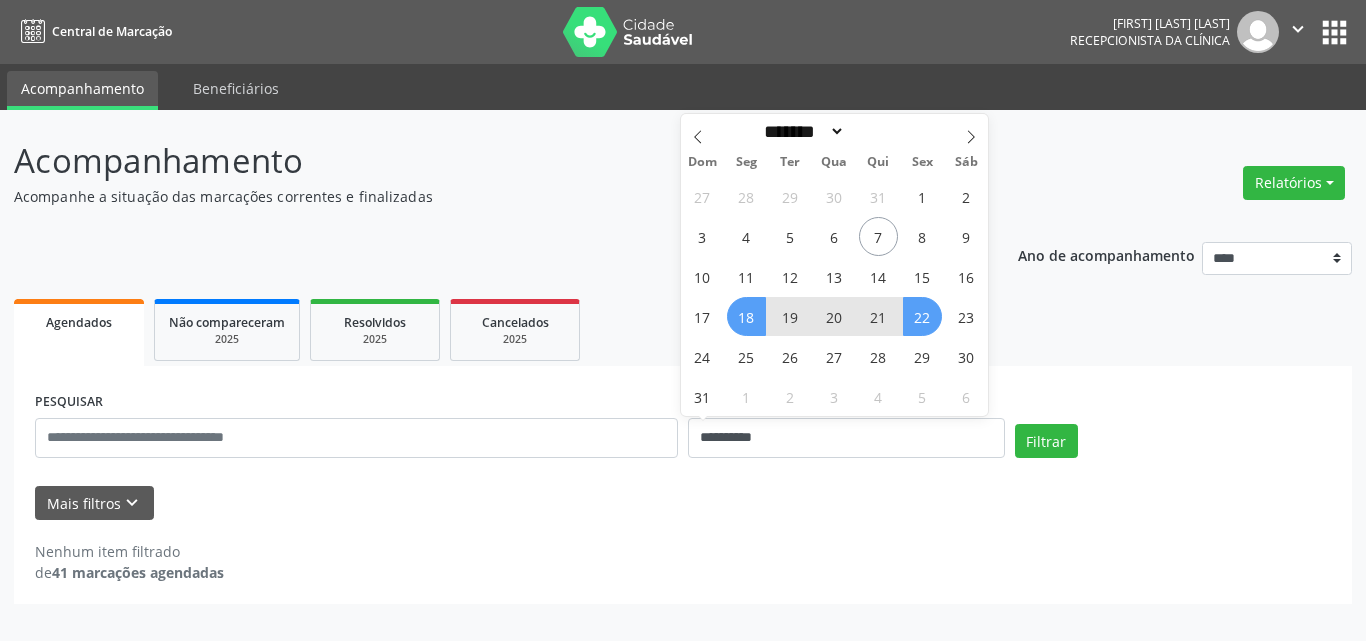 click on "22" at bounding box center [922, 316] 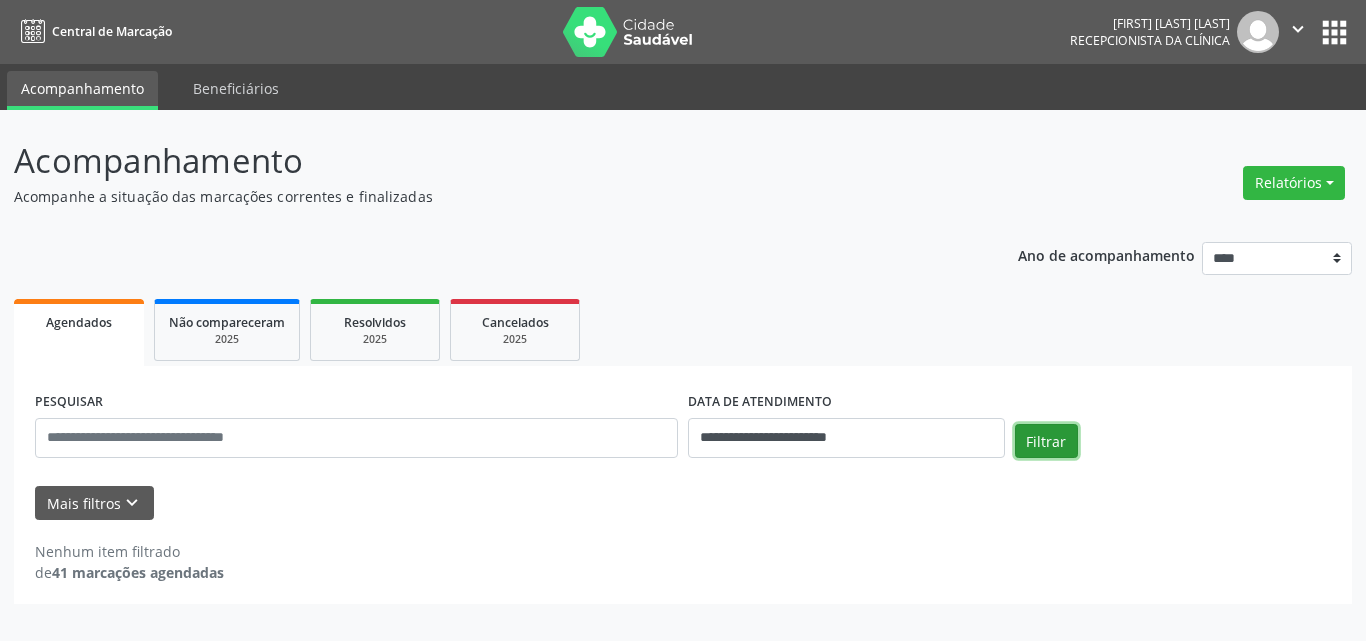 click on "Filtrar" at bounding box center (1046, 441) 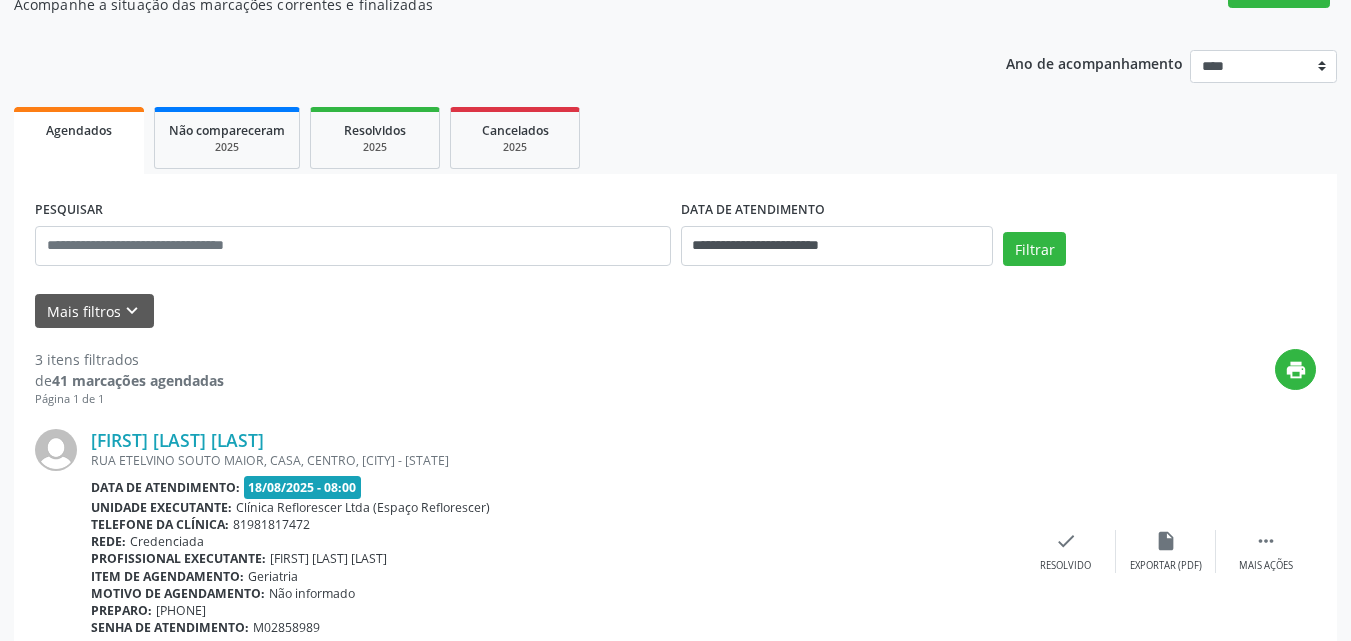 scroll, scrollTop: 200, scrollLeft: 0, axis: vertical 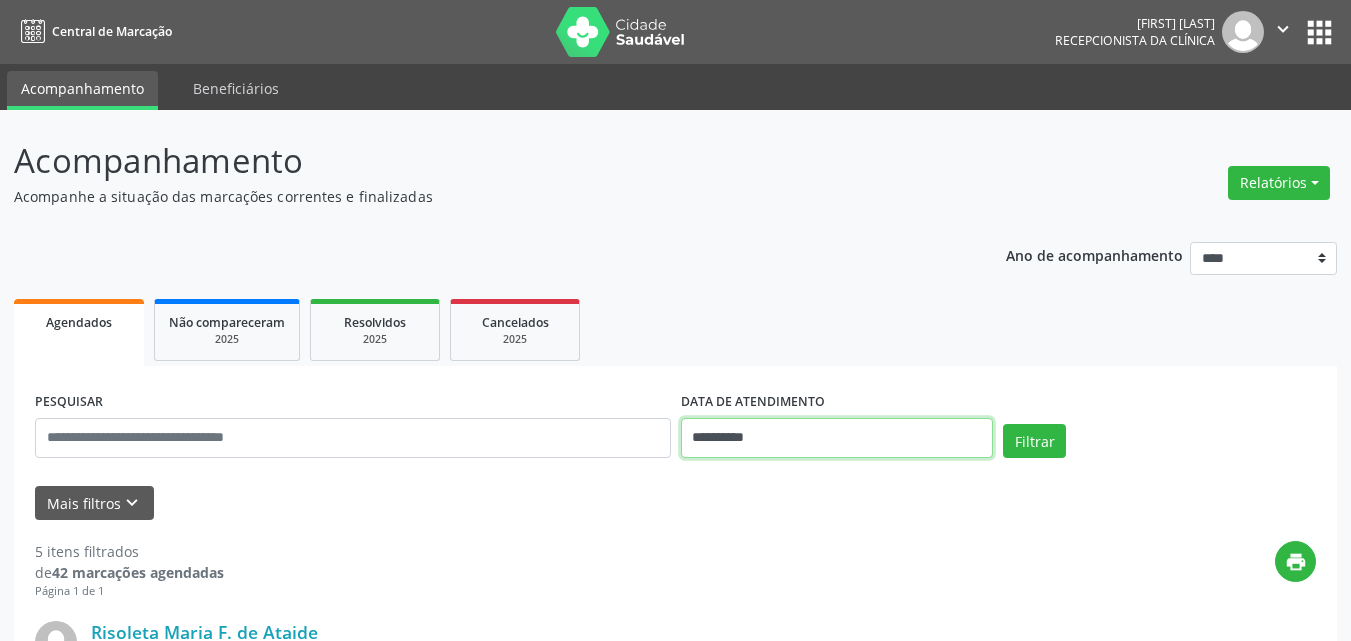 click on "**********" at bounding box center (837, 438) 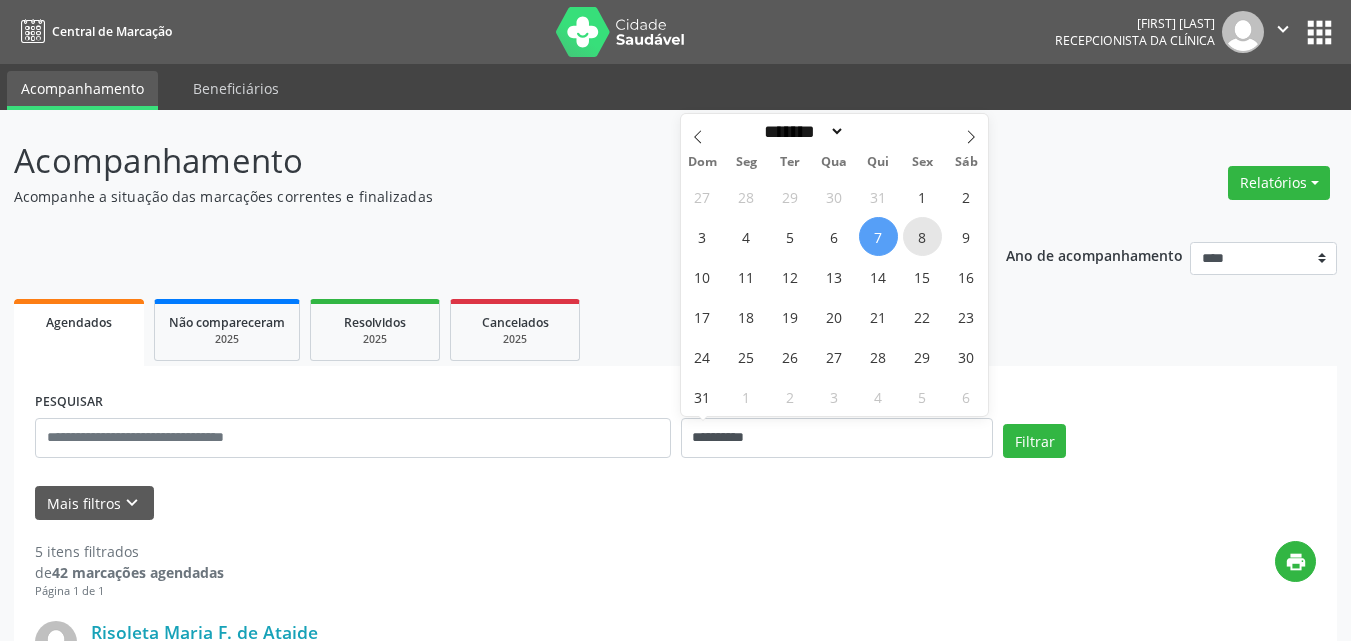 click on "8" at bounding box center (922, 236) 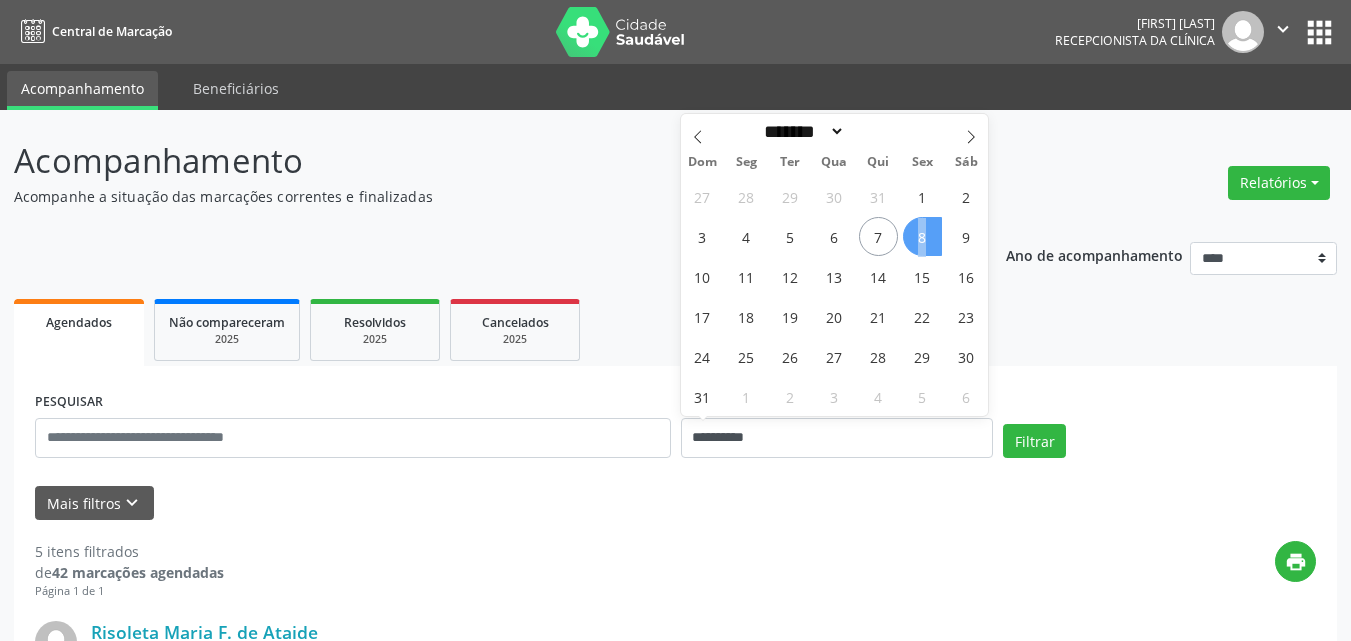 click on "8" at bounding box center (922, 236) 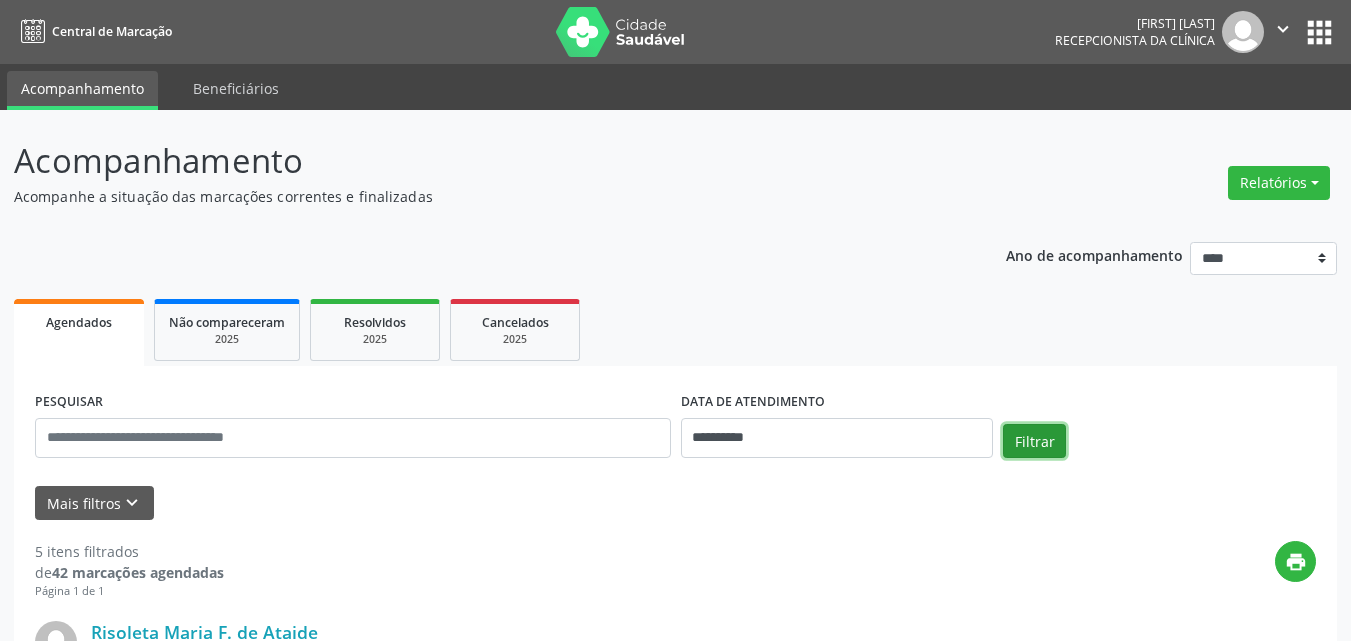 click on "Filtrar" at bounding box center [1034, 441] 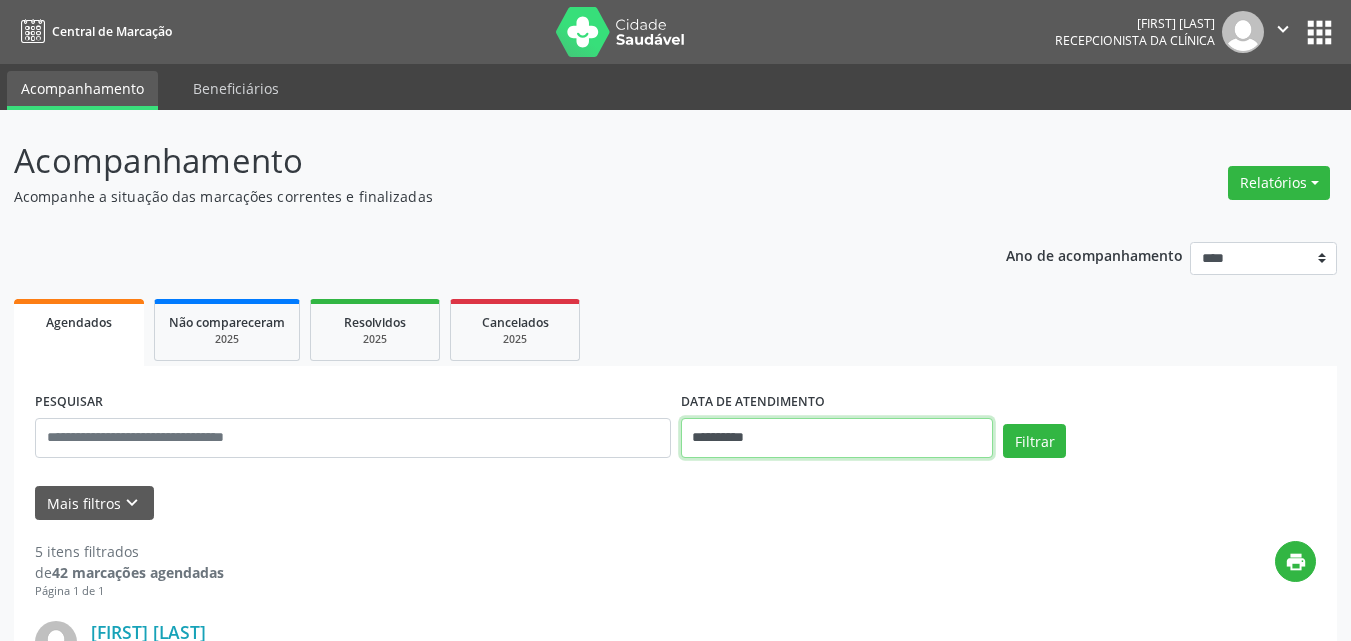 click on "**********" at bounding box center [837, 438] 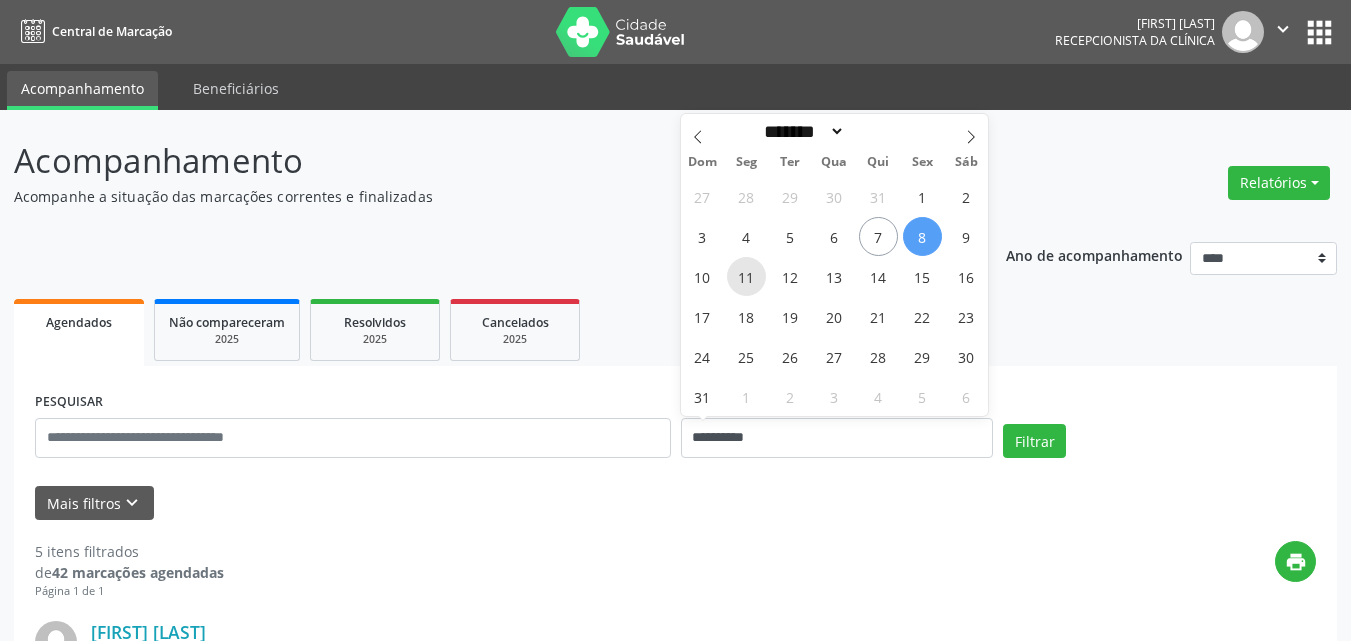 click on "11" at bounding box center [746, 276] 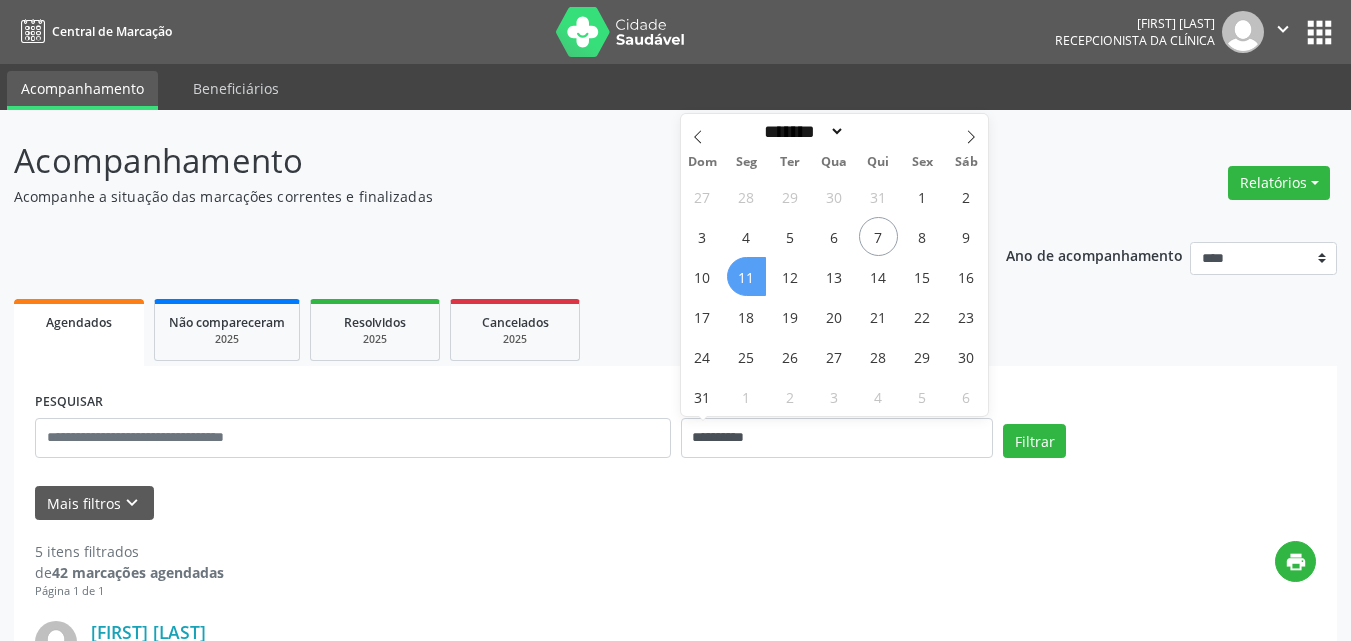 click on "11" at bounding box center (746, 276) 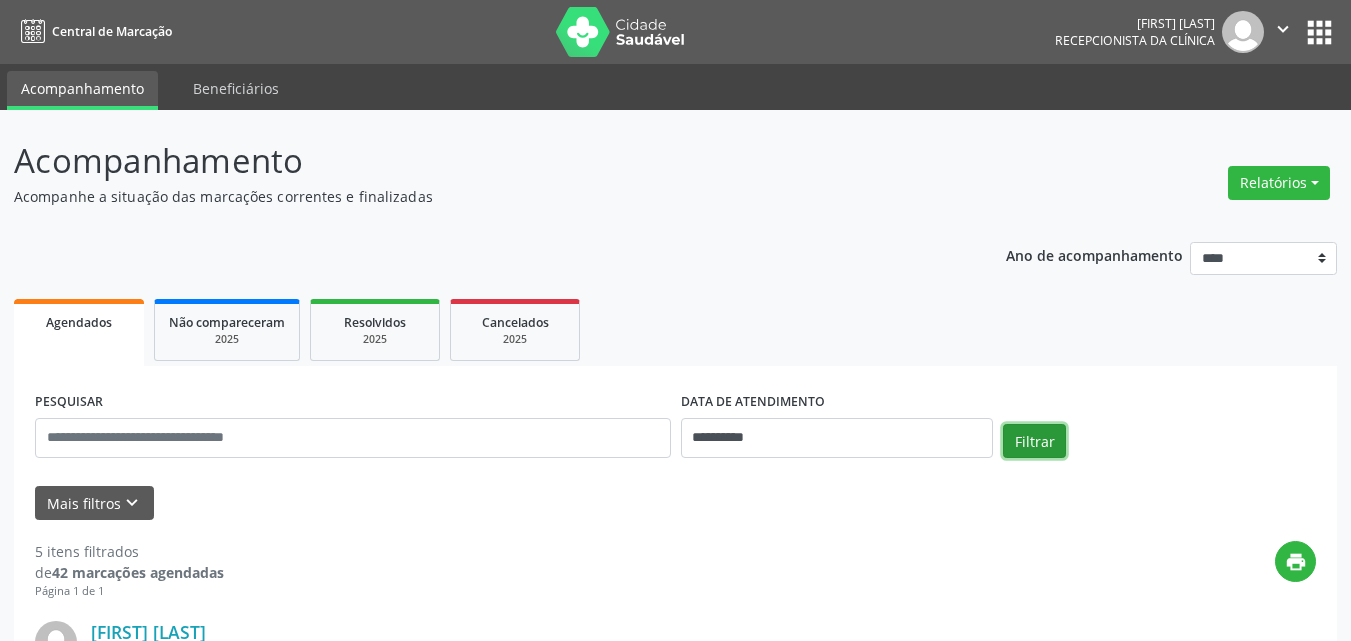 click on "Filtrar" at bounding box center [1034, 441] 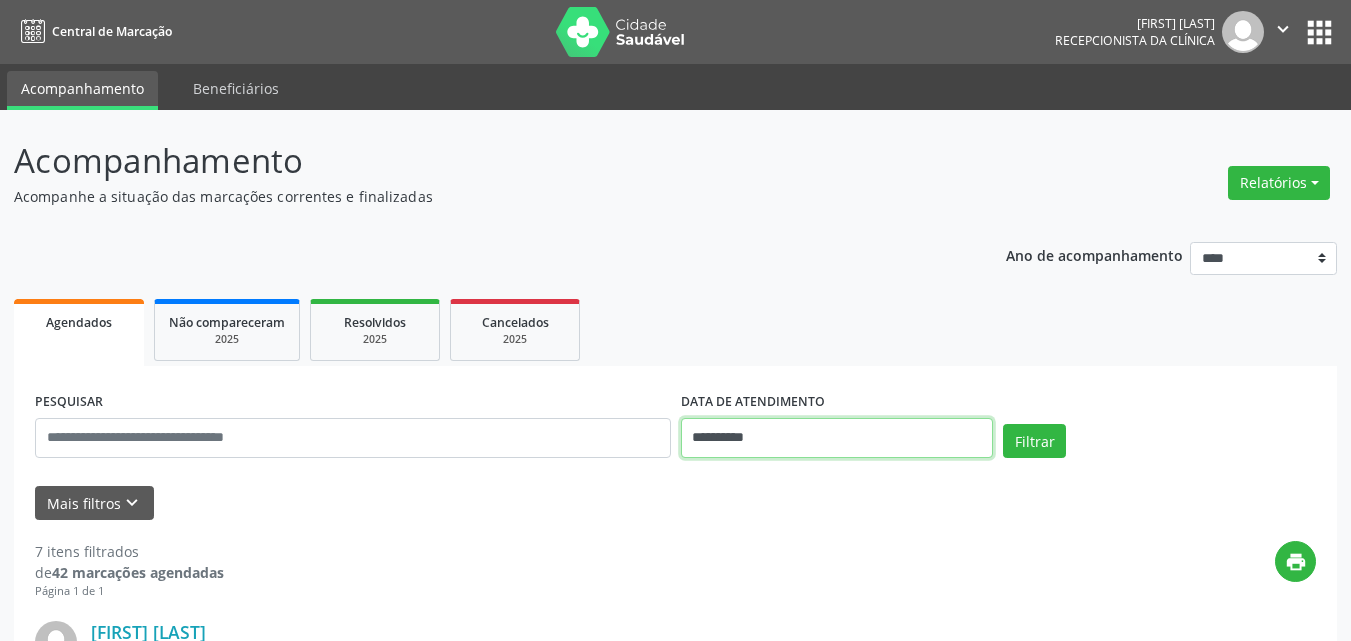 click on "**********" at bounding box center [837, 438] 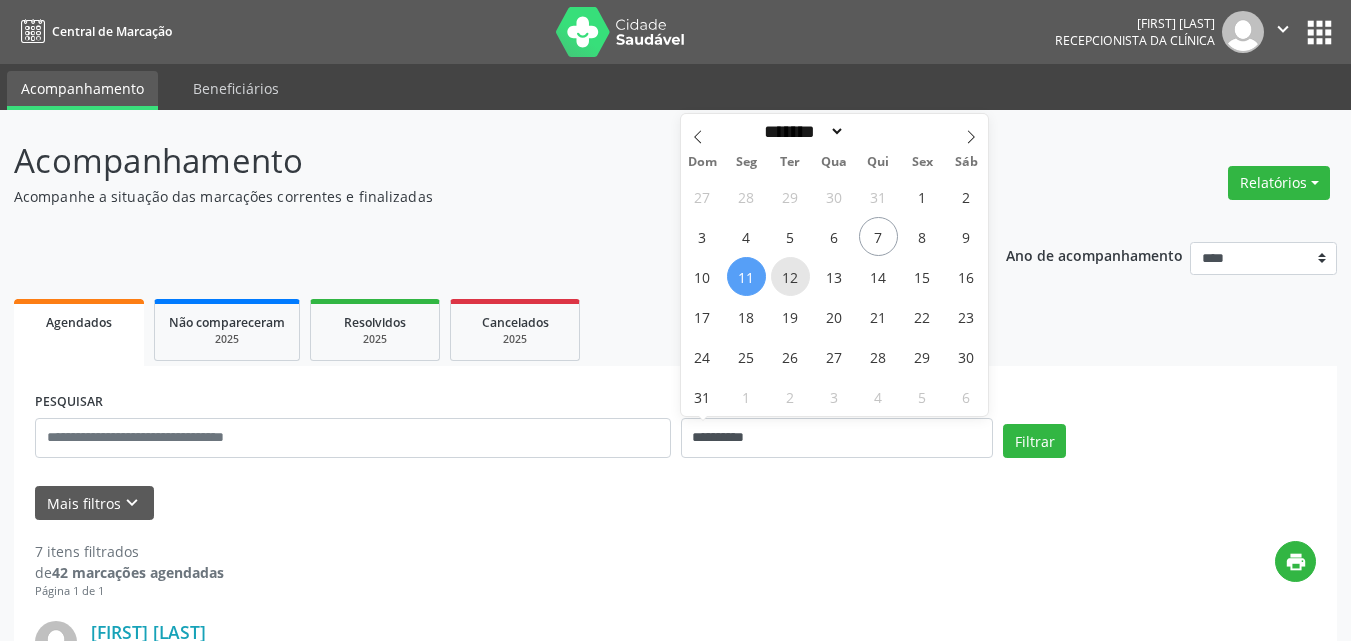 click on "12" at bounding box center [790, 276] 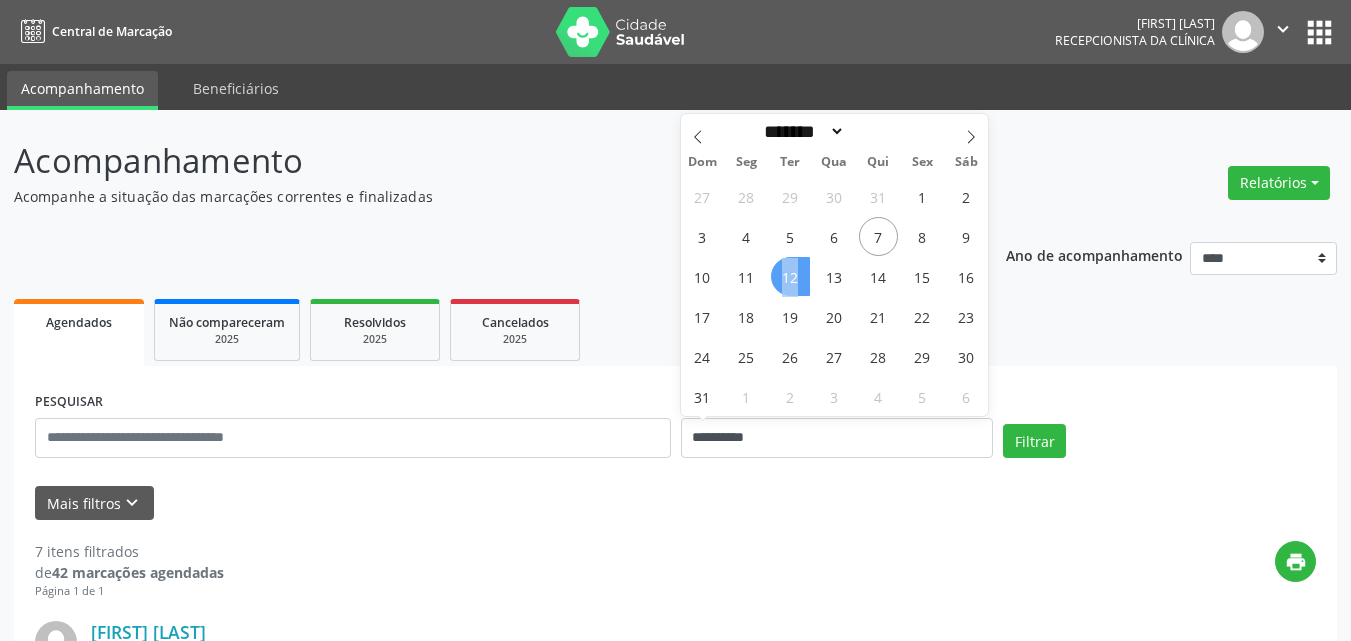 click on "12" at bounding box center (790, 276) 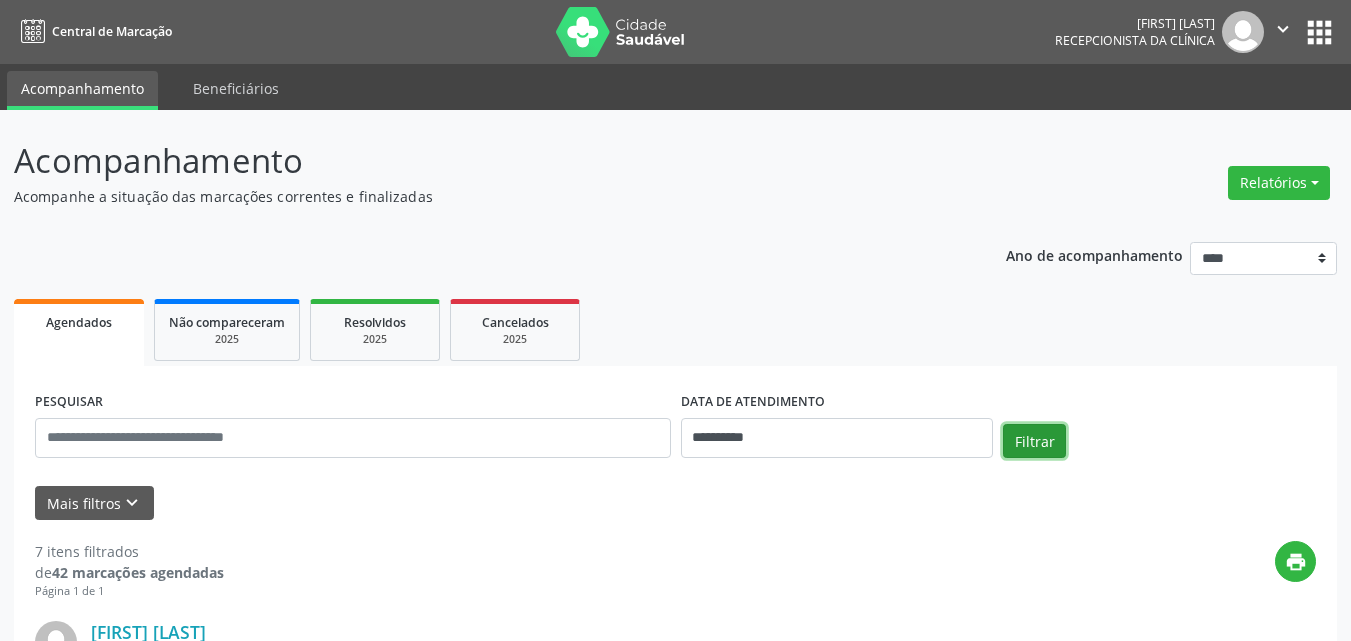 click on "Filtrar" at bounding box center (1034, 441) 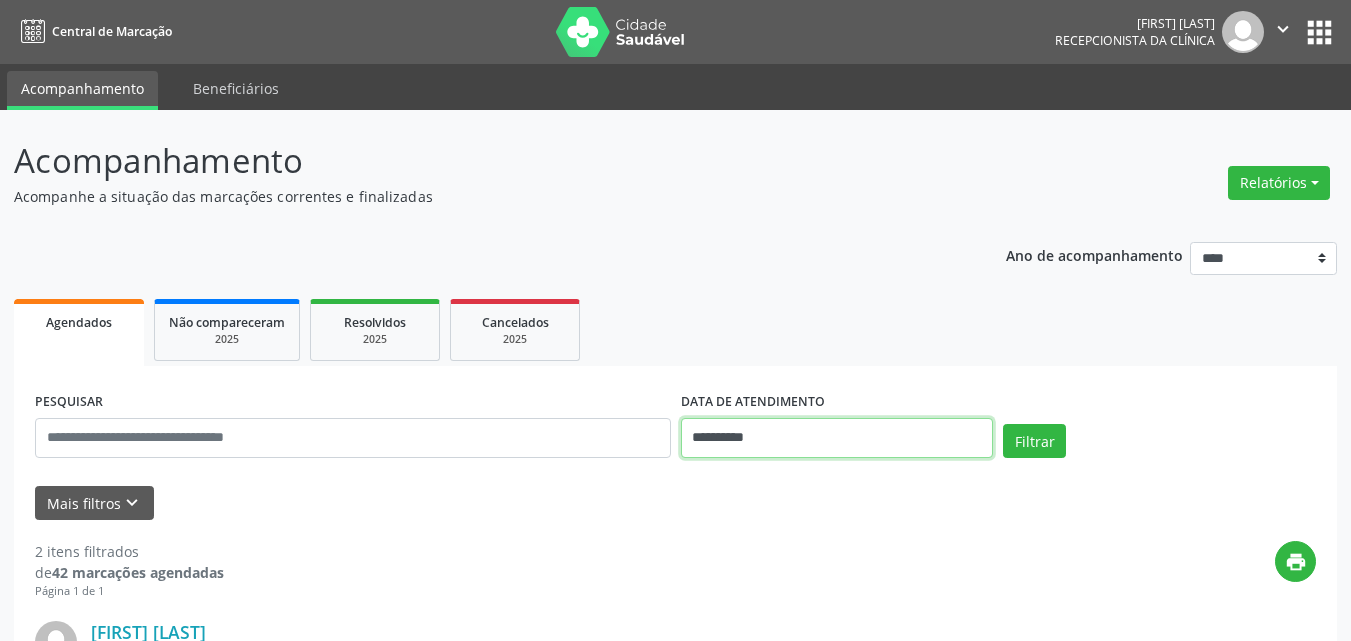 click on "**********" at bounding box center (837, 438) 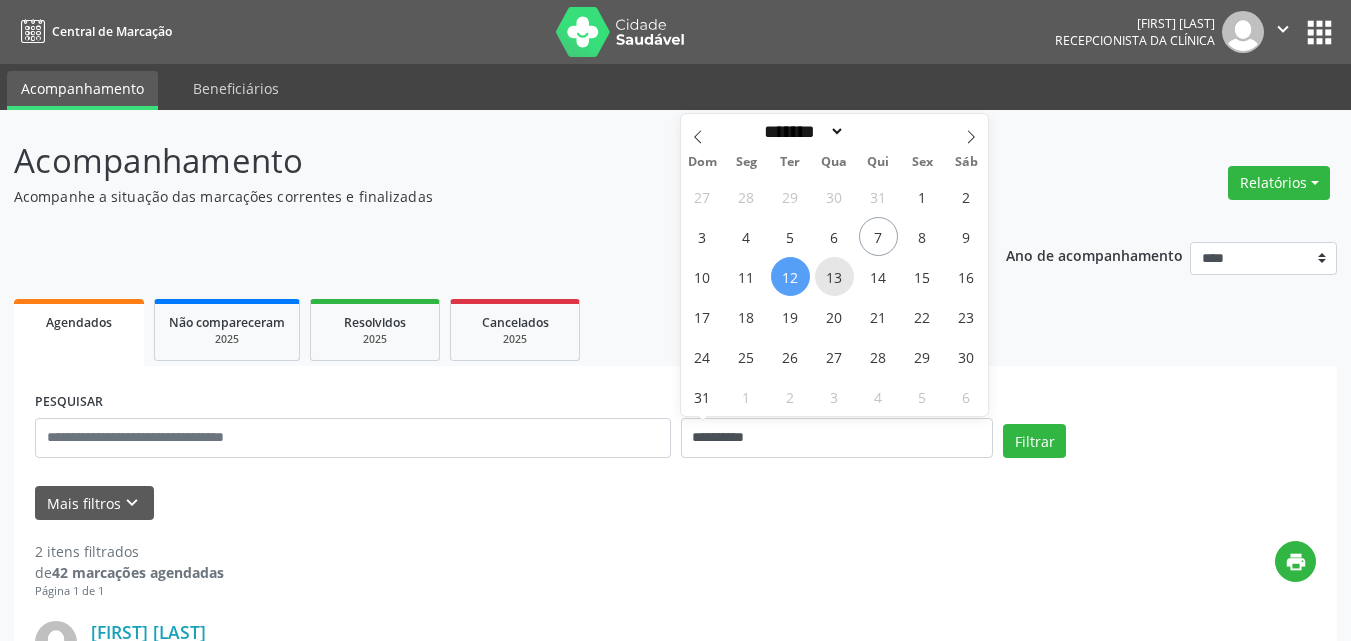 click on "13" at bounding box center [834, 276] 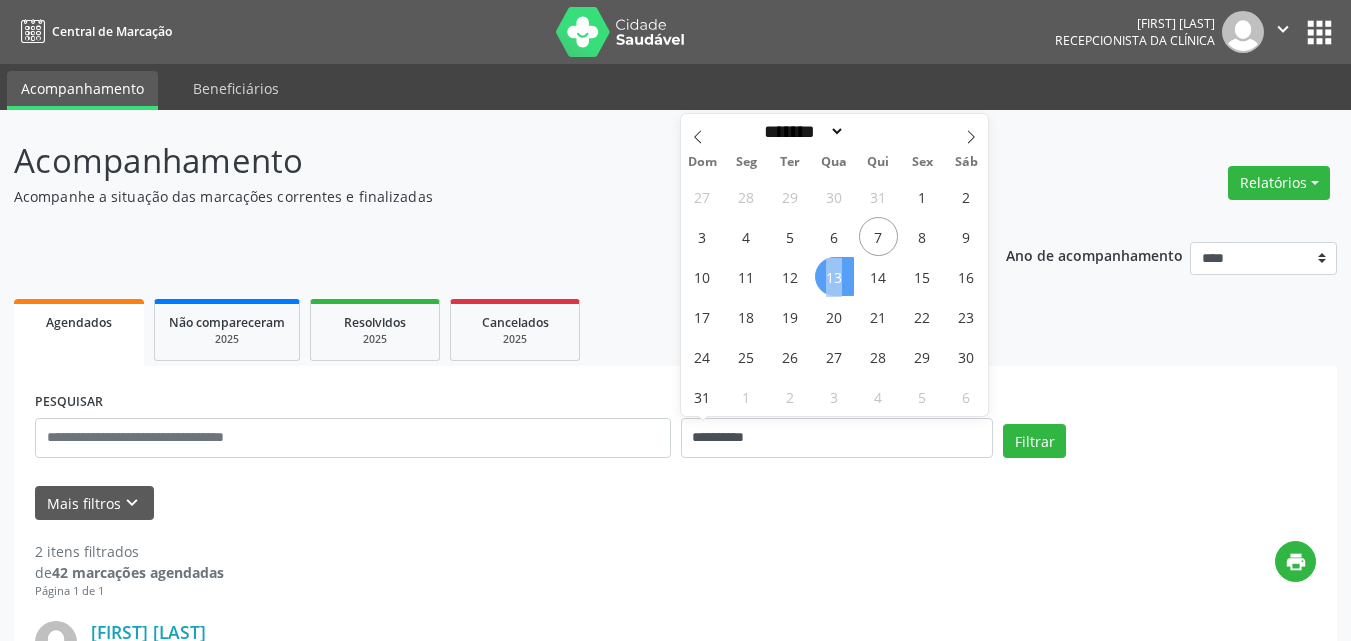 click on "13" at bounding box center (834, 276) 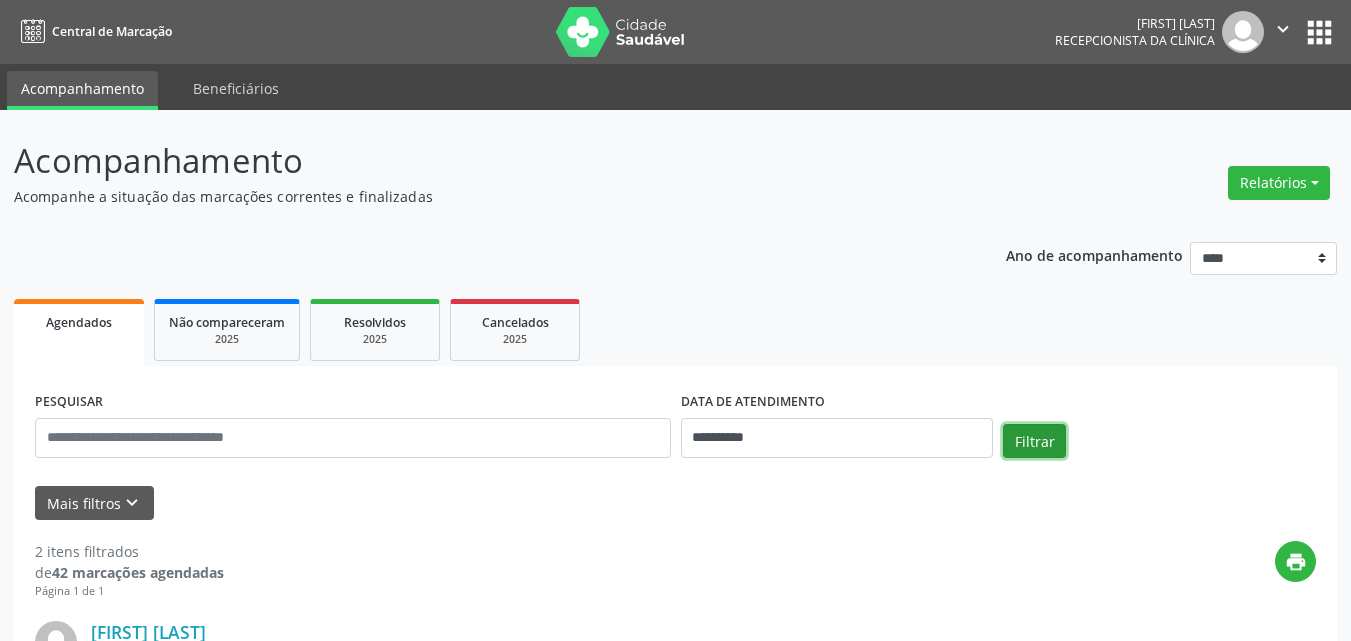 click on "Filtrar" at bounding box center (1034, 441) 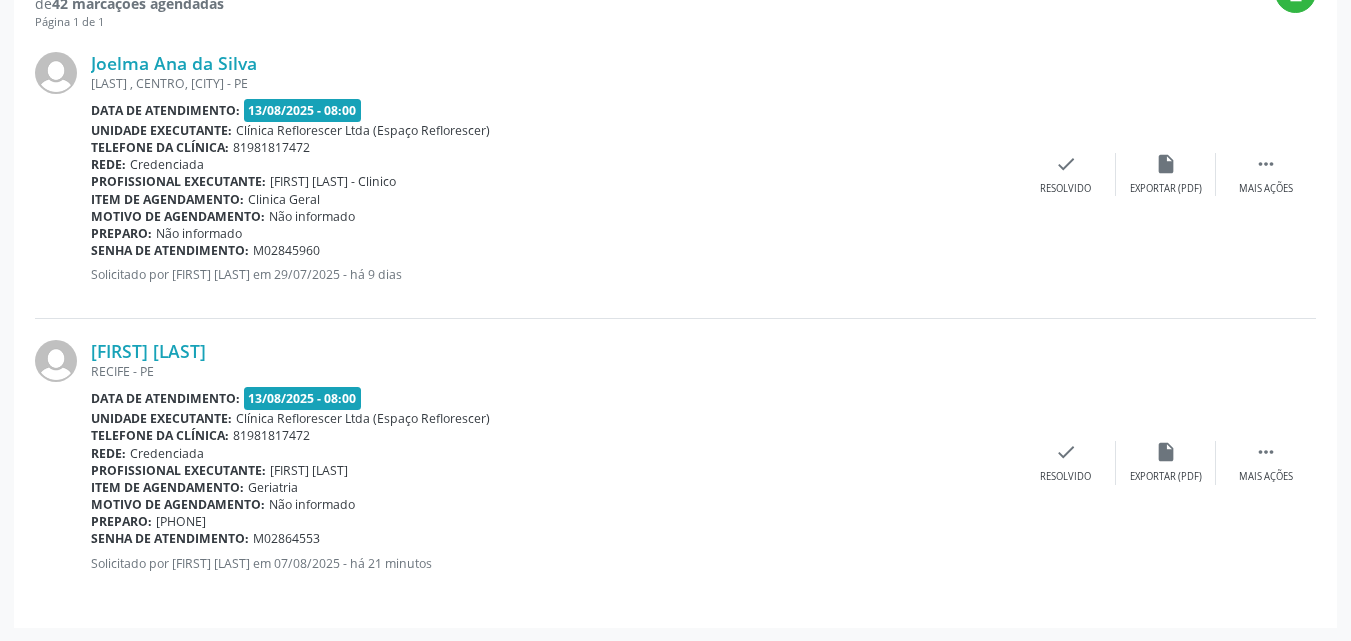scroll, scrollTop: 570, scrollLeft: 0, axis: vertical 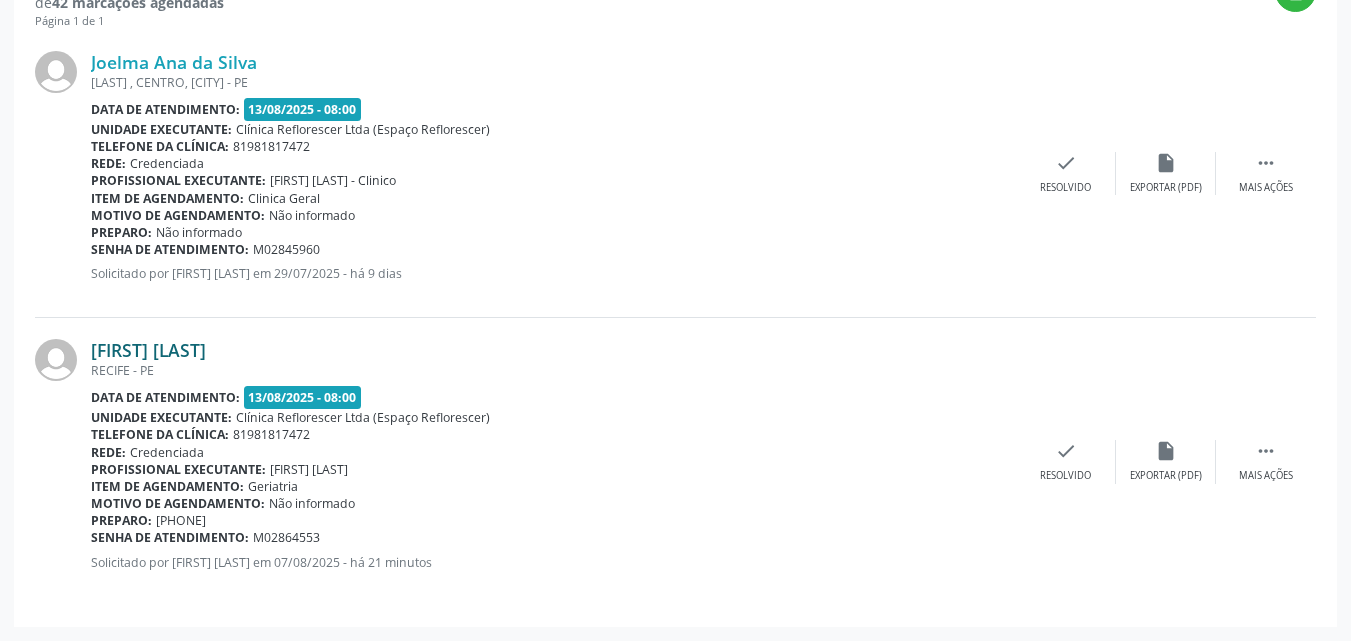 click on "Maria das Gracas de Arruda Barros" at bounding box center [148, 350] 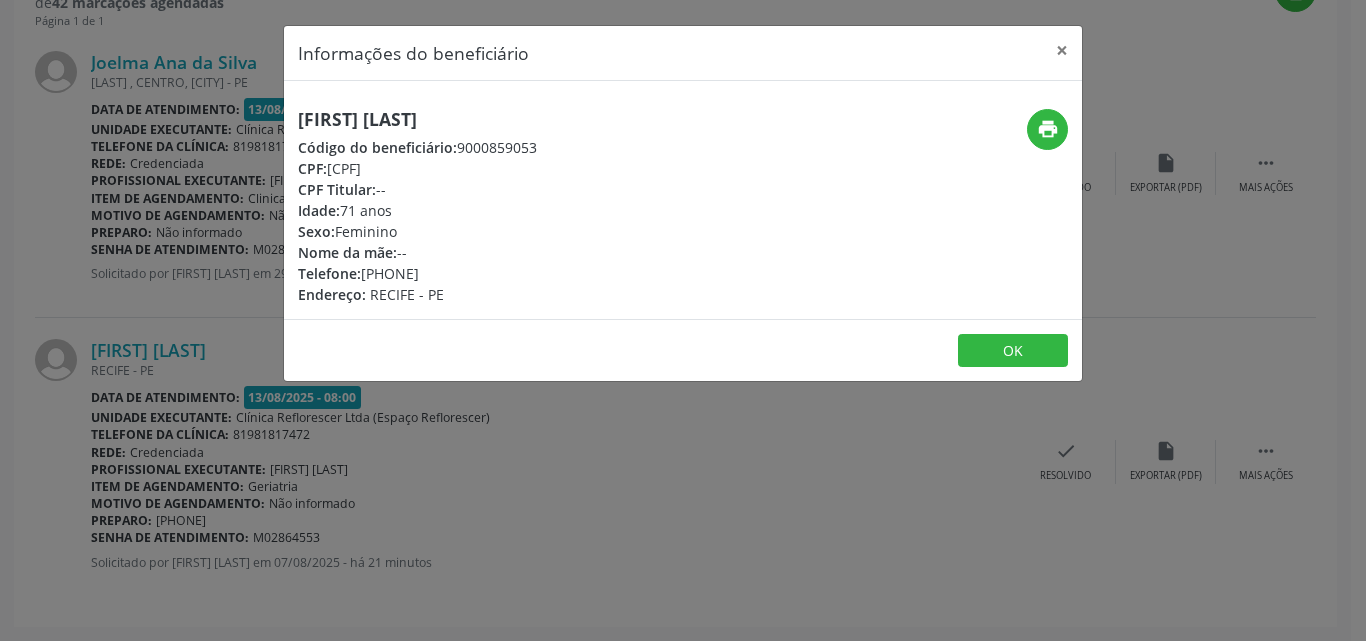 drag, startPoint x: 296, startPoint y: 118, endPoint x: 692, endPoint y: 133, distance: 396.284 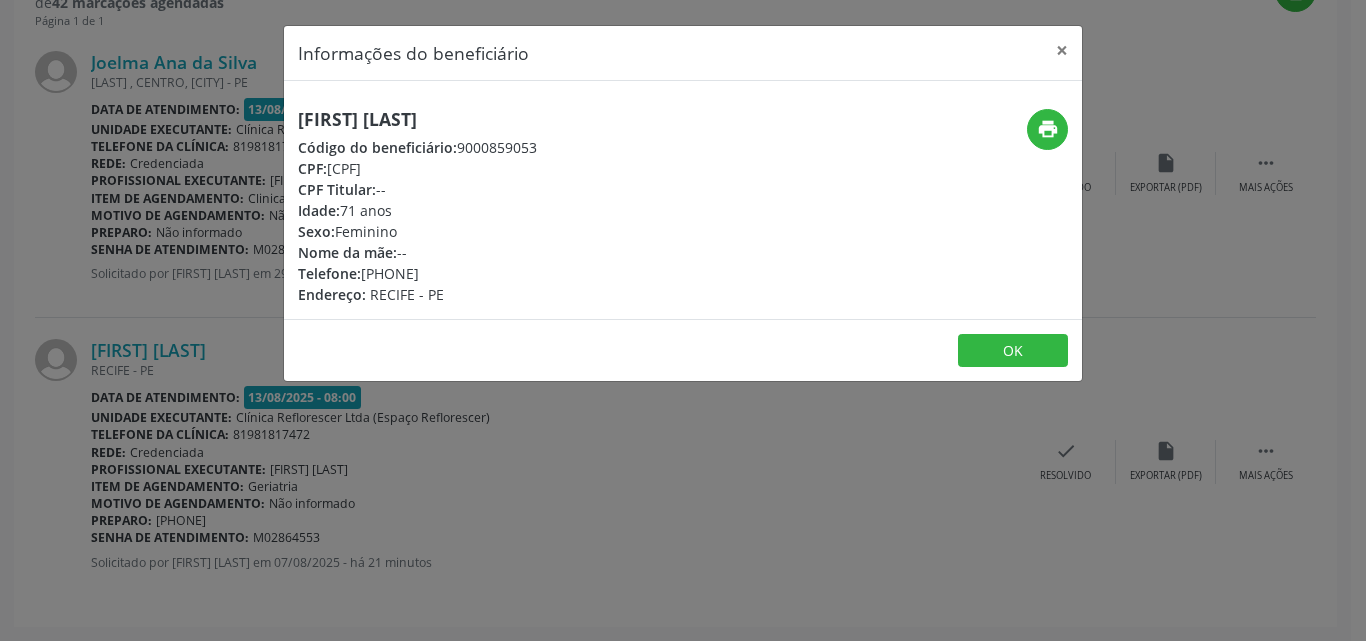 click on "Sexo:
Feminino" at bounding box center [417, 231] 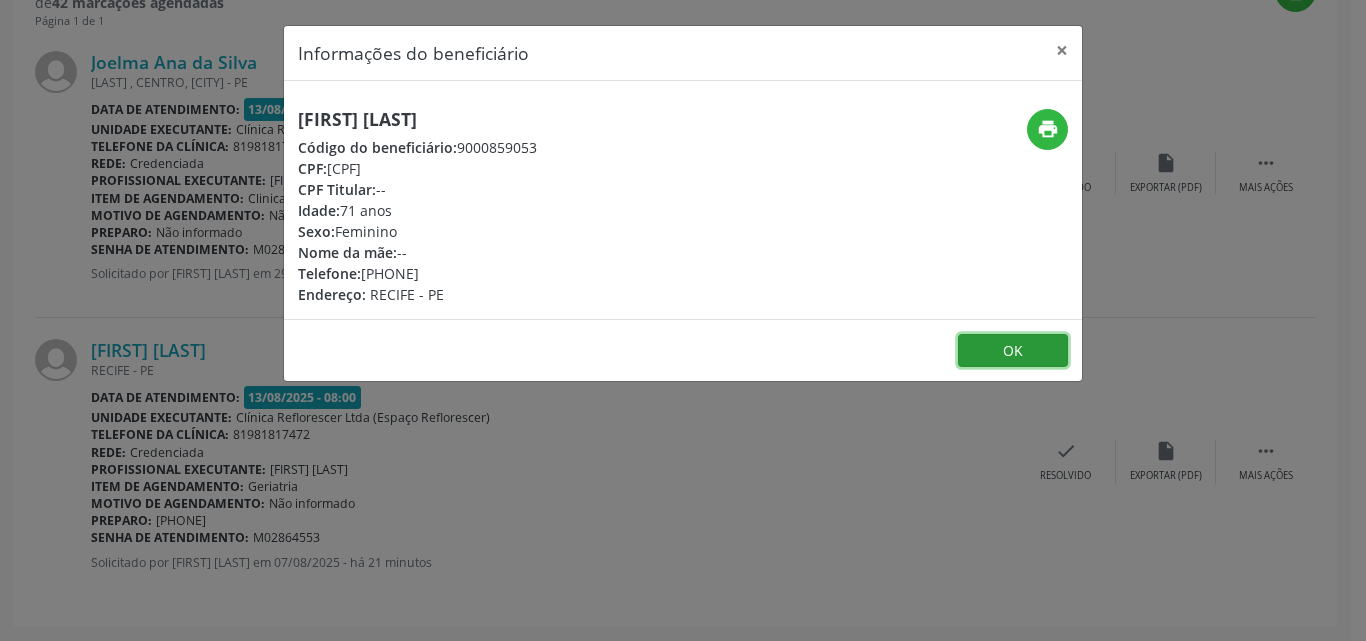 click on "OK" at bounding box center [1013, 351] 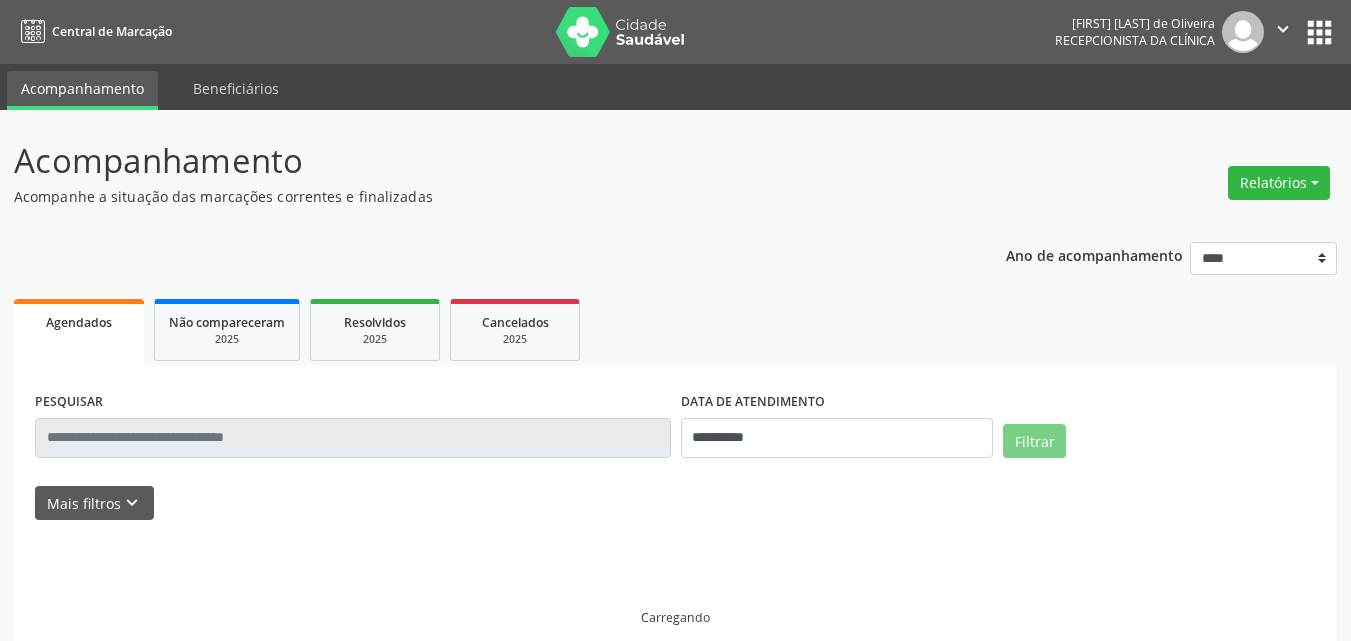 scroll, scrollTop: 0, scrollLeft: 0, axis: both 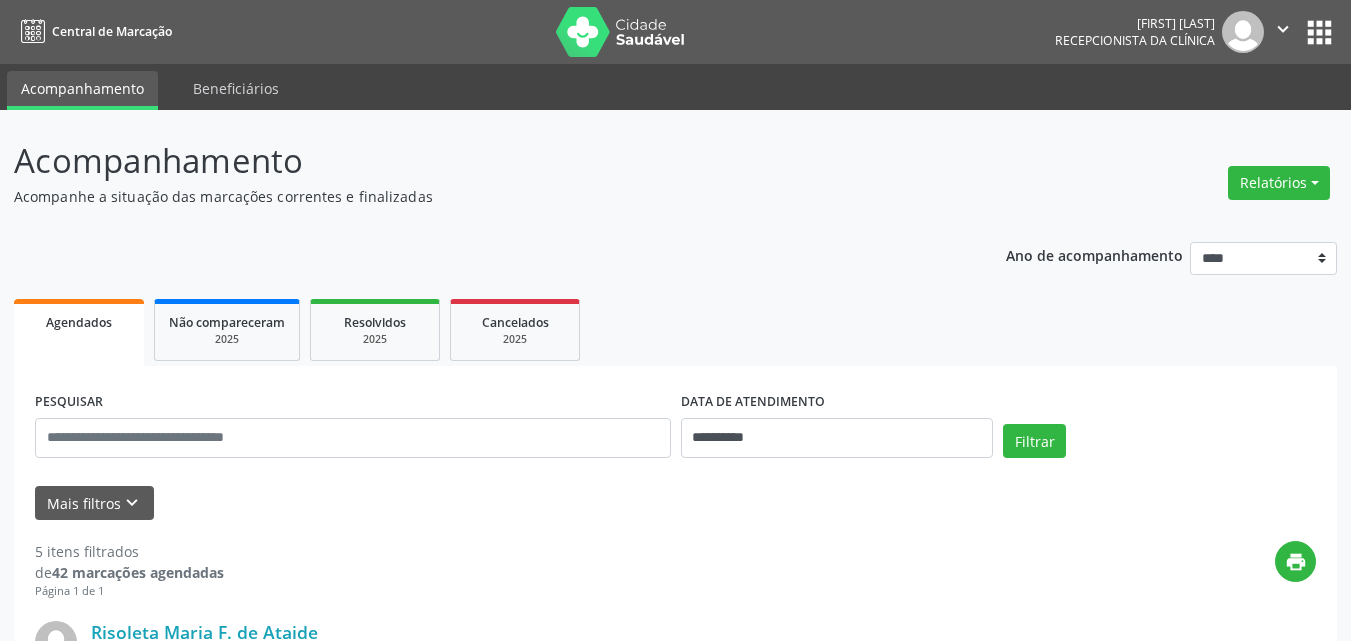 click on "**********" at bounding box center (675, 1188) 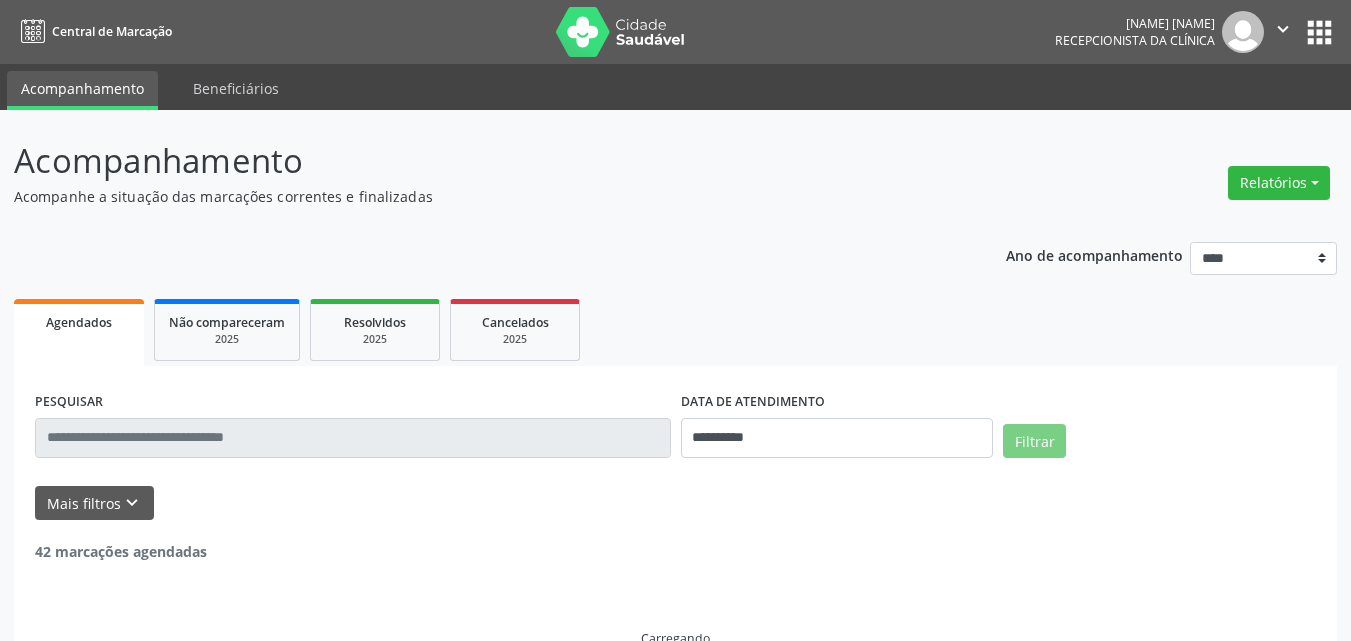 scroll, scrollTop: 0, scrollLeft: 0, axis: both 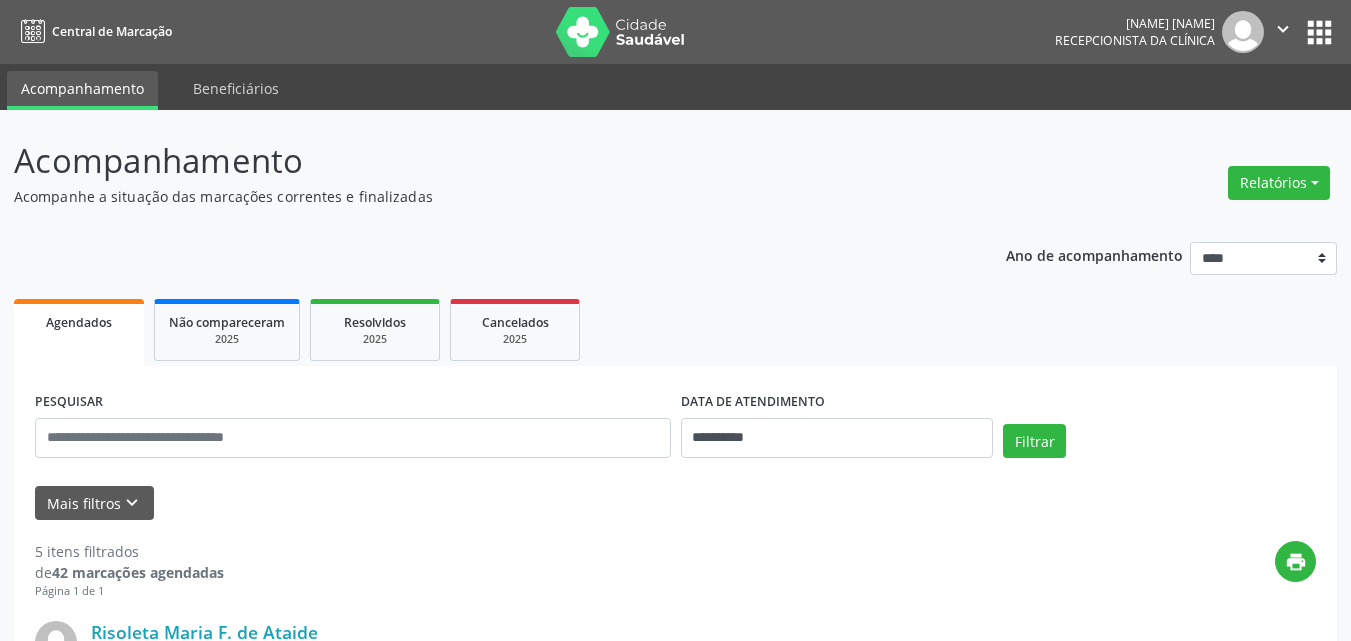 click on "Acompanhe a situação das marcações correntes e finalizadas" at bounding box center [477, 196] 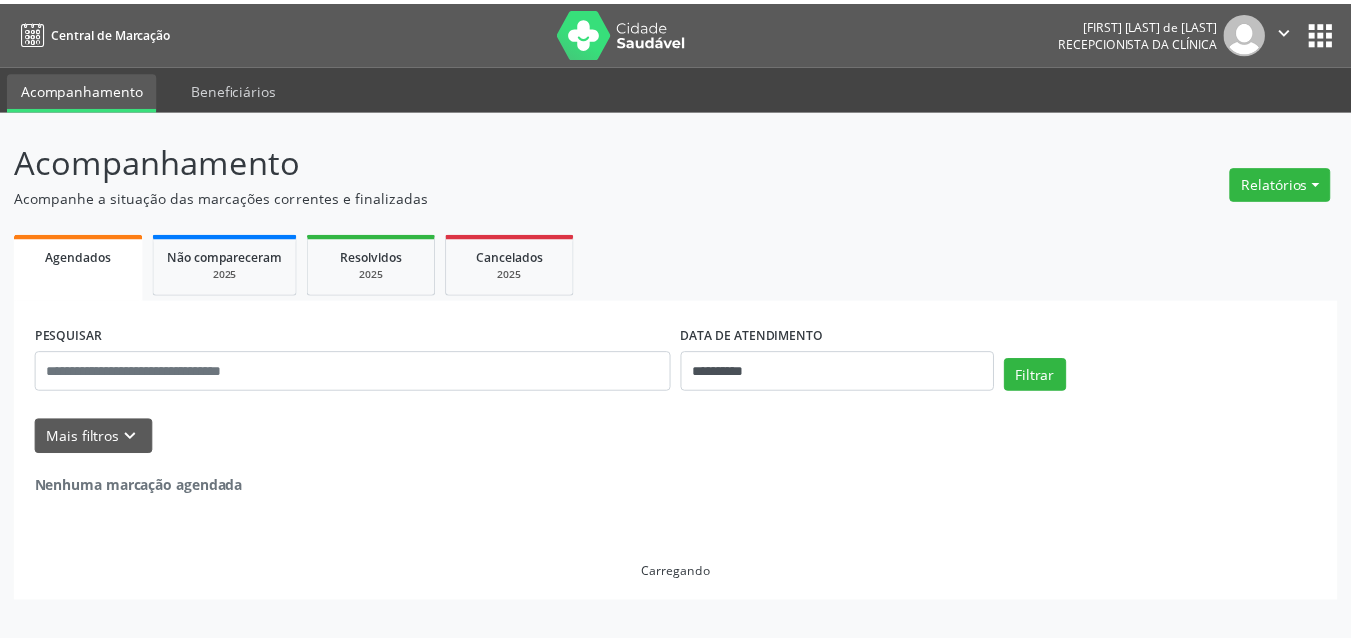 scroll, scrollTop: 0, scrollLeft: 0, axis: both 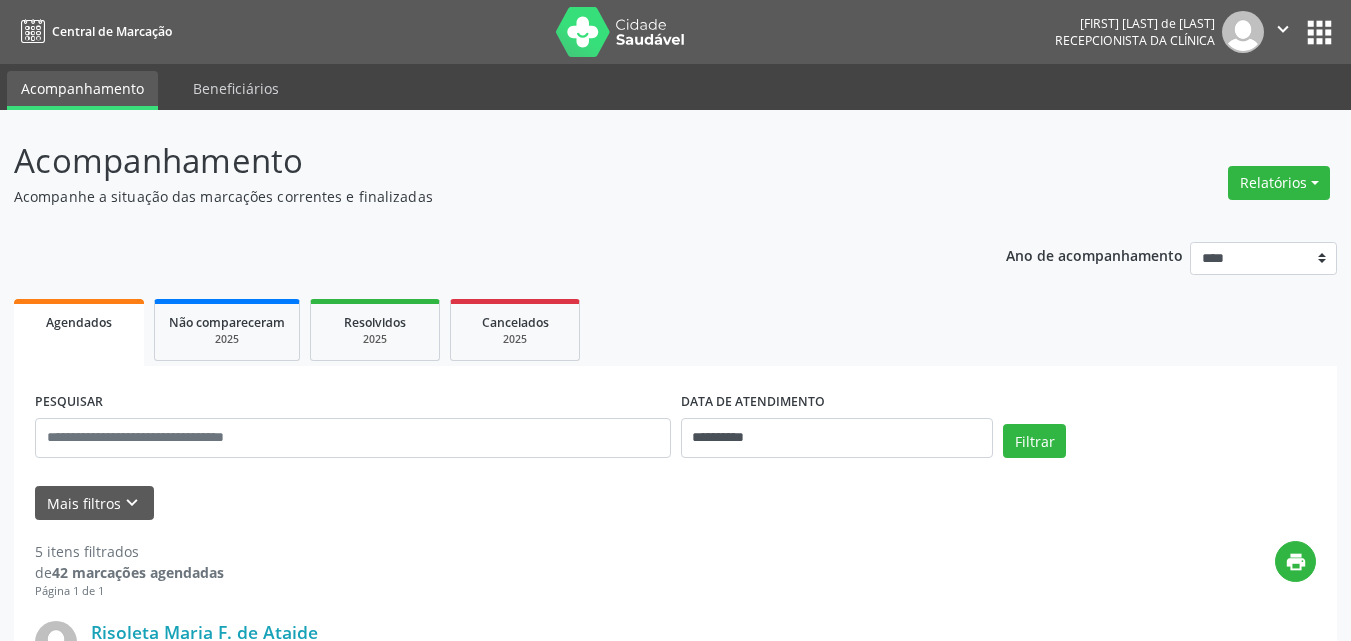 click on "**********" at bounding box center [675, 1188] 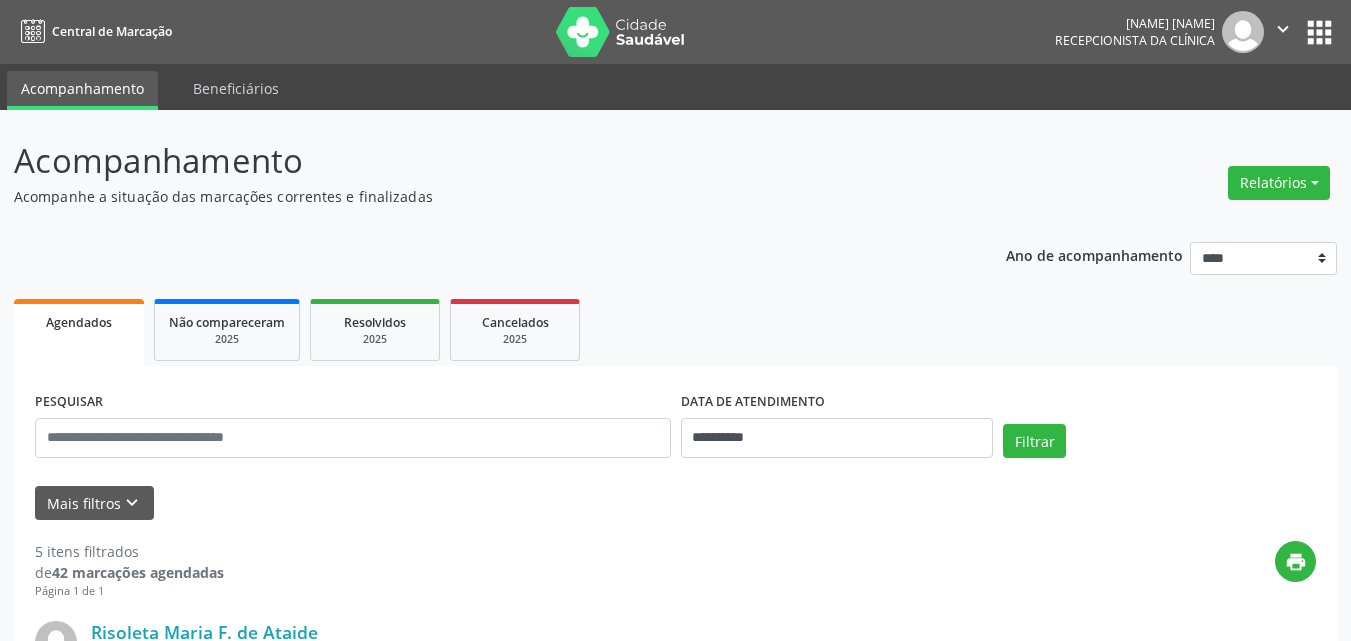 scroll, scrollTop: 0, scrollLeft: 0, axis: both 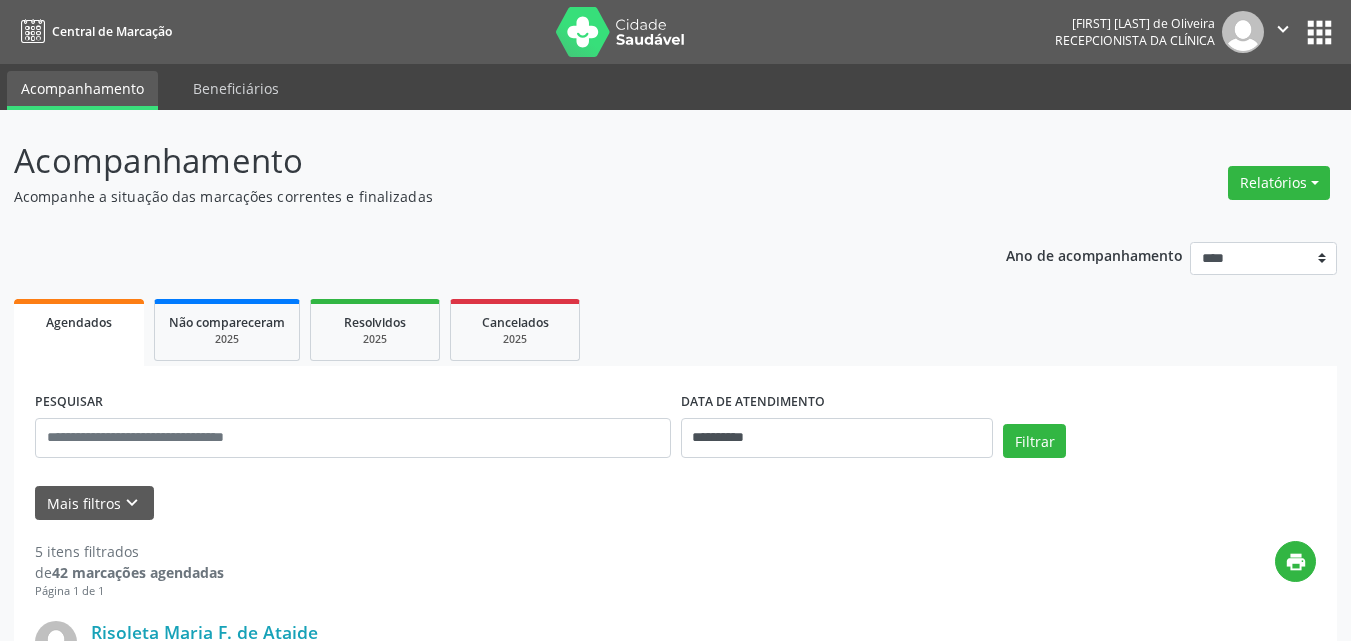 click on "**********" at bounding box center [675, 1188] 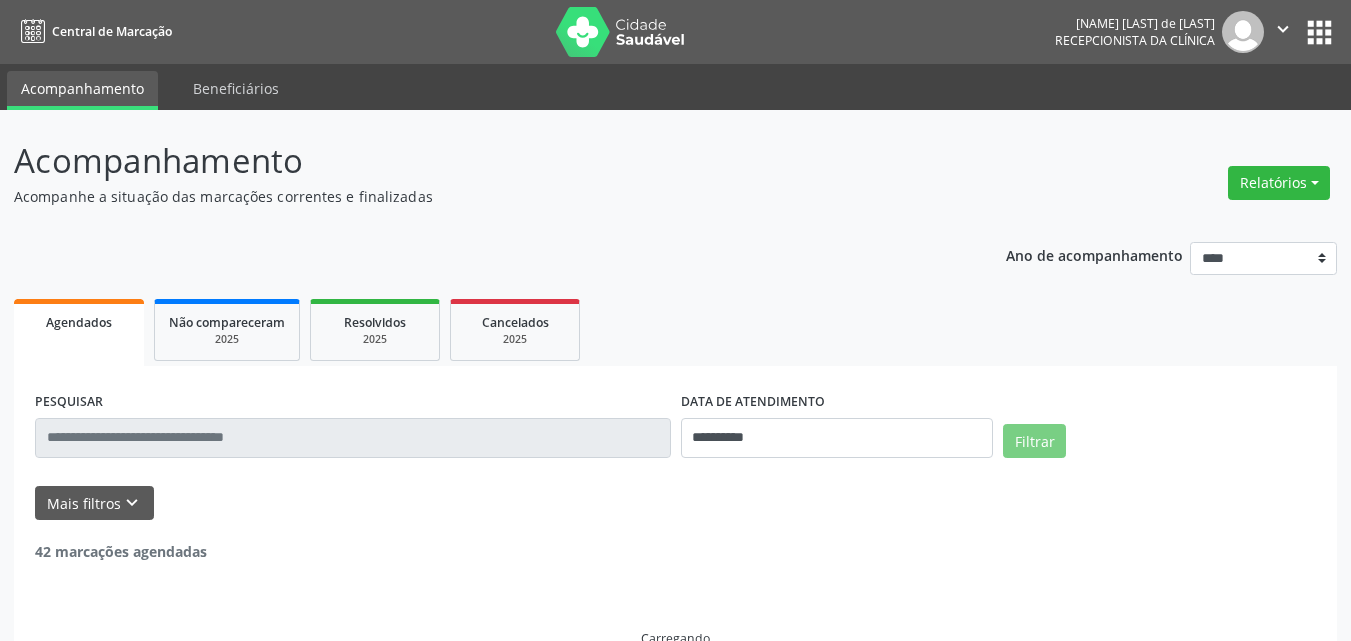 scroll, scrollTop: 0, scrollLeft: 0, axis: both 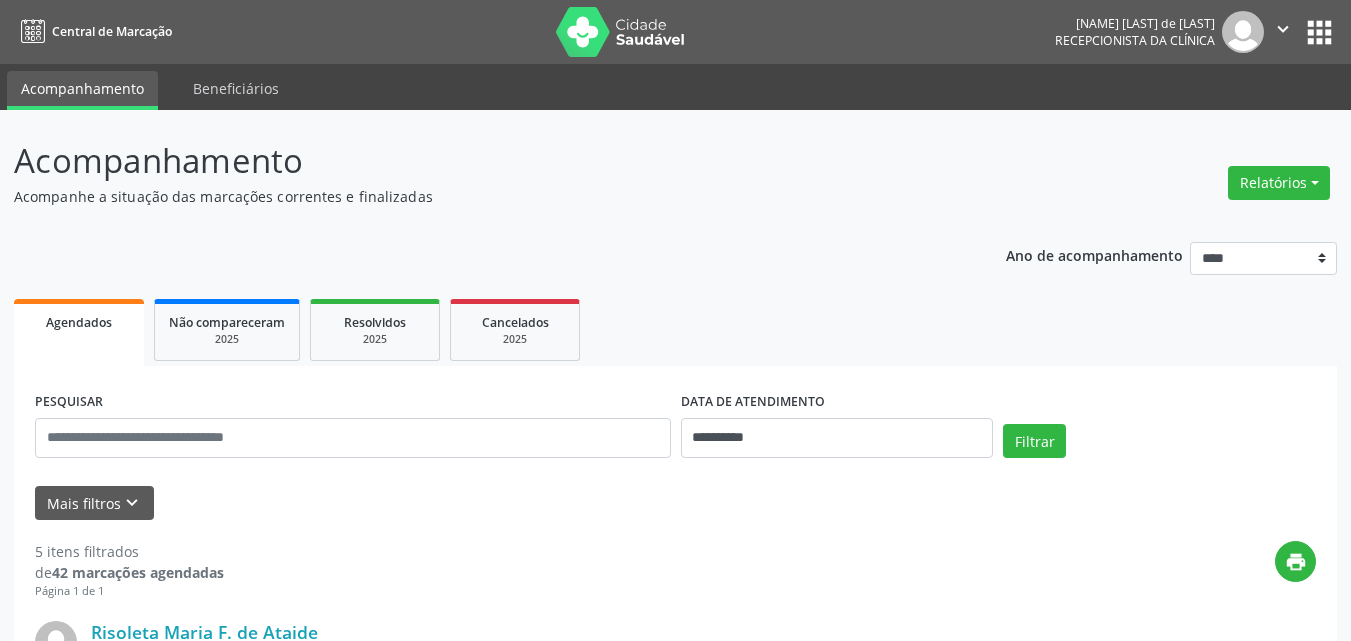 click on "Acompanhe a situação das marcações correntes e finalizadas" at bounding box center [477, 196] 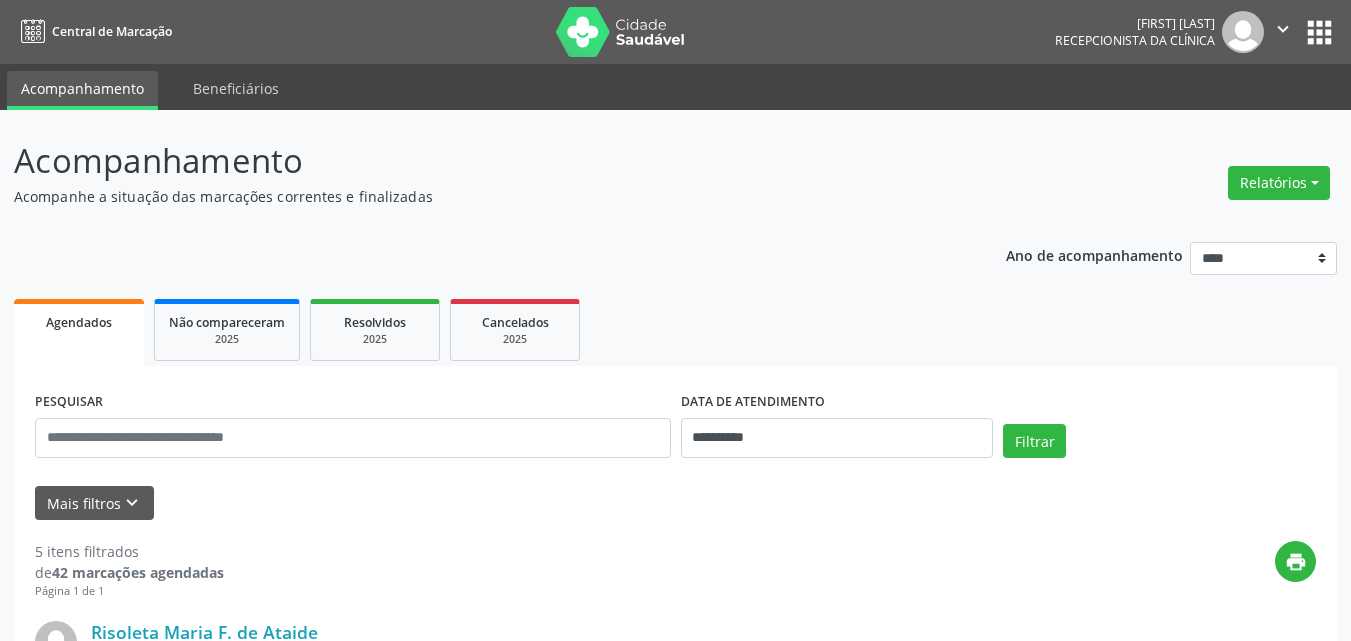 scroll, scrollTop: 0, scrollLeft: 0, axis: both 